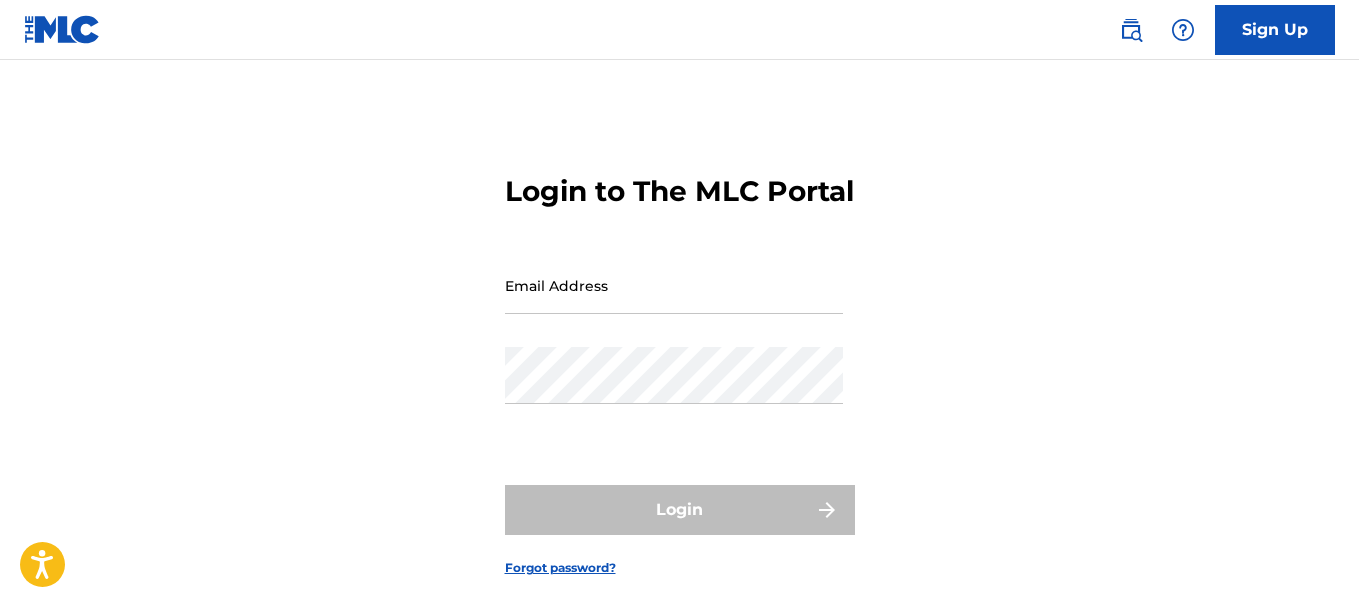 scroll, scrollTop: 0, scrollLeft: 0, axis: both 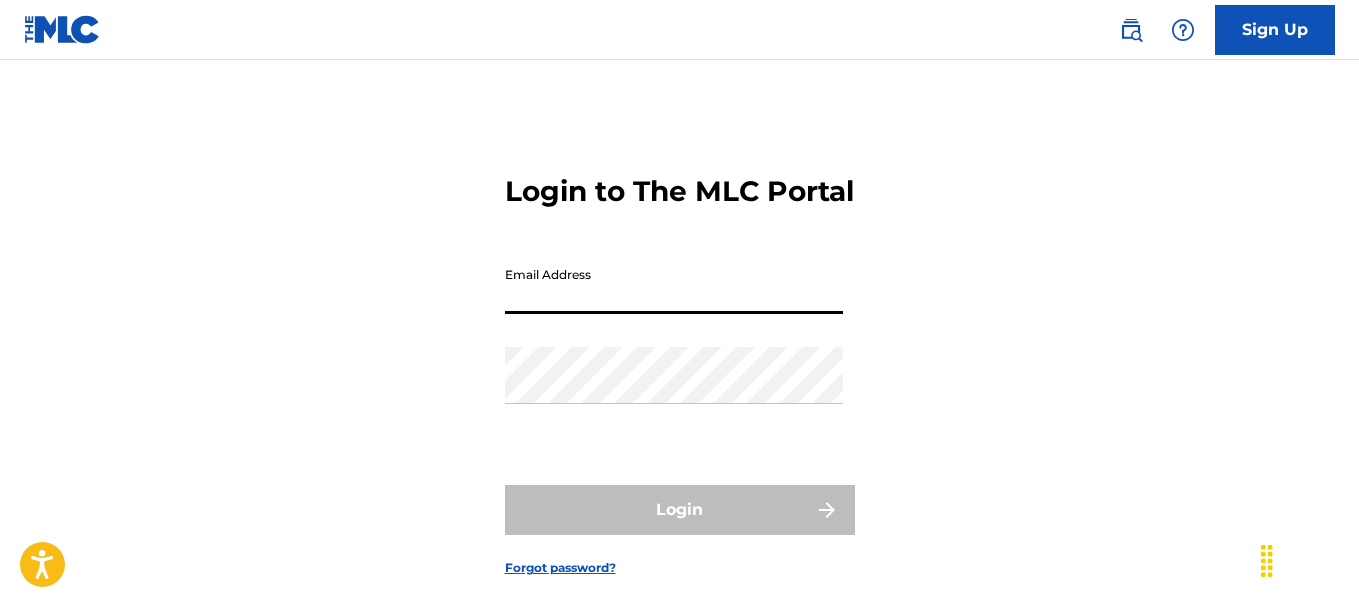 type on "[EMAIL]" 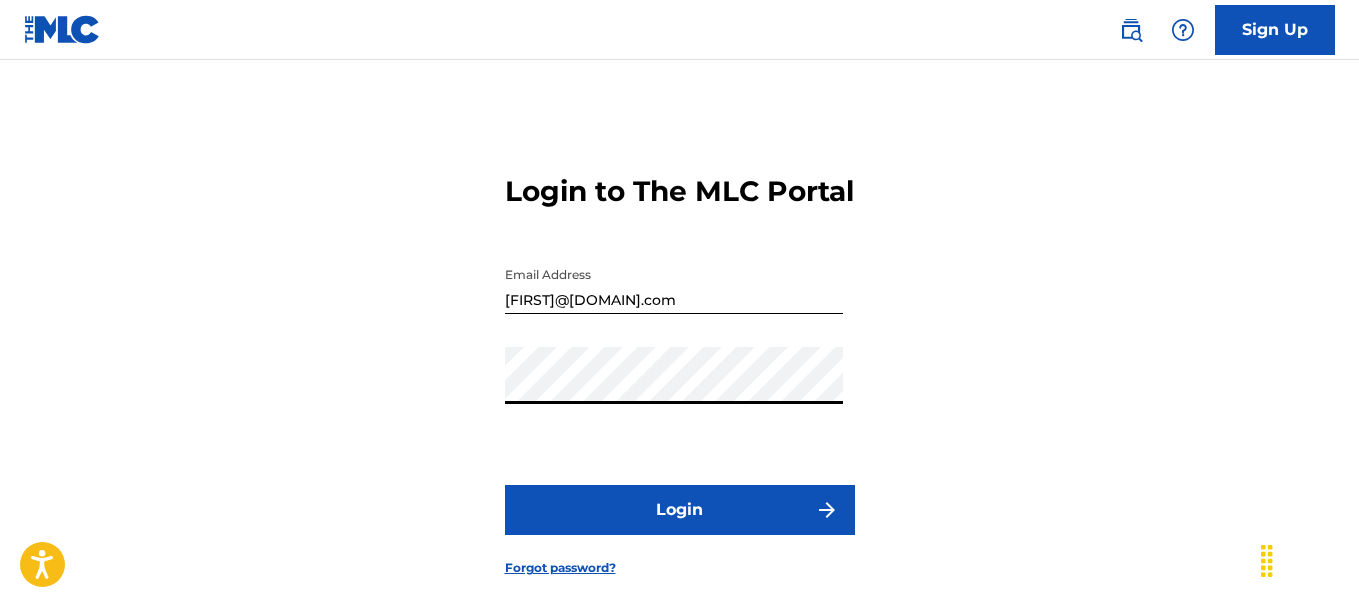 click on "Login" at bounding box center (680, 510) 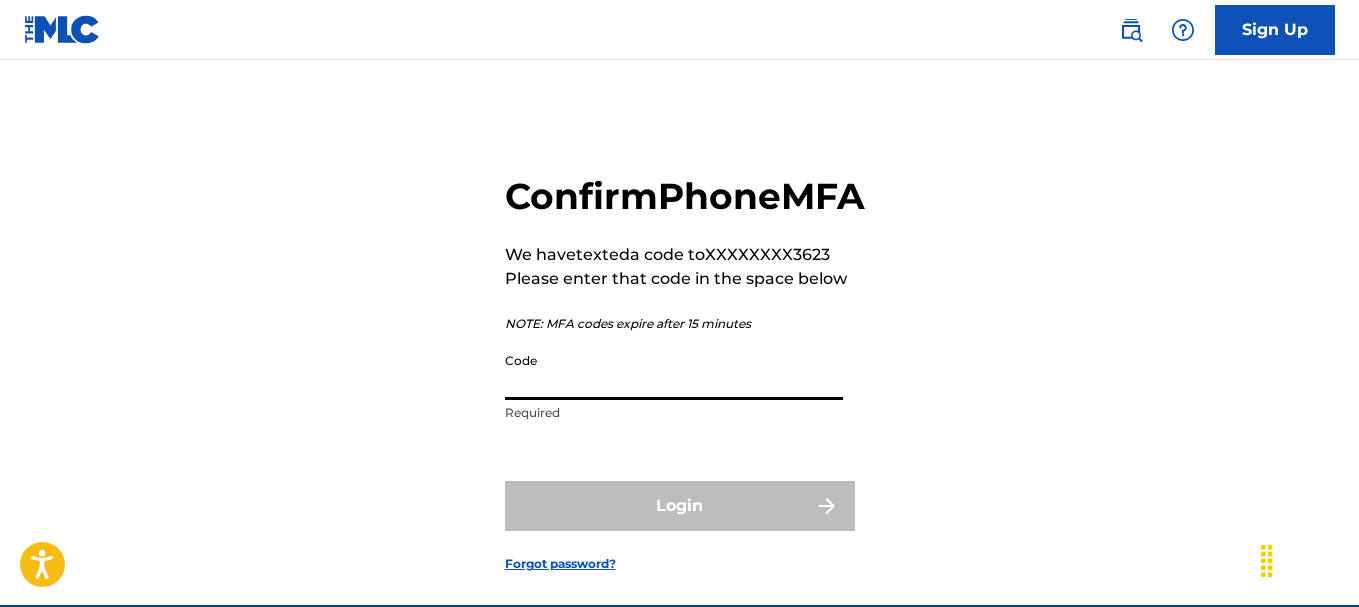 click on "Code" at bounding box center (674, 371) 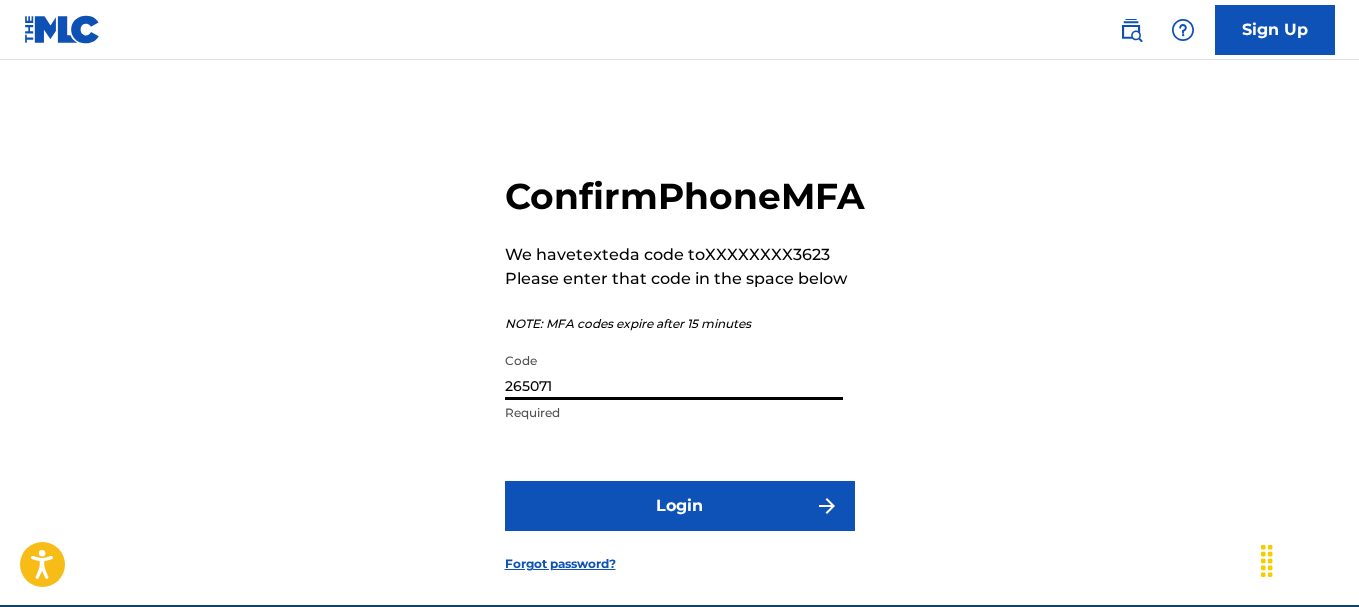type on "265071" 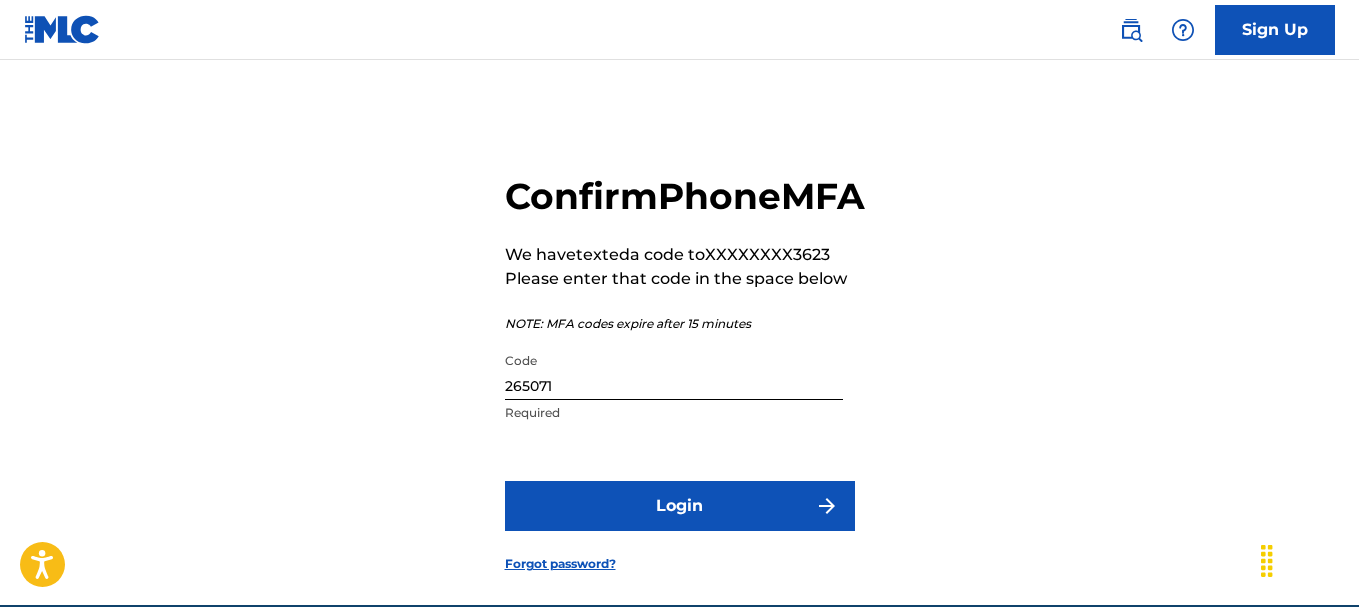 click on "Login" at bounding box center [680, 506] 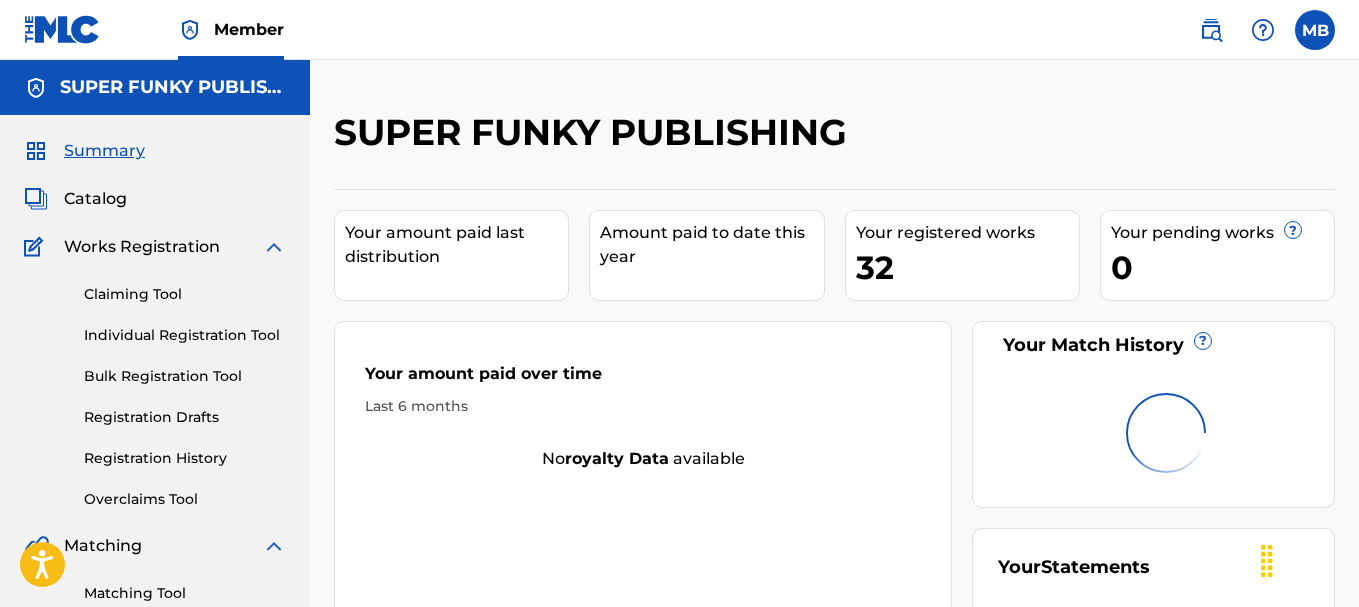 scroll, scrollTop: 0, scrollLeft: 0, axis: both 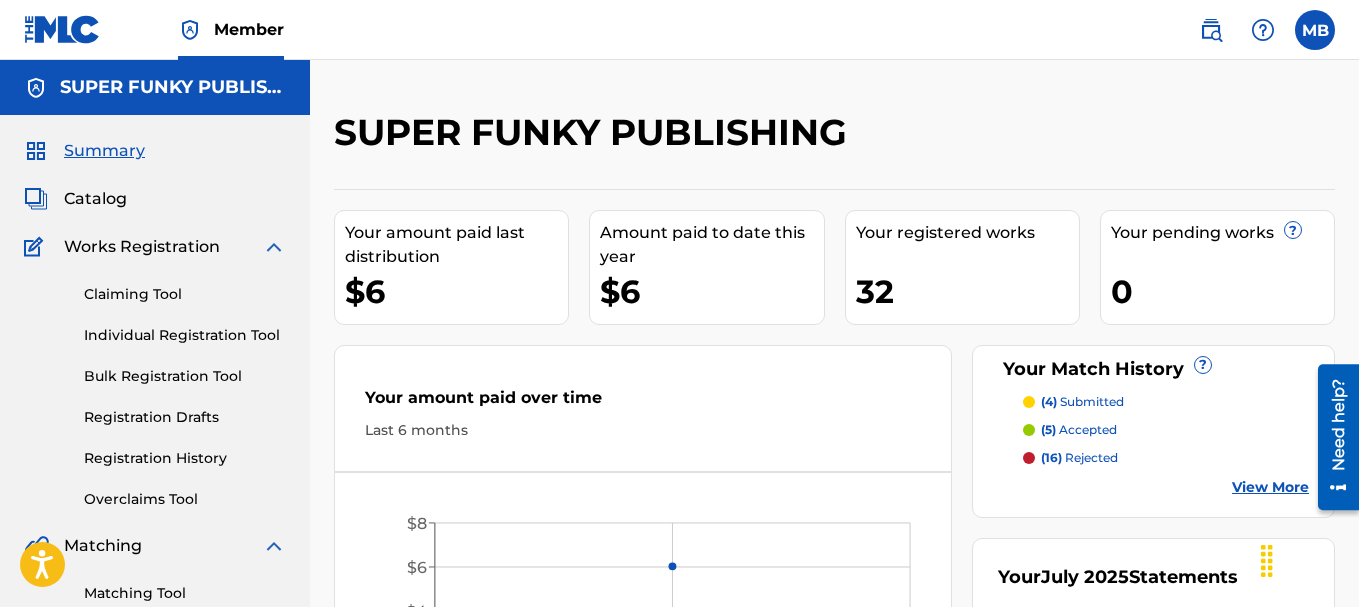 click on "Catalog" at bounding box center (95, 199) 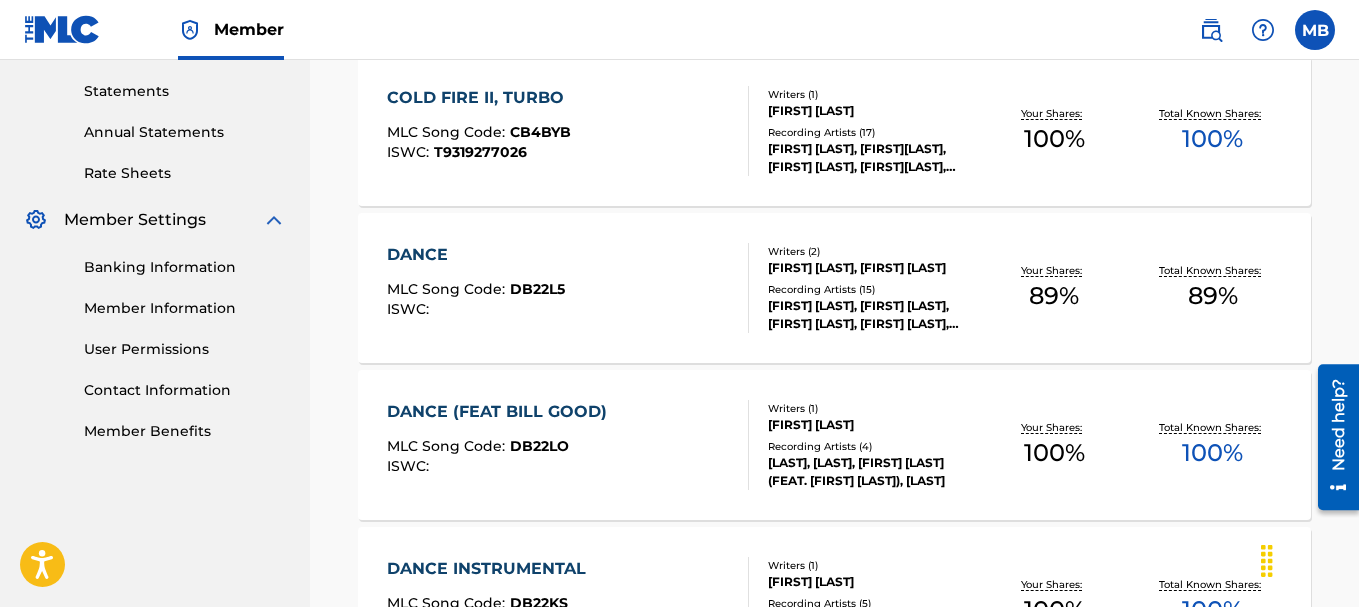 scroll, scrollTop: 700, scrollLeft: 0, axis: vertical 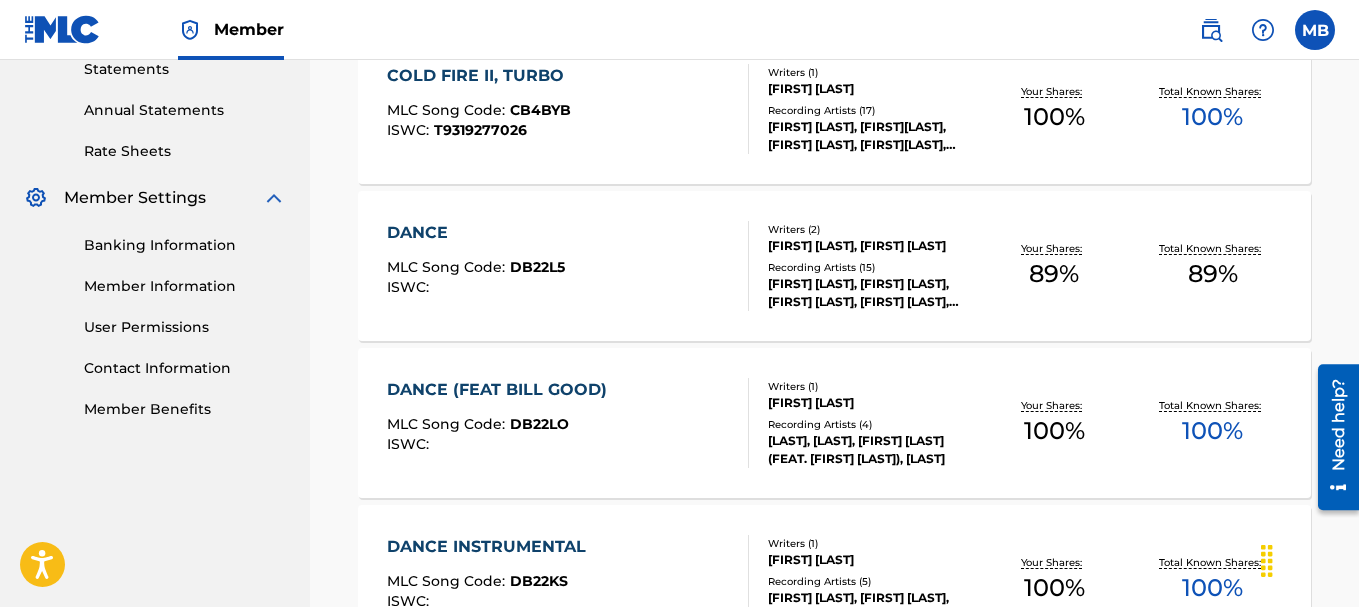 click on "ISWC :" at bounding box center (410, 287) 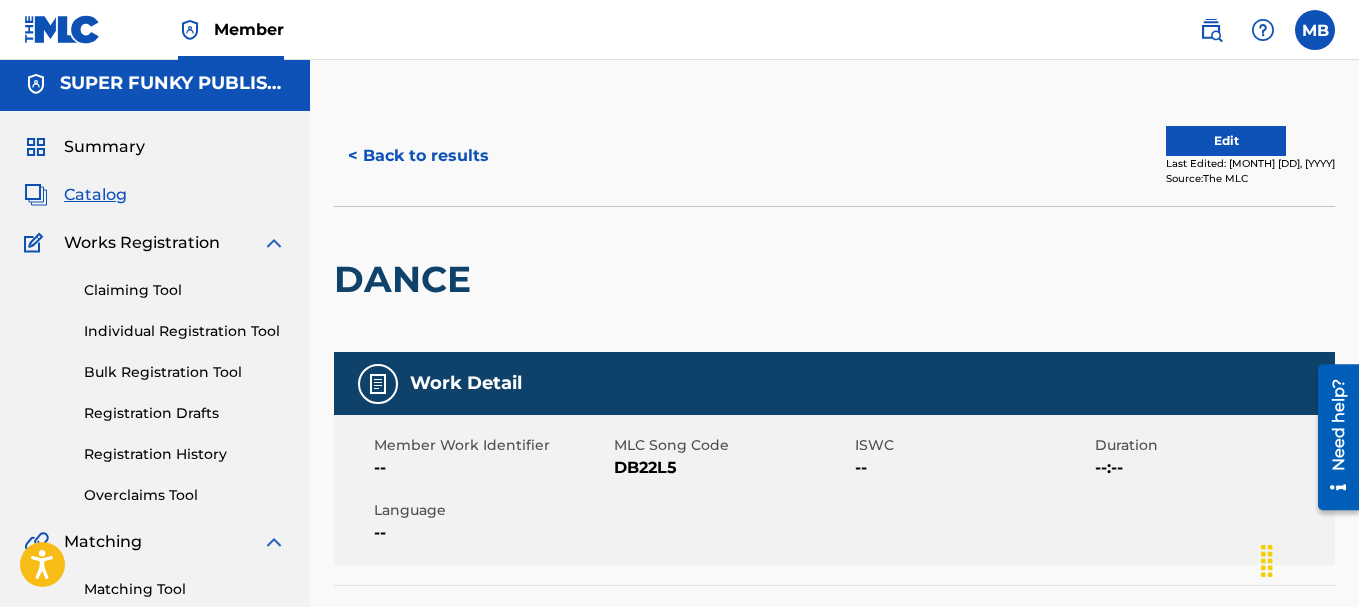 scroll, scrollTop: 0, scrollLeft: 0, axis: both 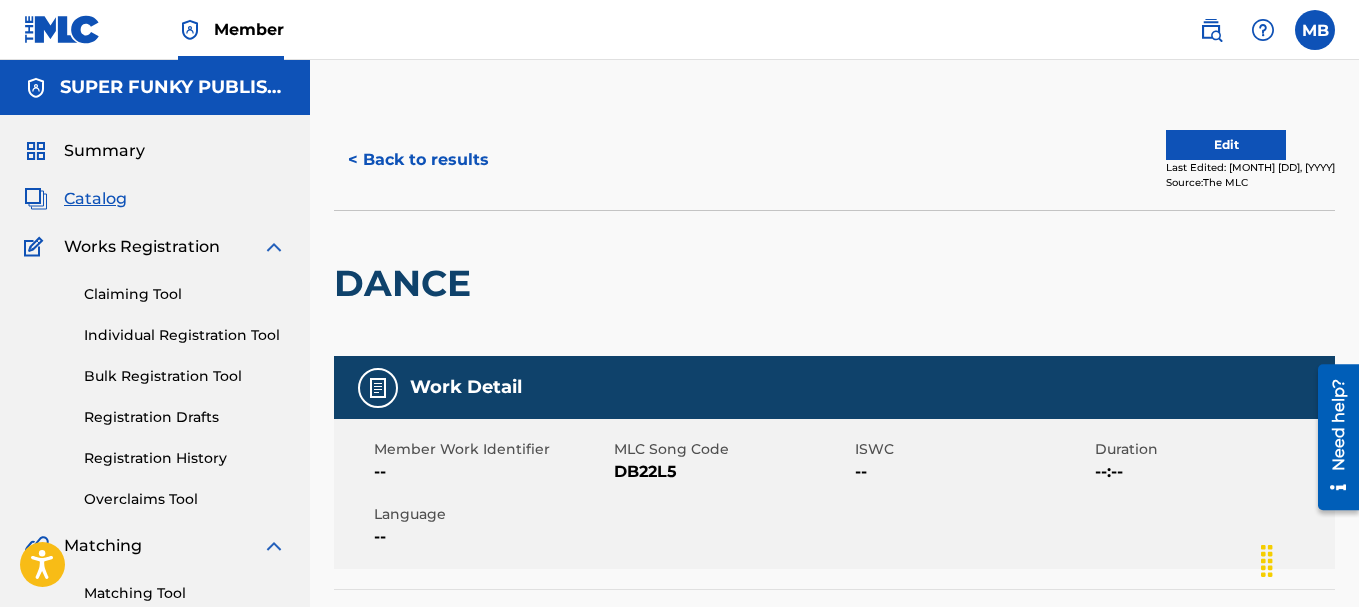 click on "Edit" at bounding box center [1226, 145] 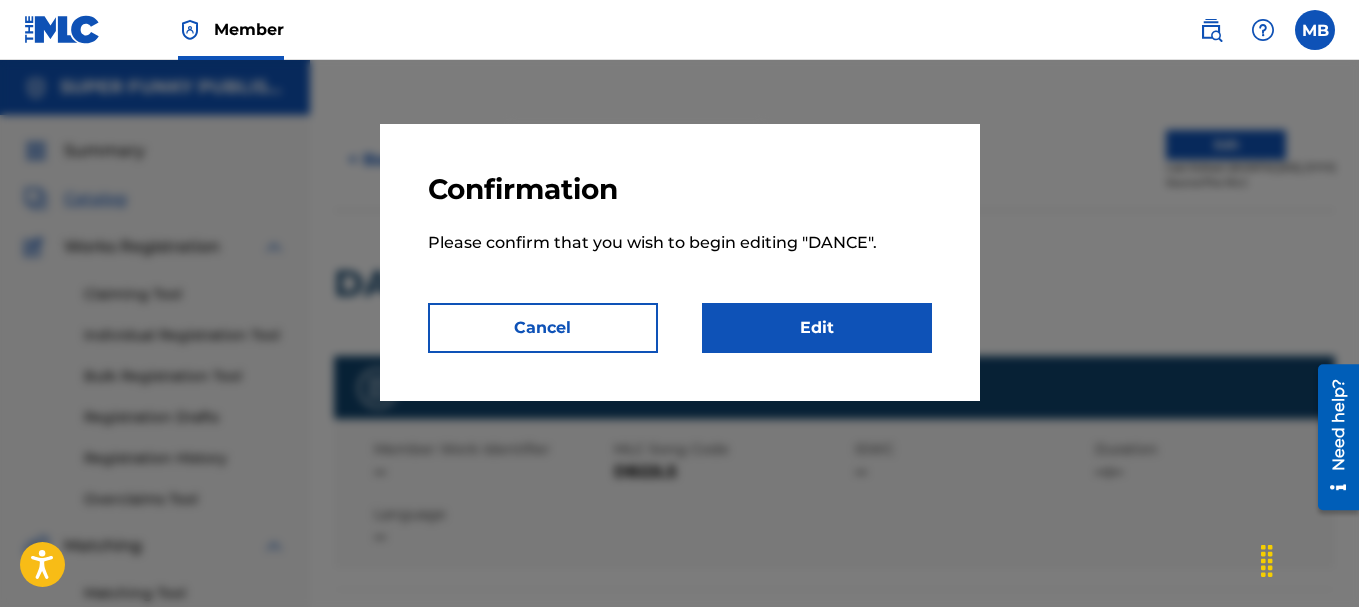 click on "Edit" at bounding box center (817, 328) 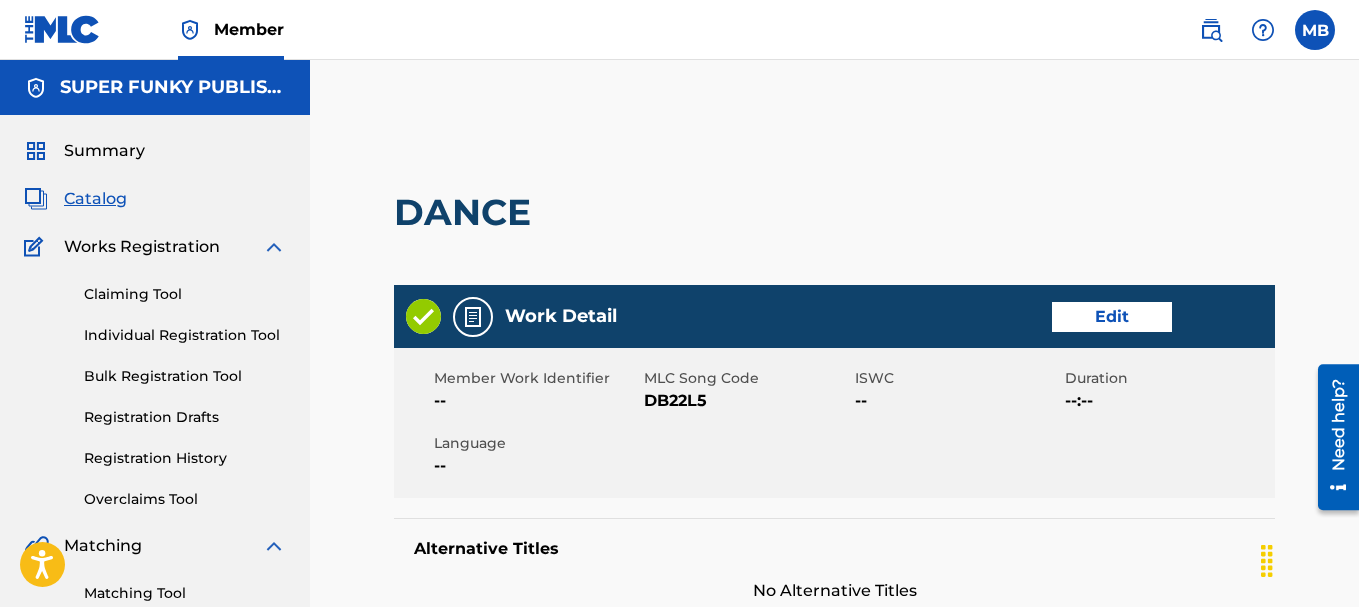 click on "Edit" at bounding box center [1112, 317] 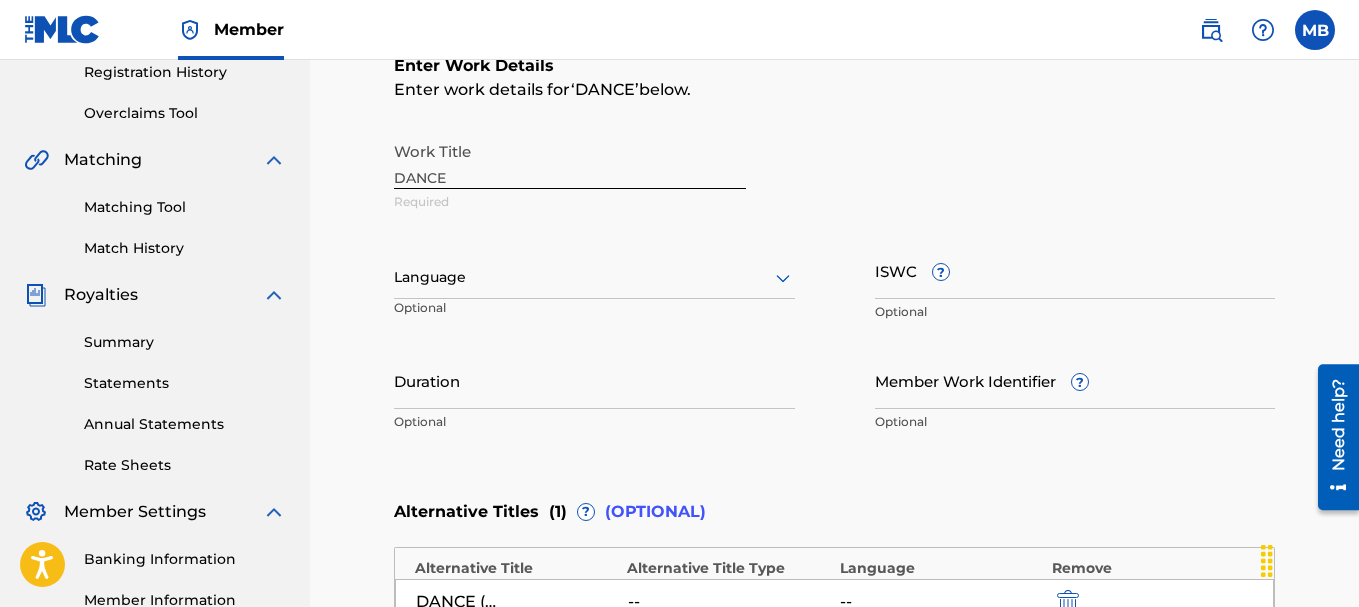 scroll, scrollTop: 400, scrollLeft: 0, axis: vertical 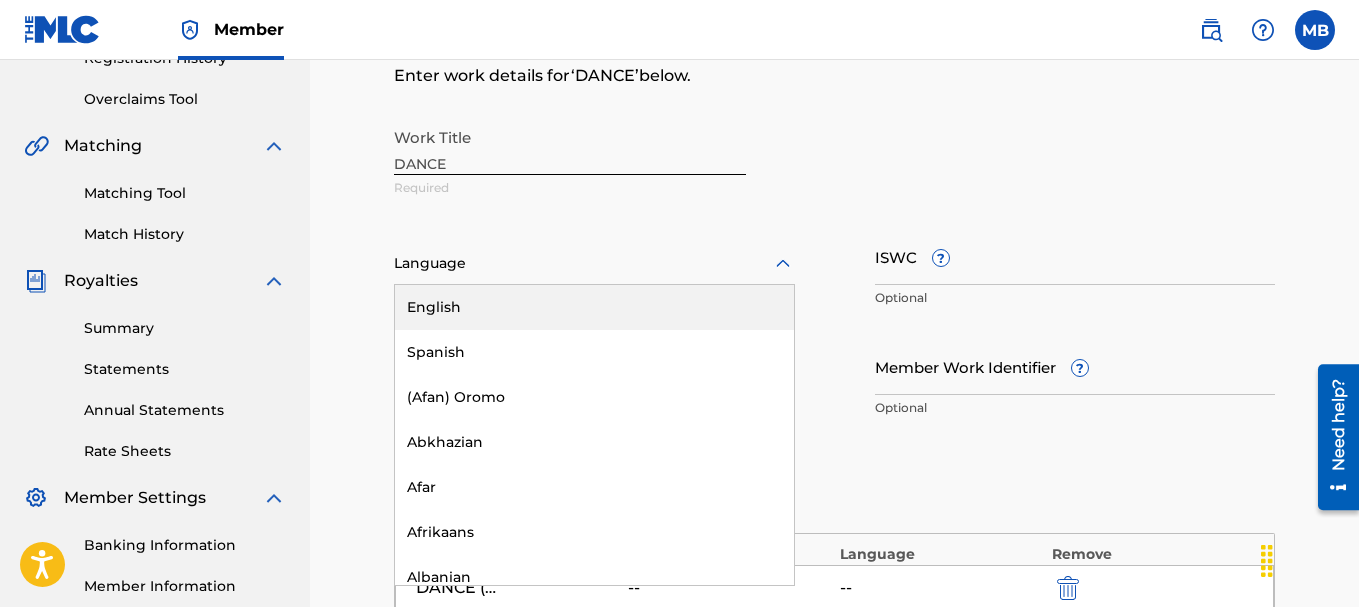 click 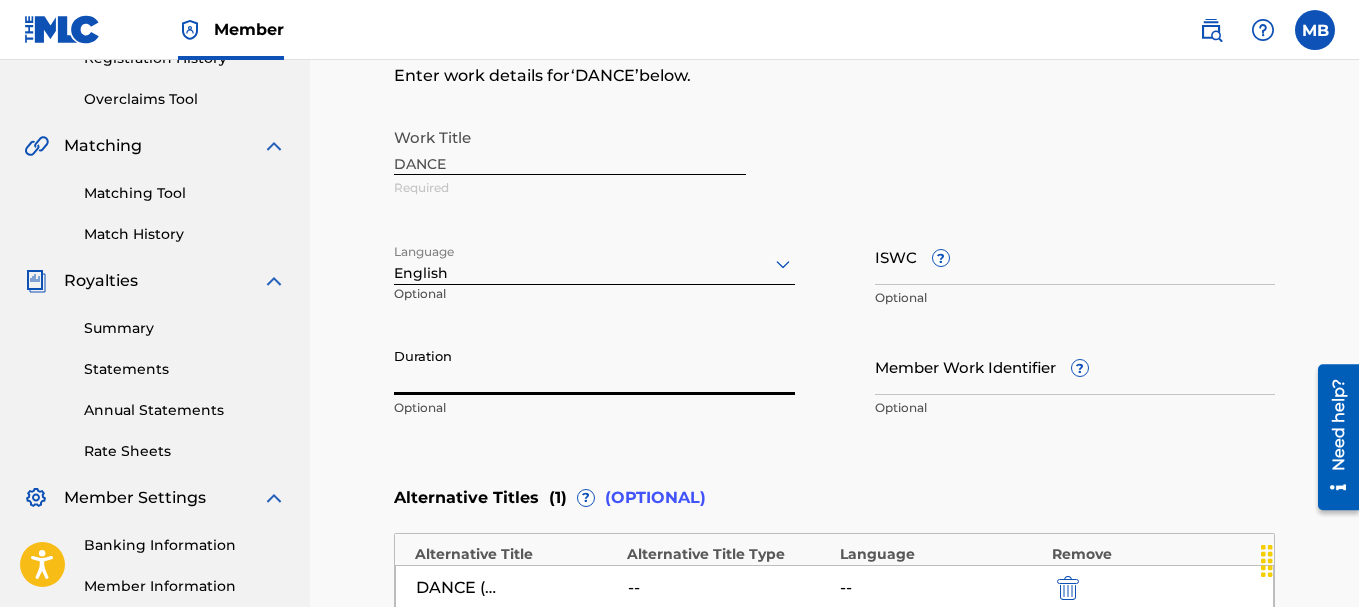 click on "Duration" at bounding box center [594, 366] 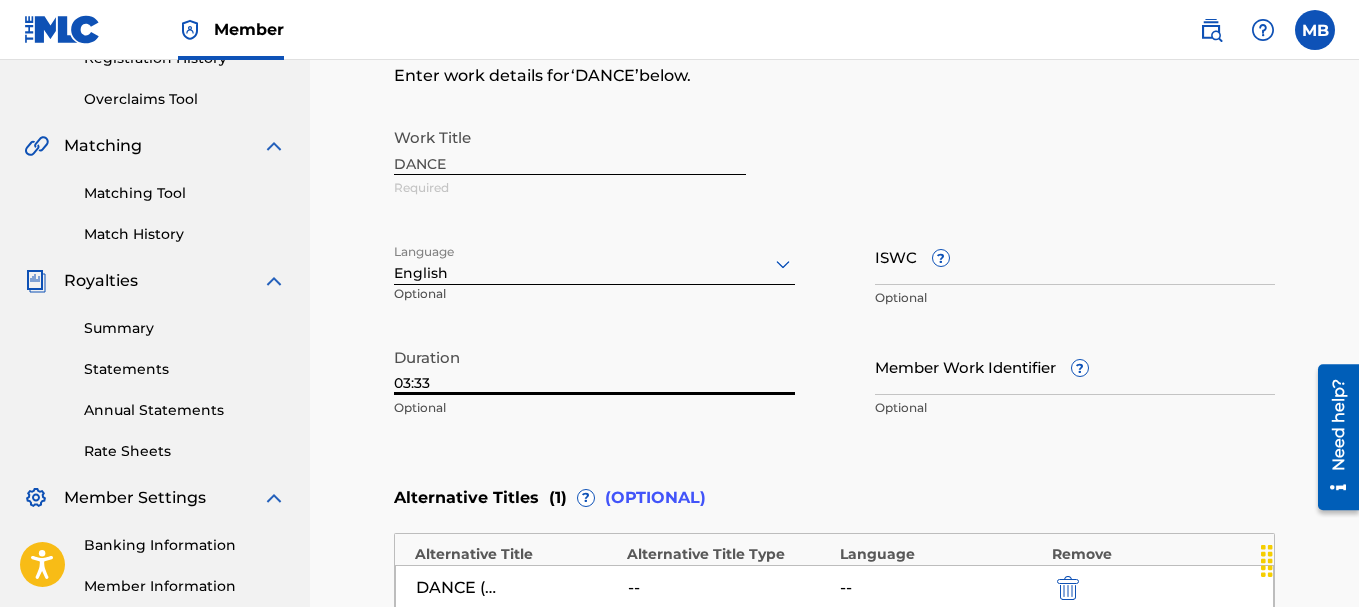 type on "03:33" 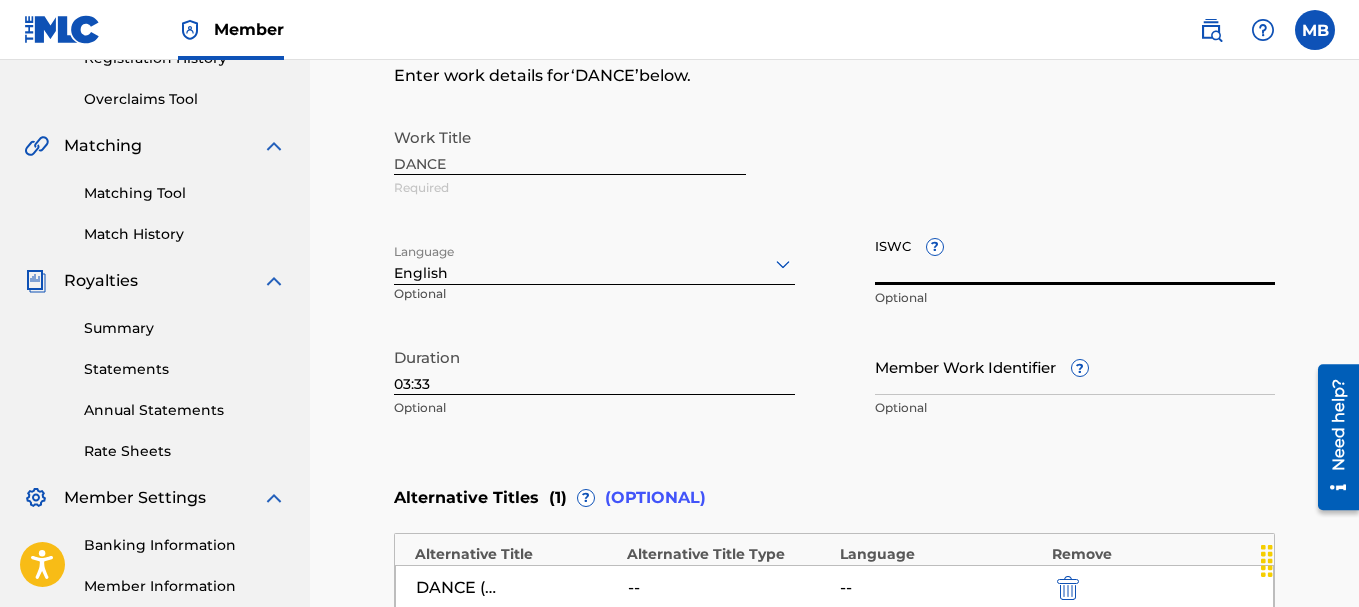 click on "ISWC   ?" at bounding box center (1075, 256) 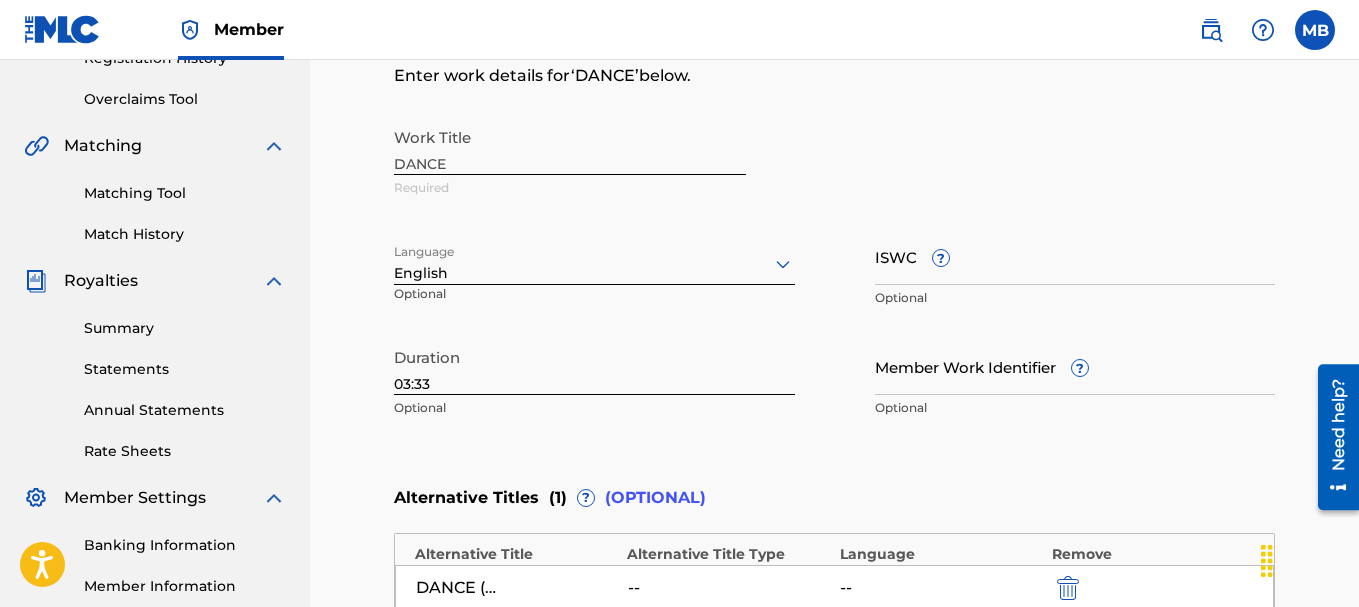 click on "Work Title   DANCE Required" at bounding box center [834, 163] 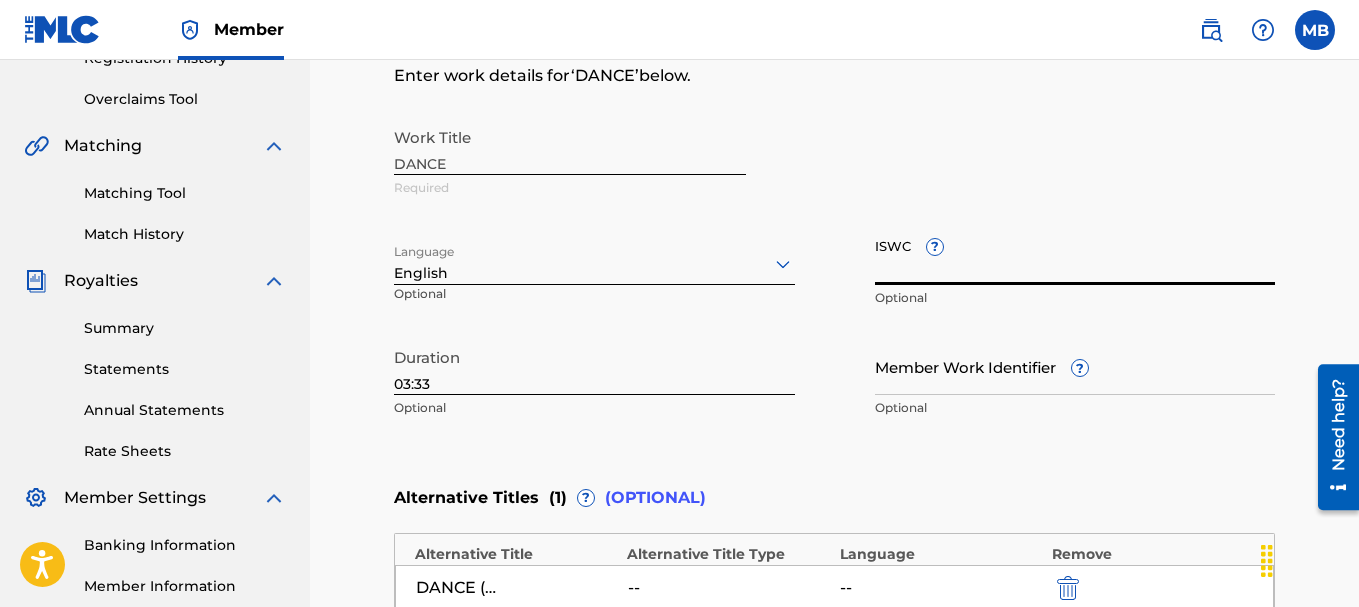 click on "ISWC   ?" at bounding box center [1075, 256] 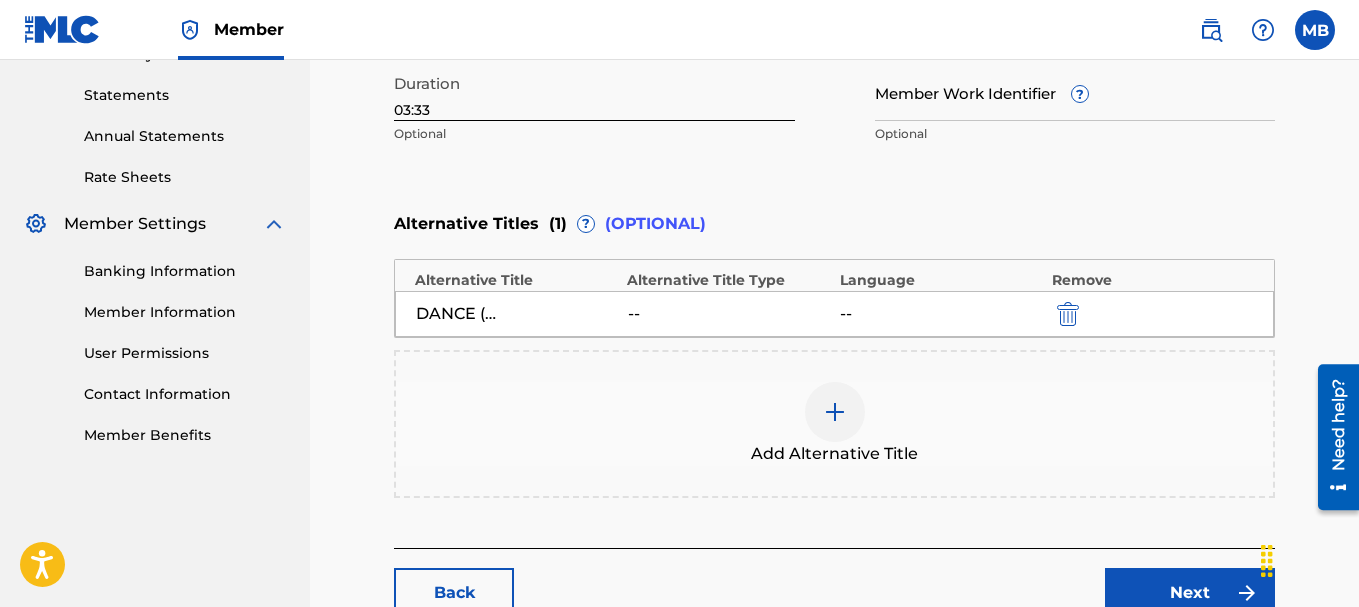 scroll, scrollTop: 800, scrollLeft: 0, axis: vertical 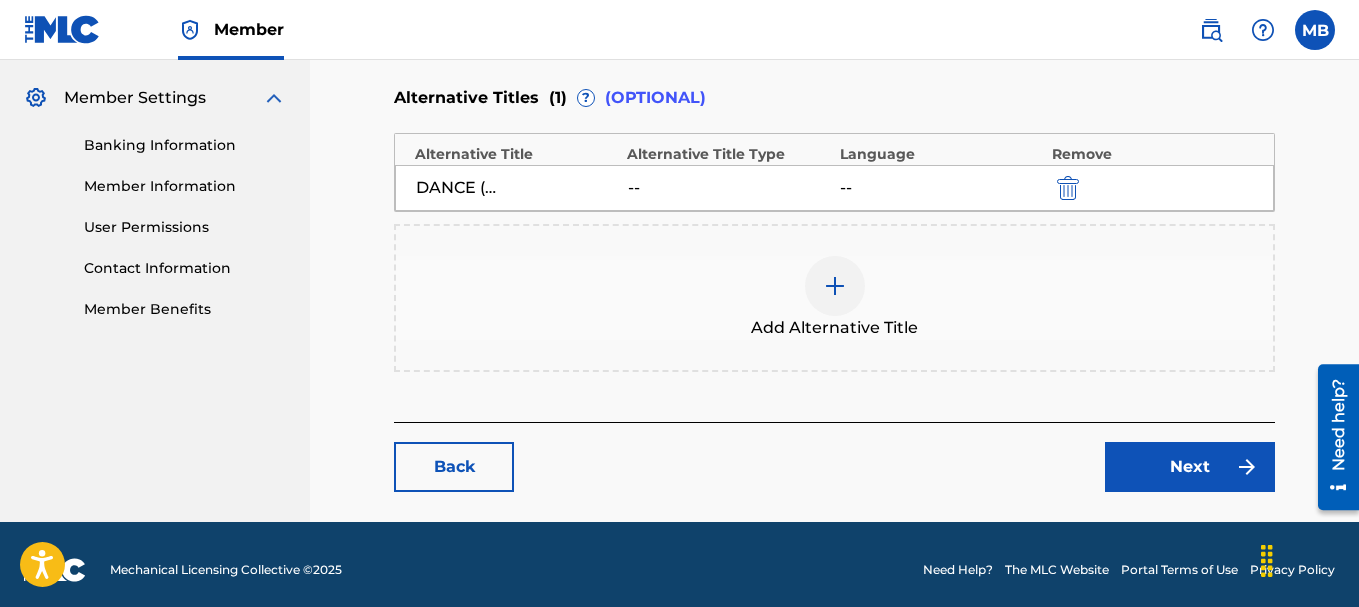 type on "T9319276910" 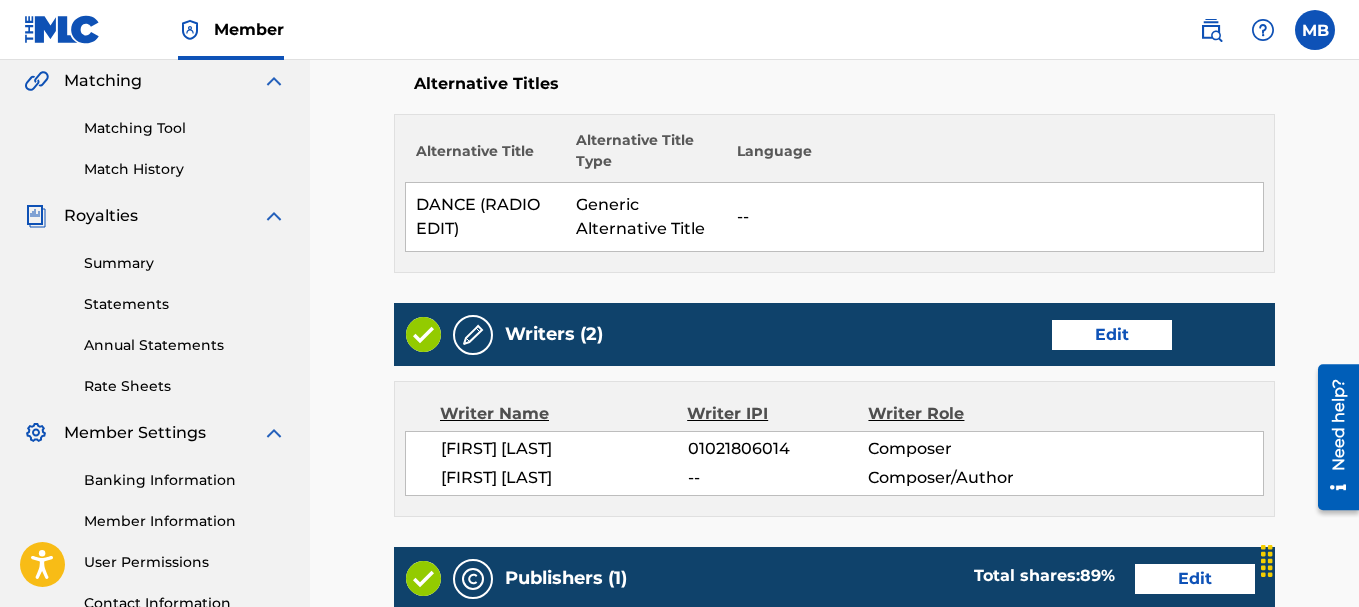 scroll, scrollTop: 500, scrollLeft: 0, axis: vertical 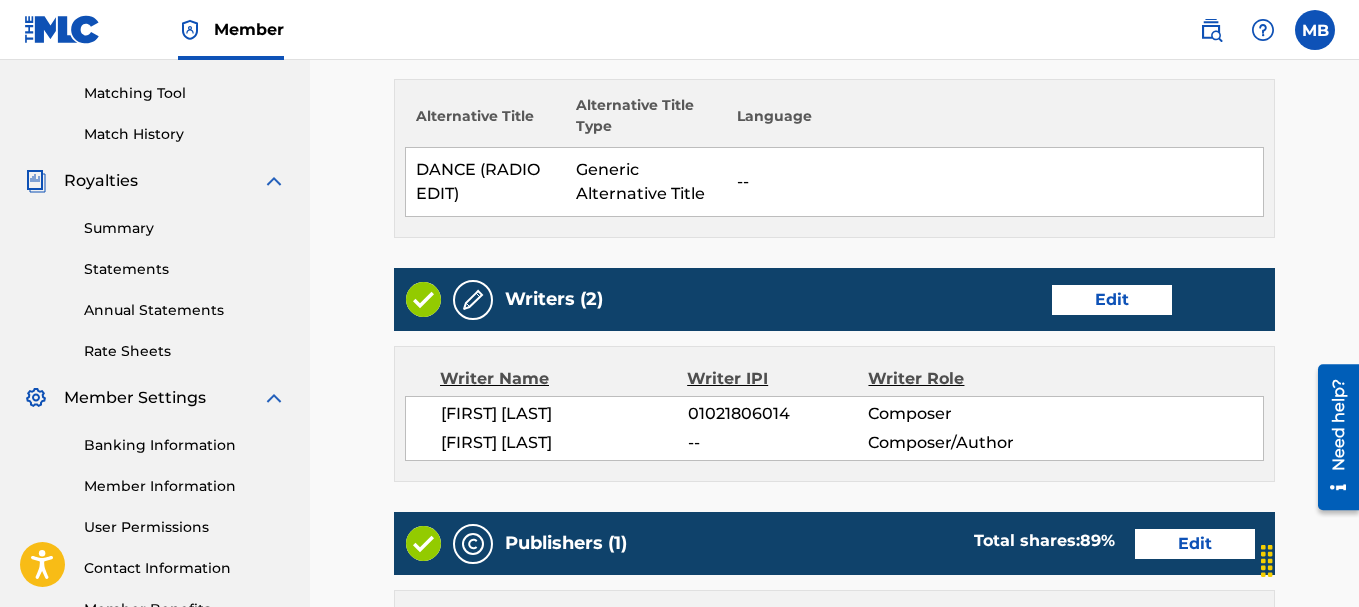 click on "Edit" at bounding box center [1112, 300] 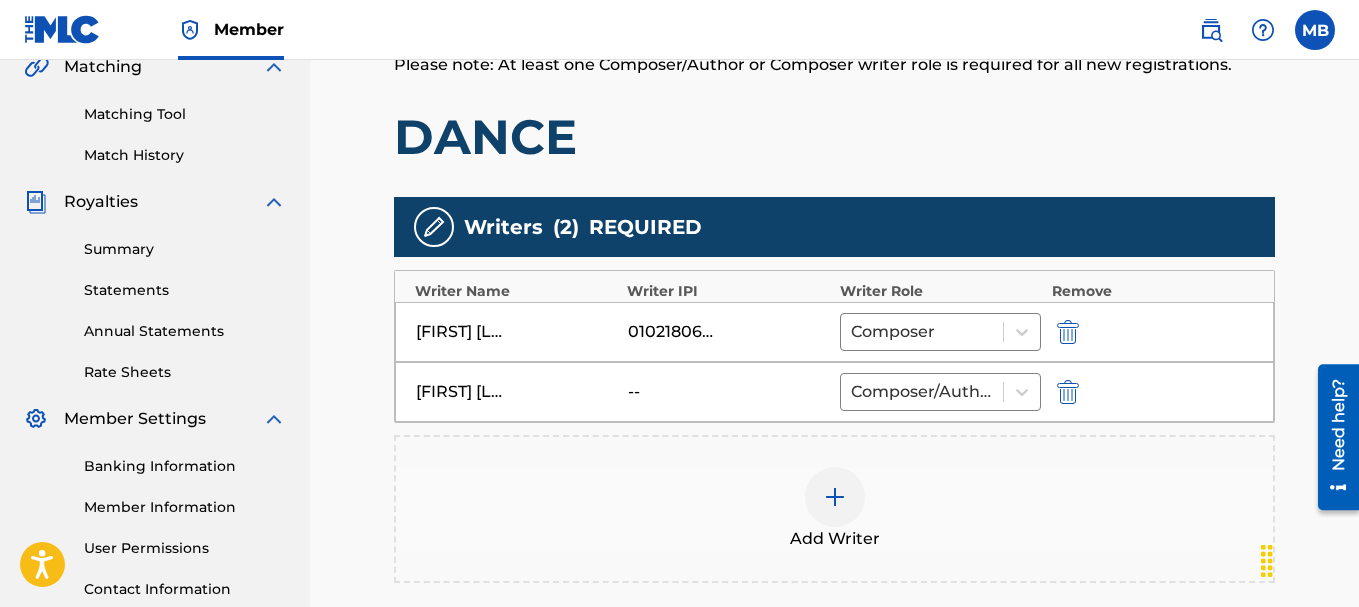 scroll, scrollTop: 500, scrollLeft: 0, axis: vertical 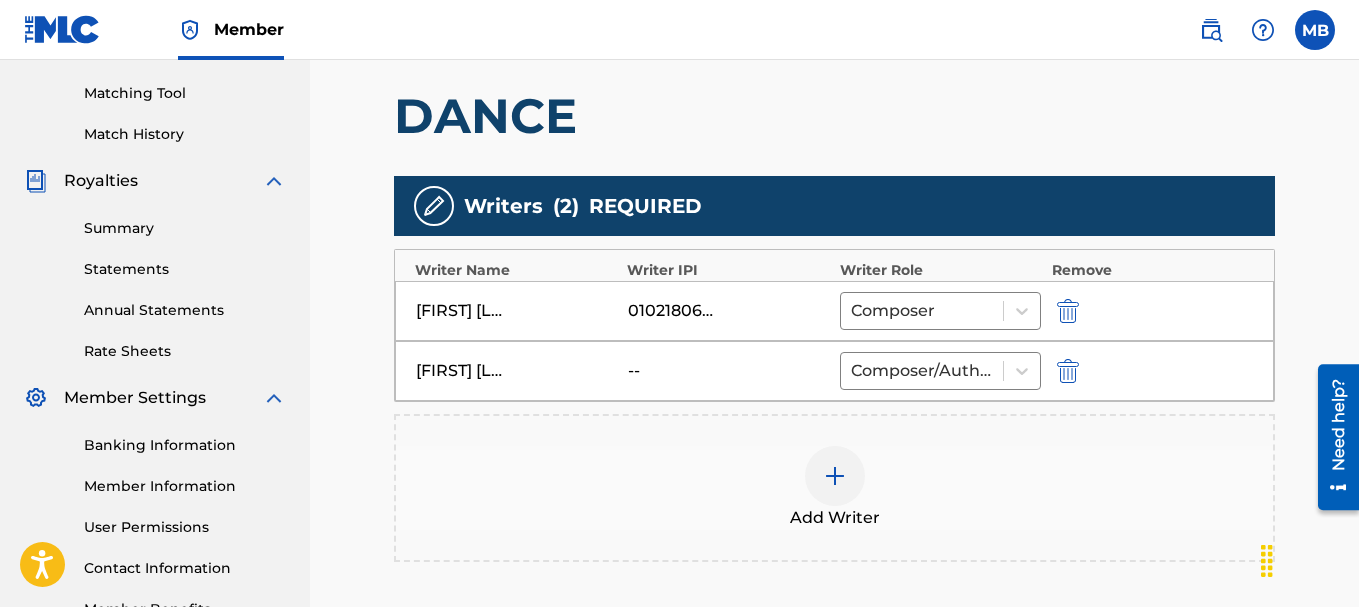 click on "--" at bounding box center [673, 371] 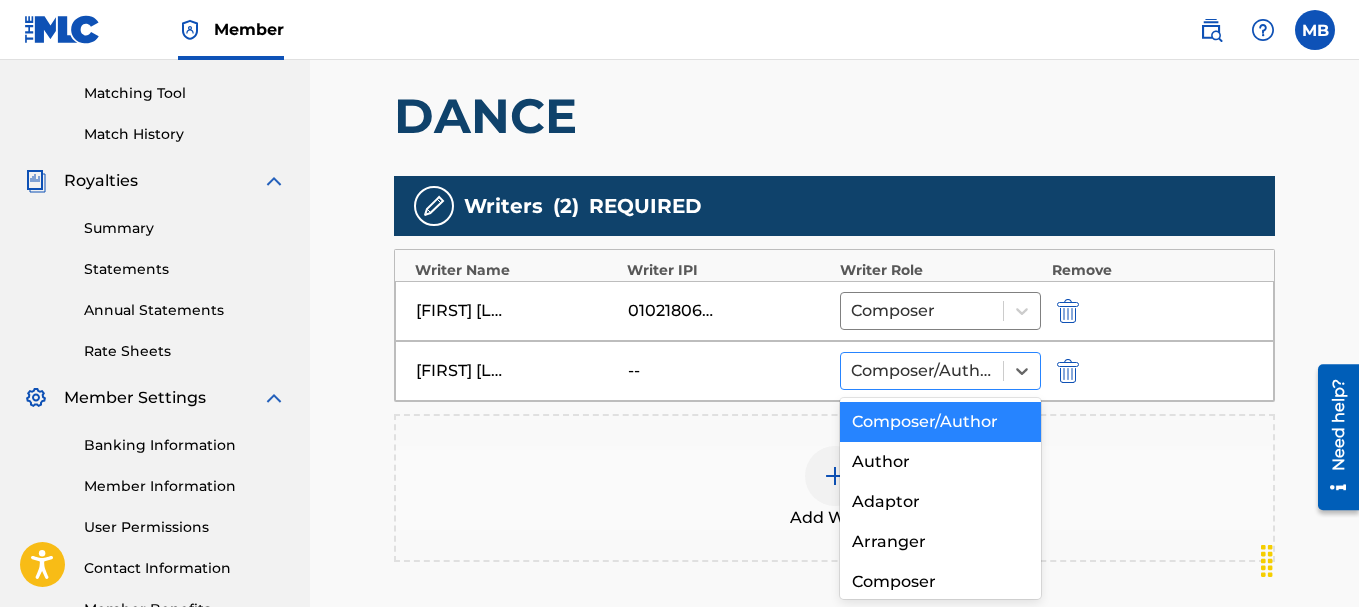 click at bounding box center [922, 371] 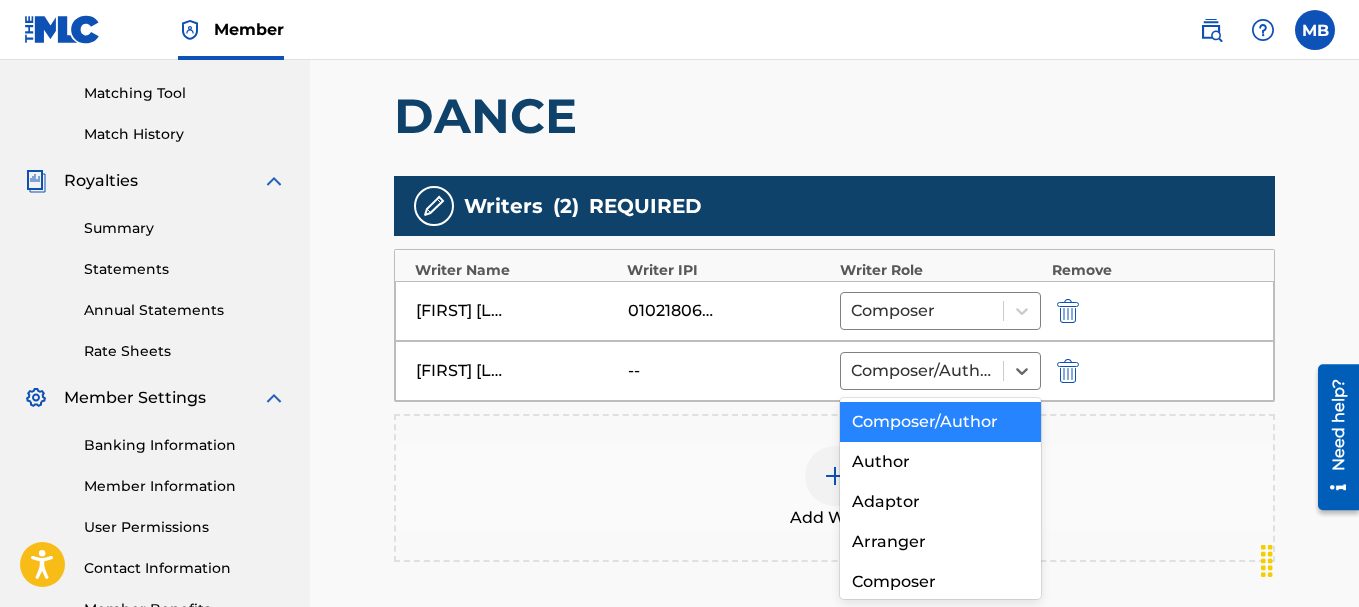click on "Composer/Author" at bounding box center [941, 422] 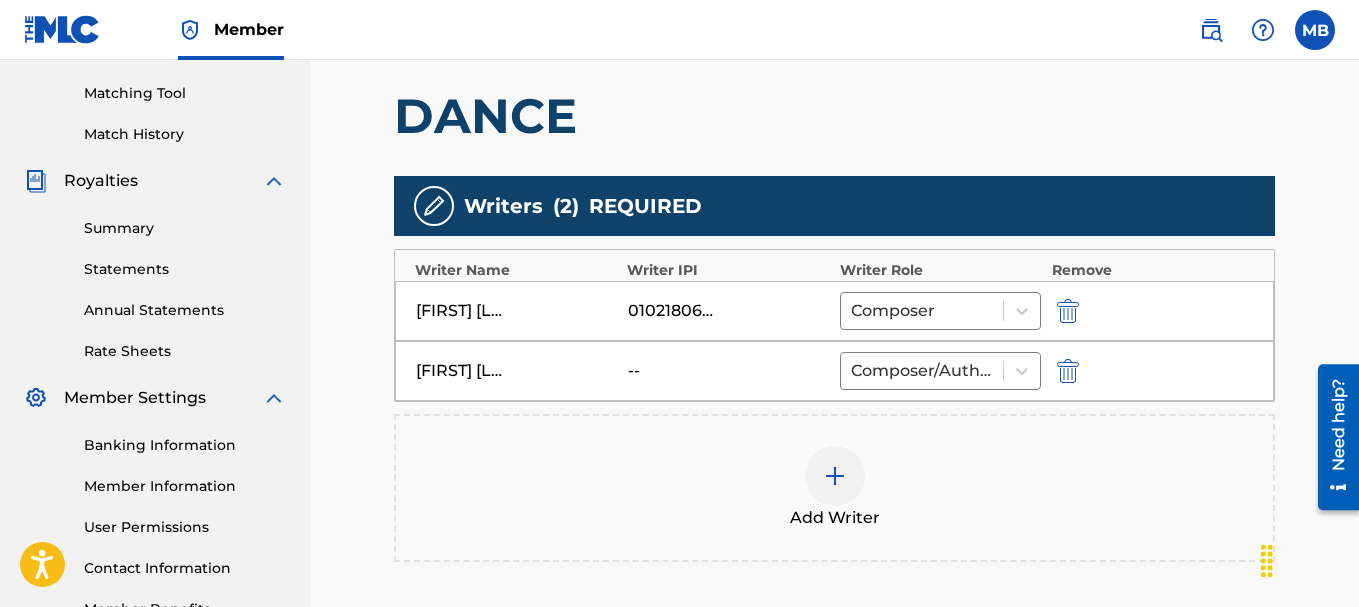 click on "[ARTIST]" at bounding box center [461, 371] 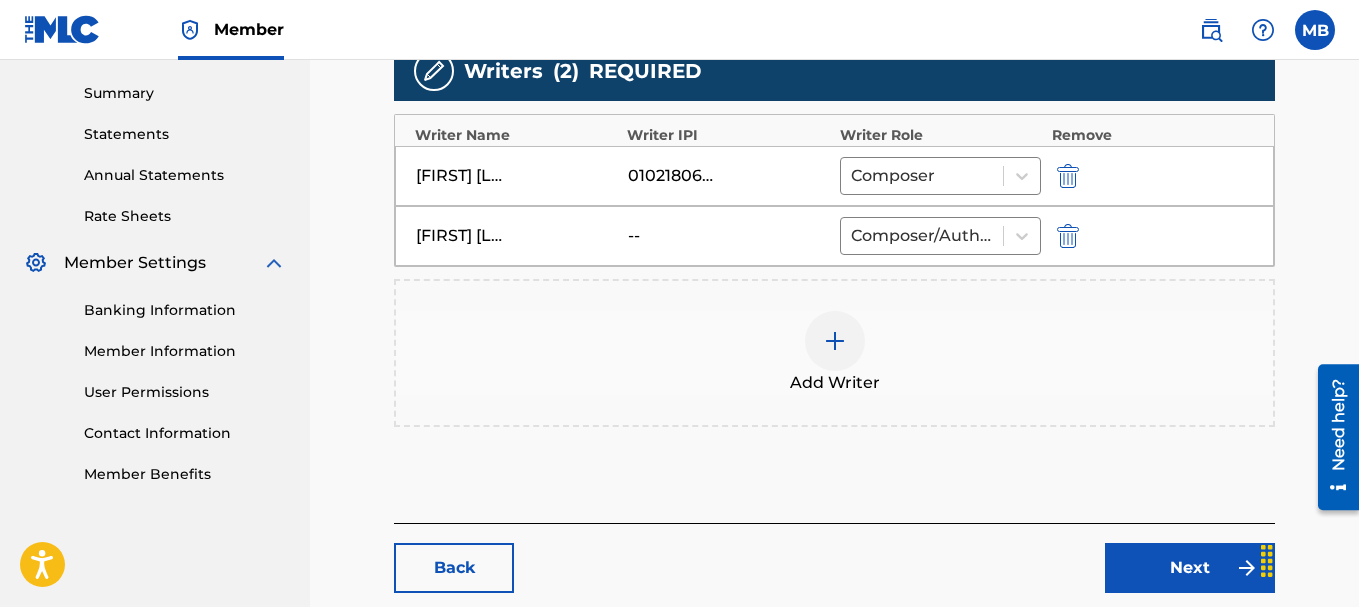 scroll, scrollTop: 600, scrollLeft: 0, axis: vertical 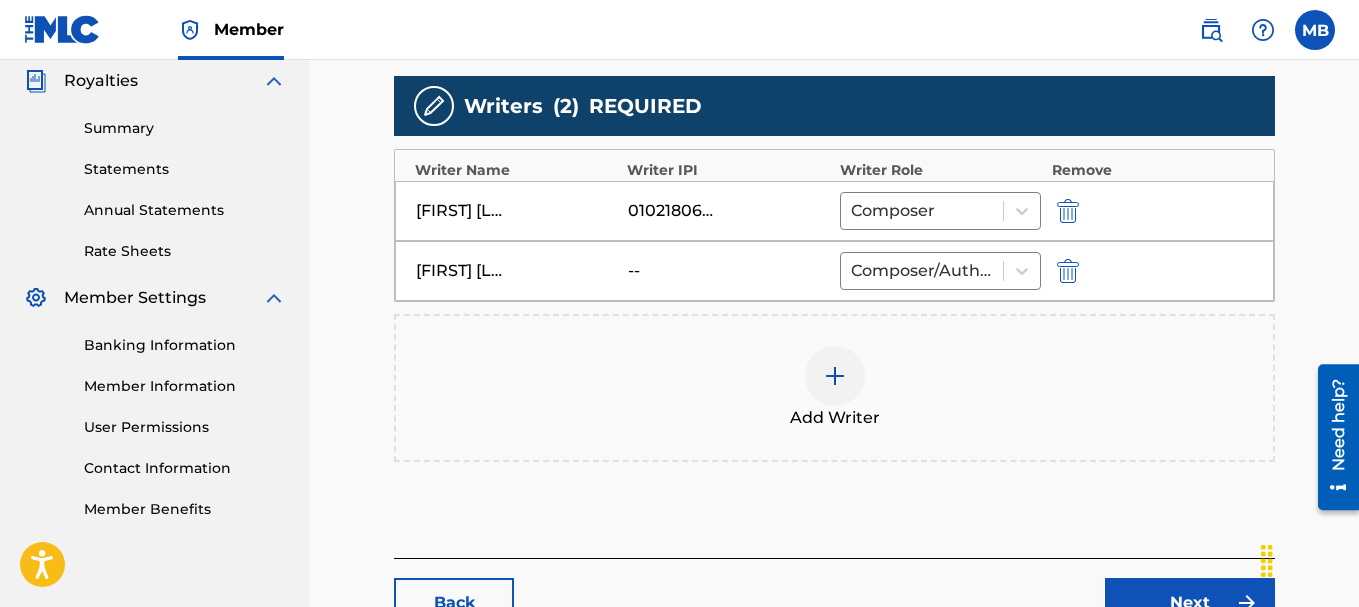 click on "[ARTIST]" at bounding box center [461, 271] 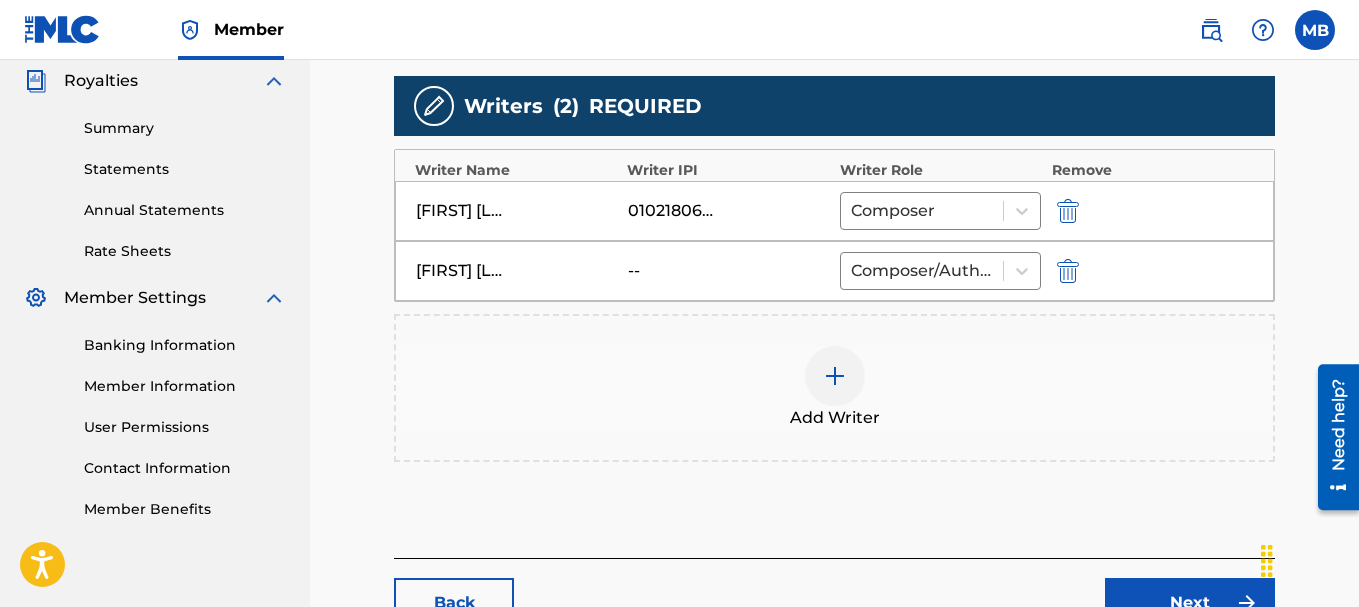 click at bounding box center [835, 376] 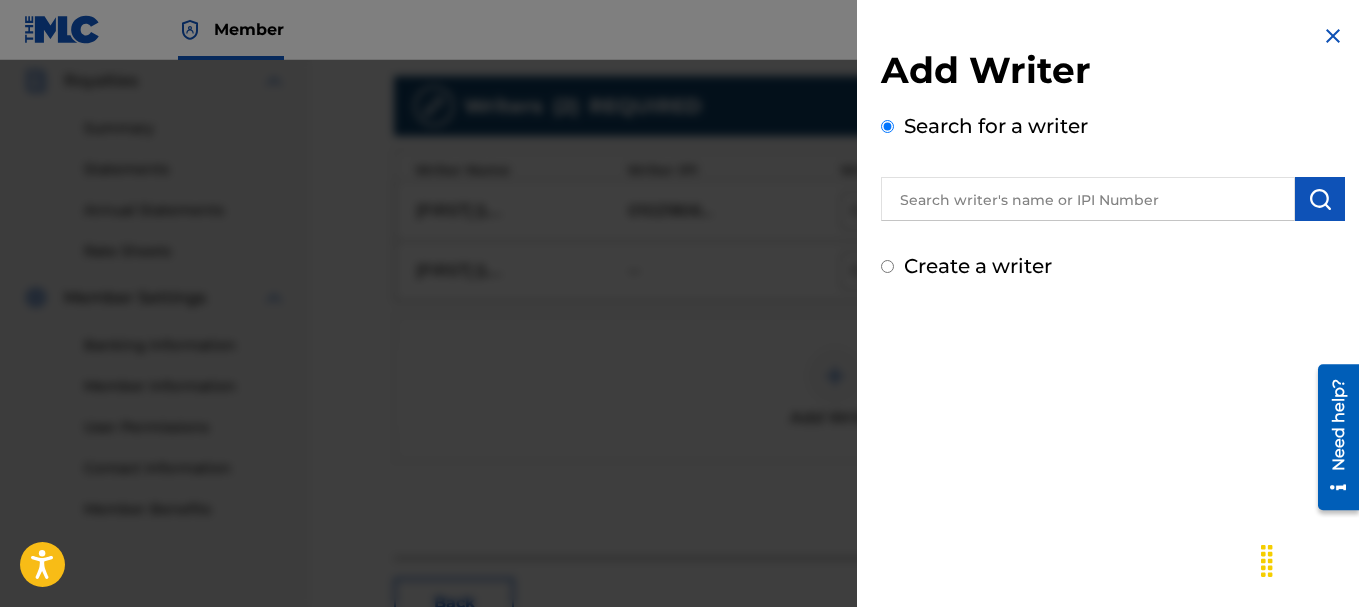click at bounding box center (1088, 199) 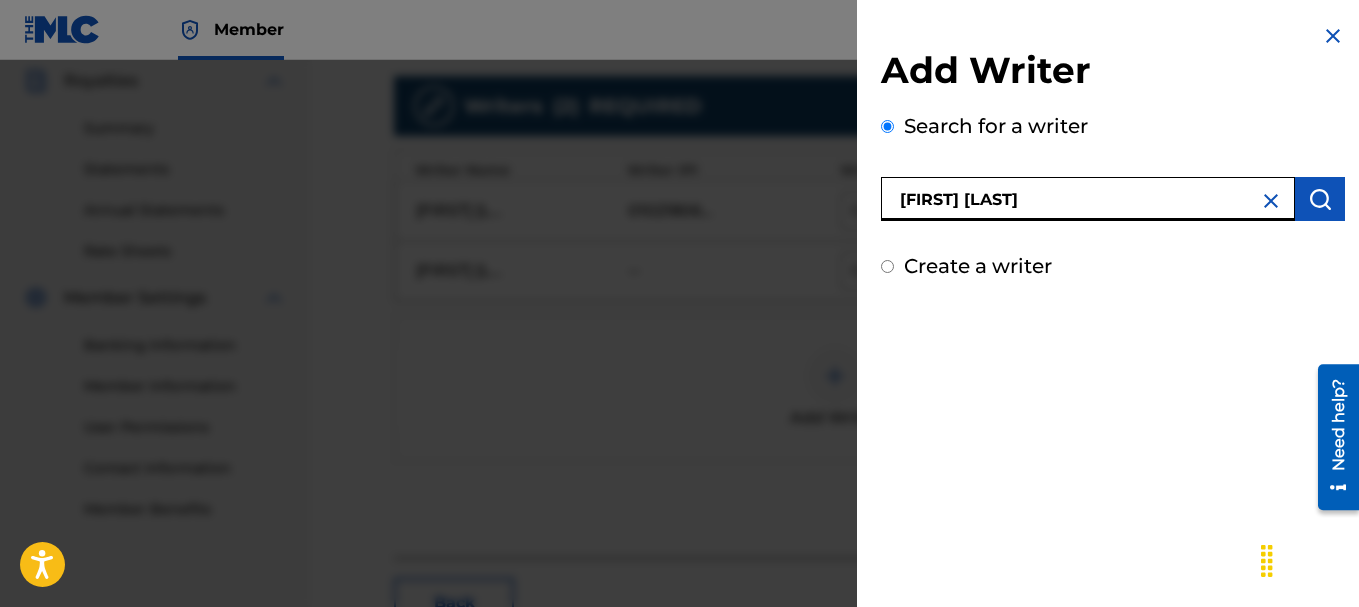 type on "pato banton" 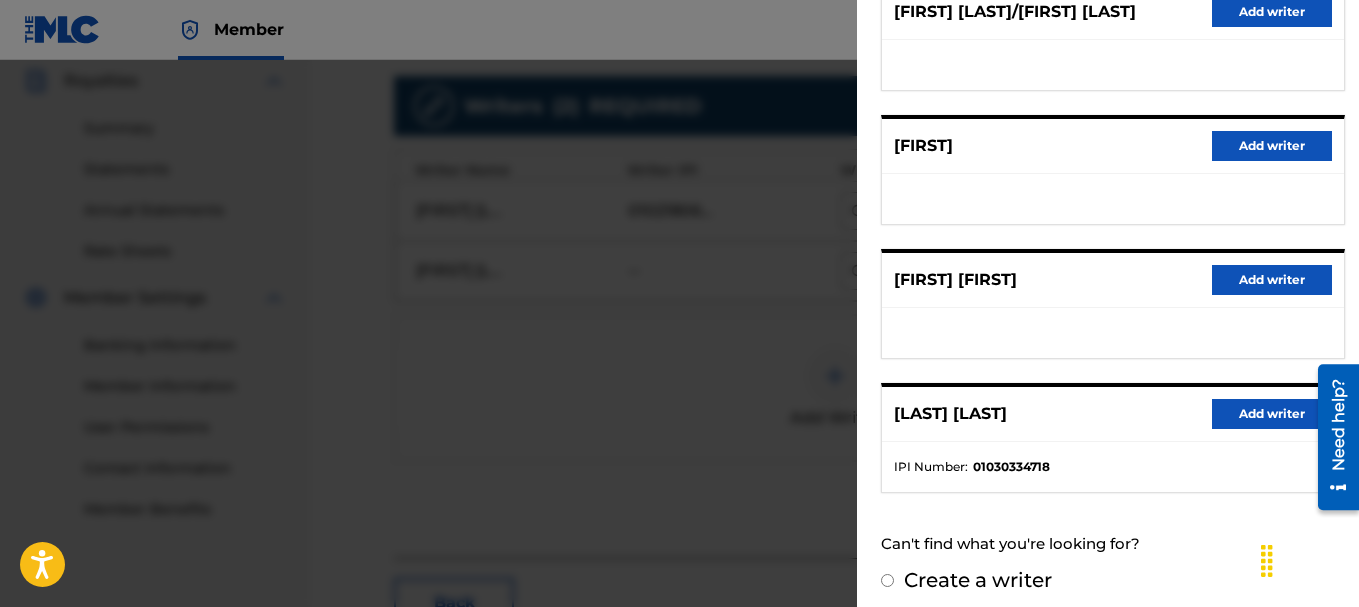 scroll, scrollTop: 435, scrollLeft: 0, axis: vertical 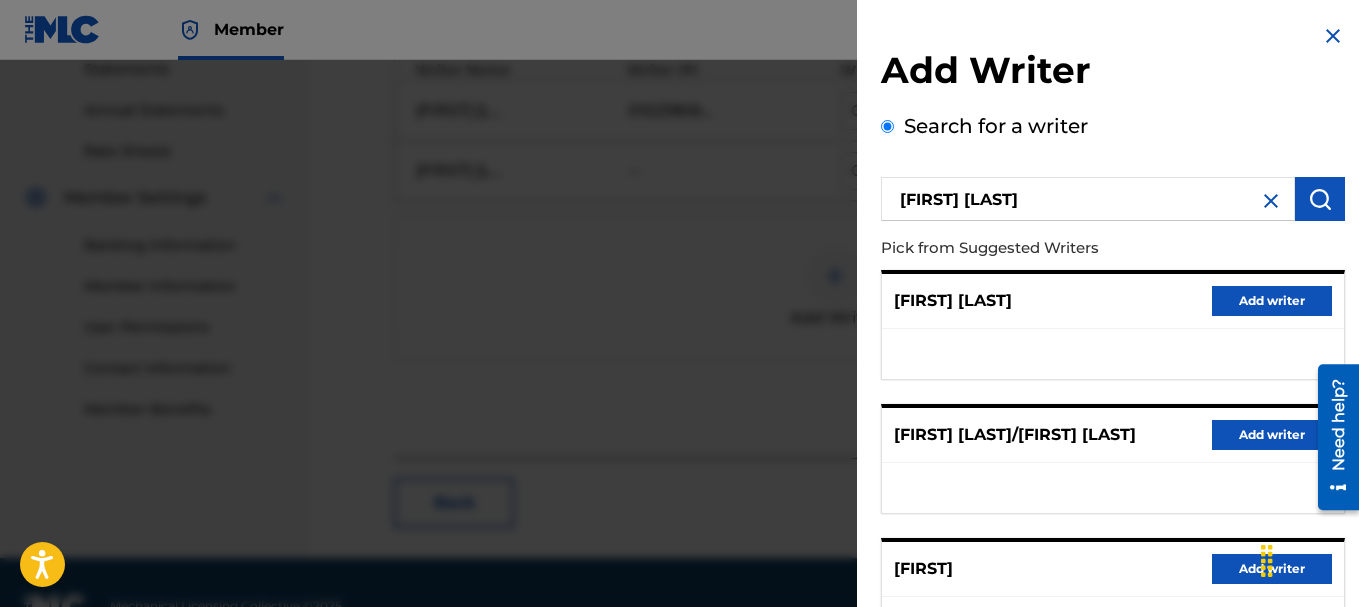 click on "Add writer" at bounding box center (1272, 301) 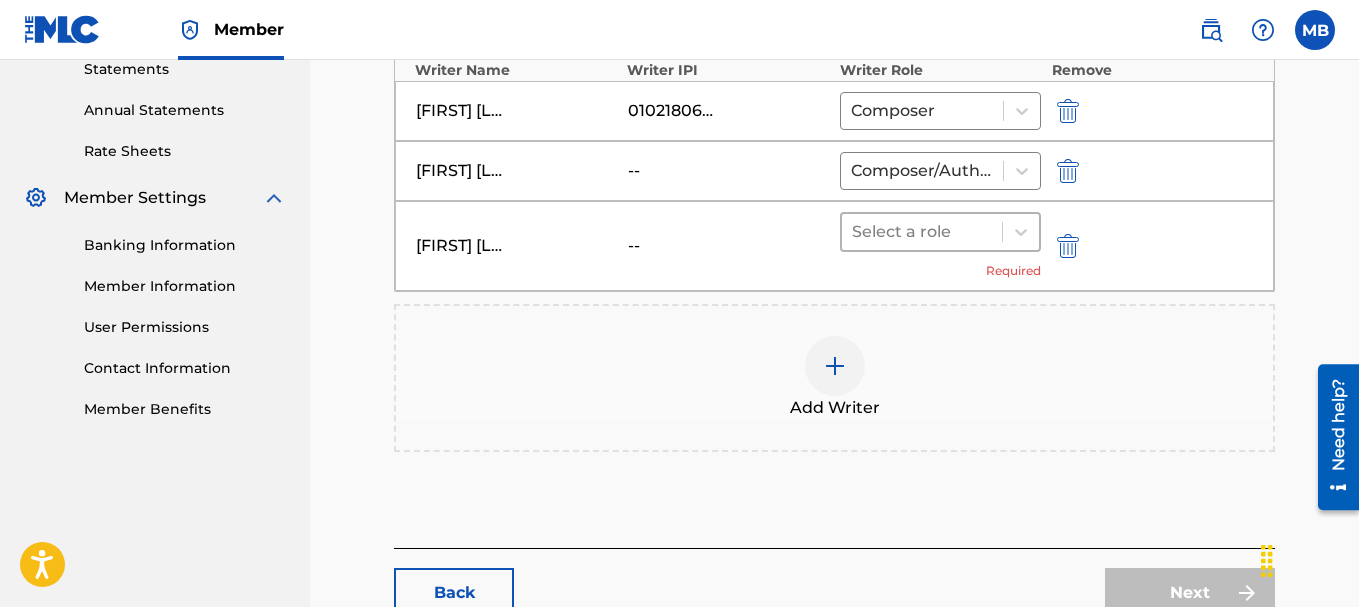 click at bounding box center (922, 232) 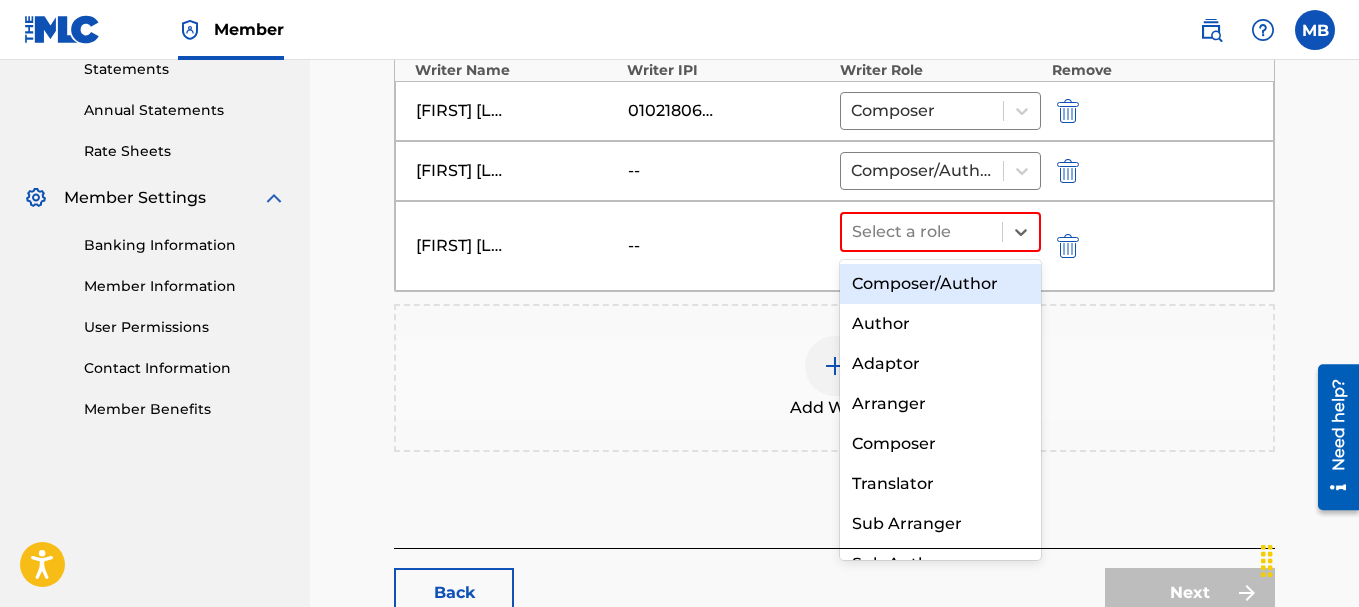 click on "Composer/Author" at bounding box center [941, 284] 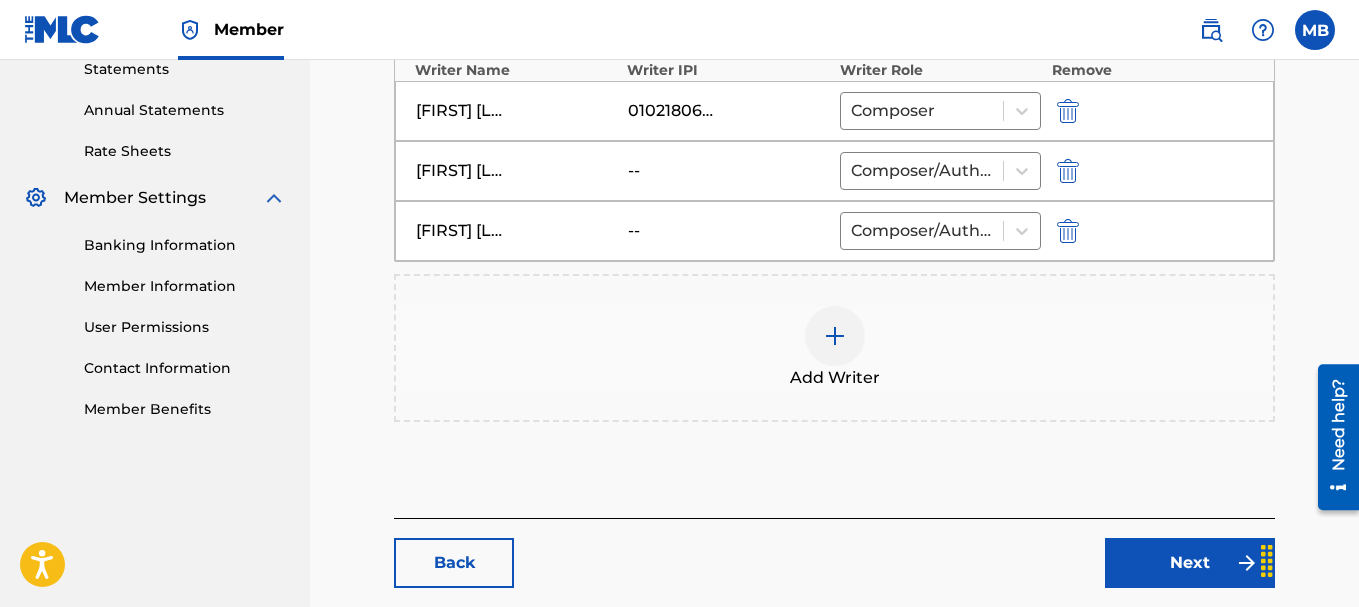 click on "PATO BANTON -- Composer/Author" at bounding box center [834, 231] 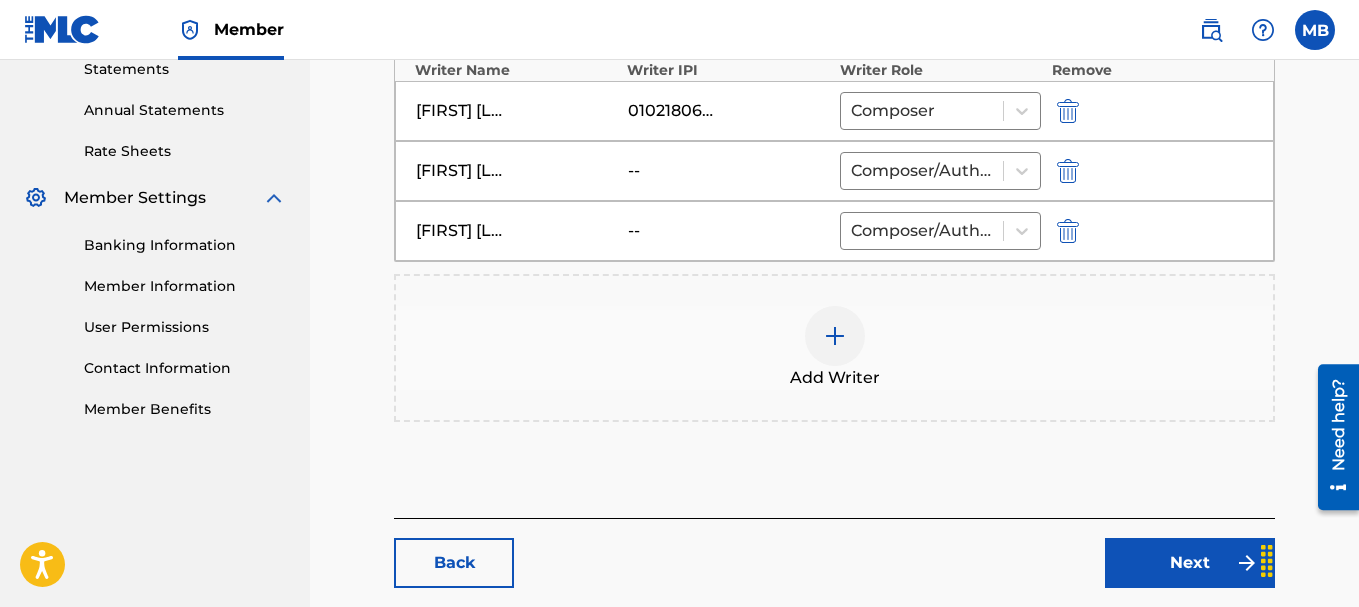 click at bounding box center [1068, 231] 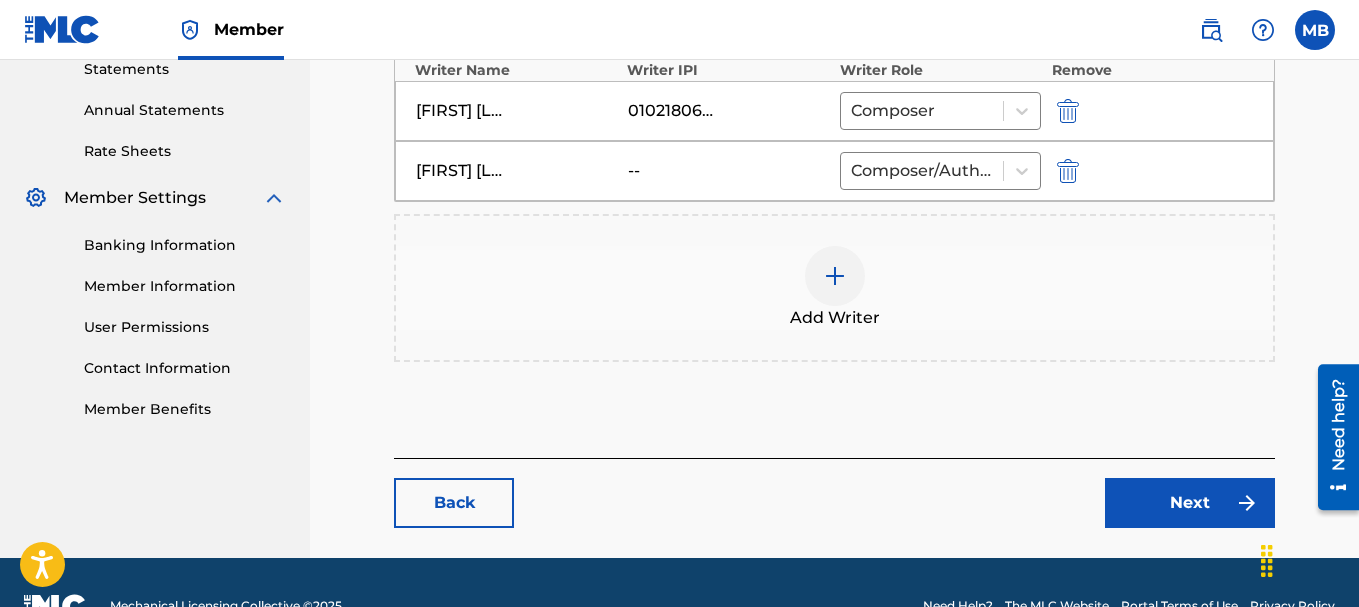 click at bounding box center (835, 276) 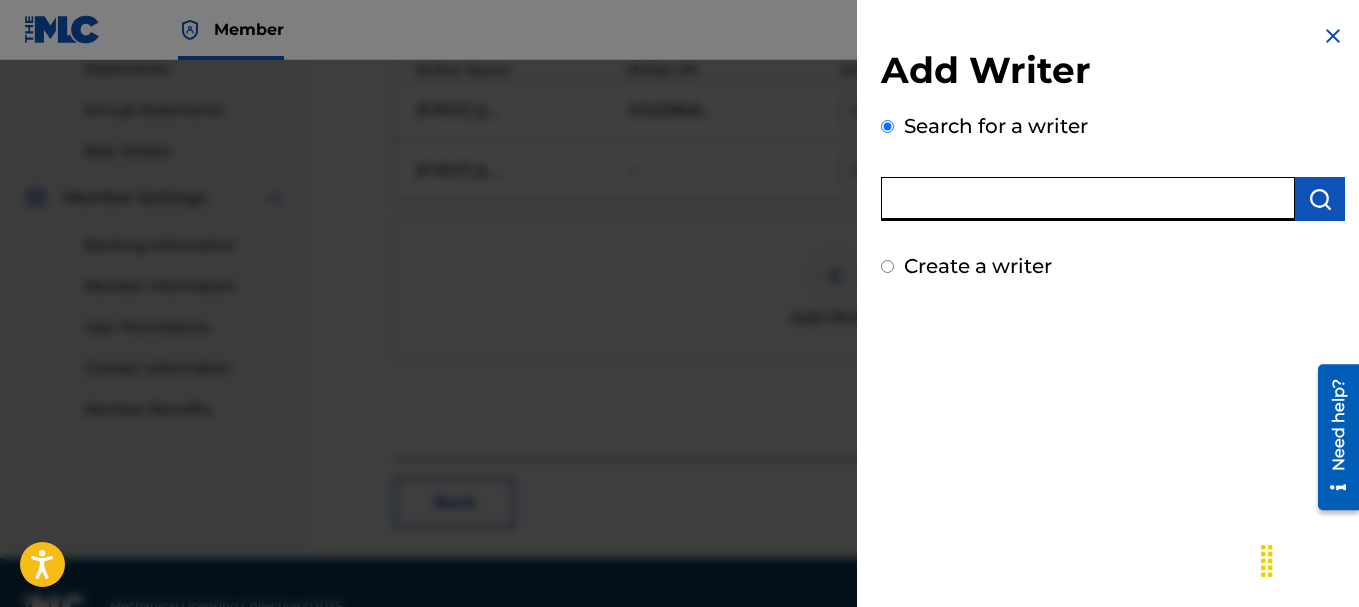 click at bounding box center (1088, 199) 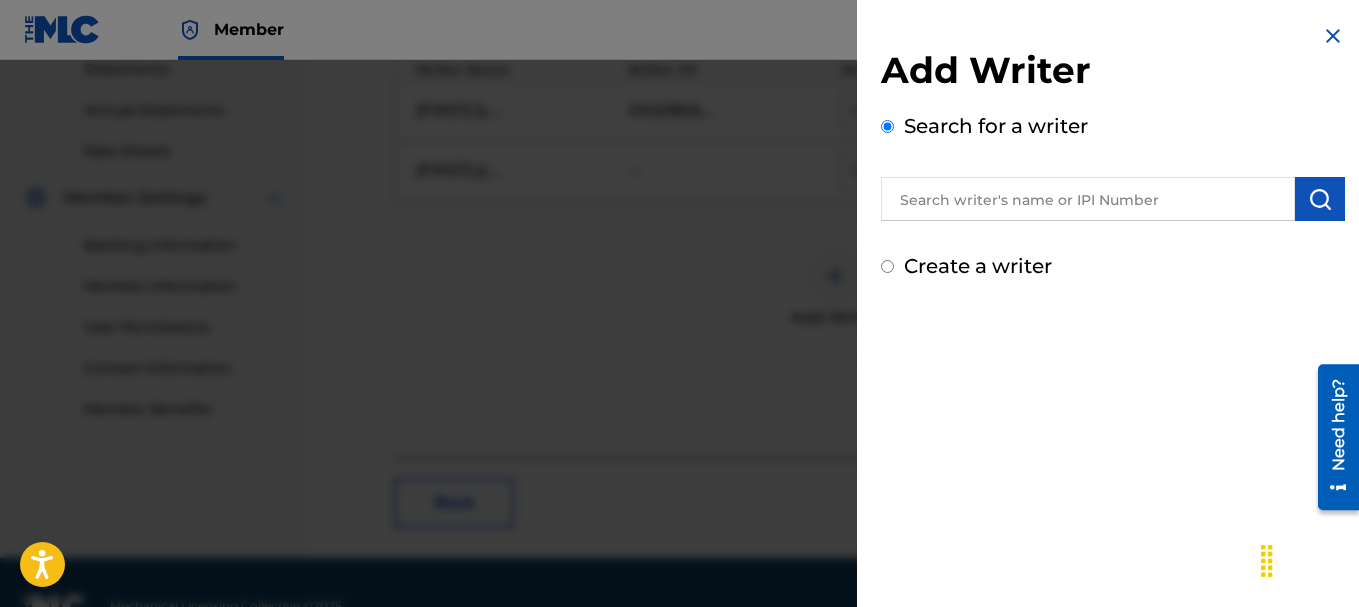 click at bounding box center [1088, 199] 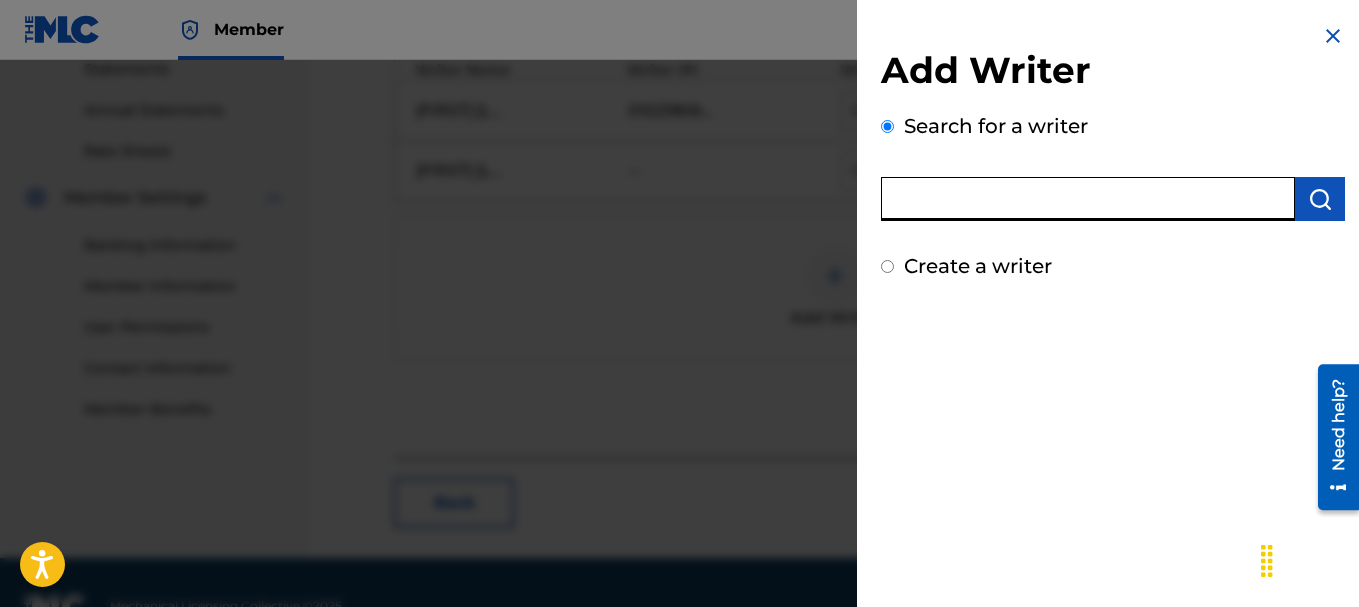 type on "v" 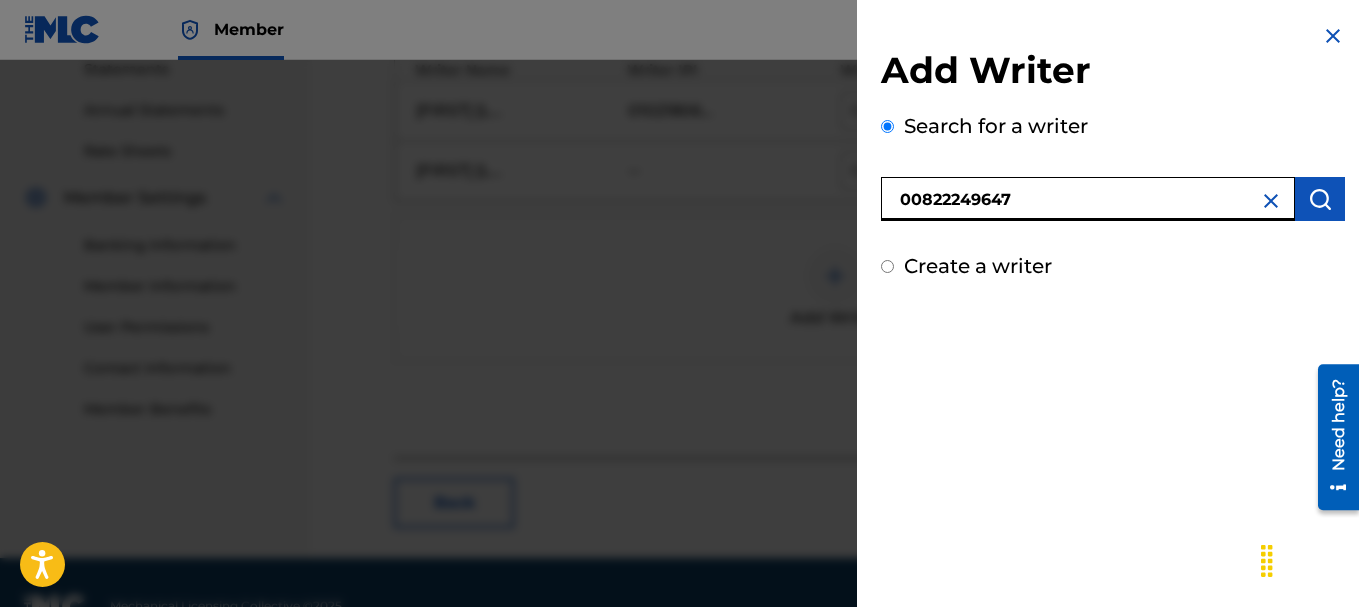 type on "00822249647" 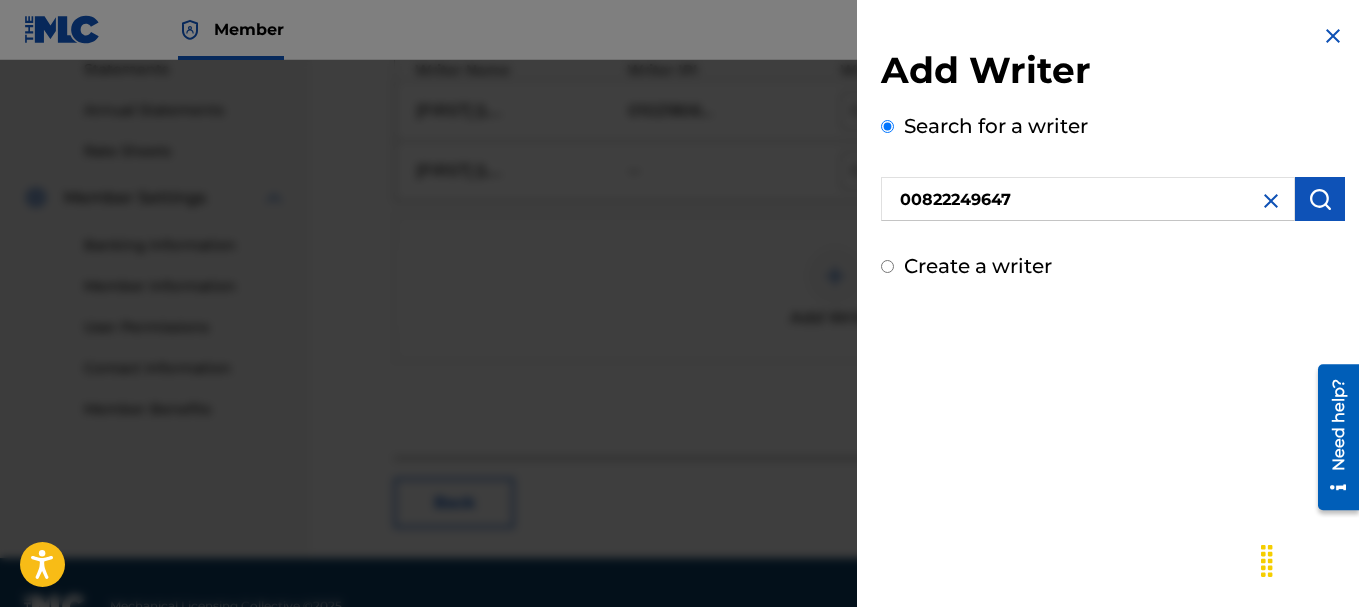 click at bounding box center [1320, 199] 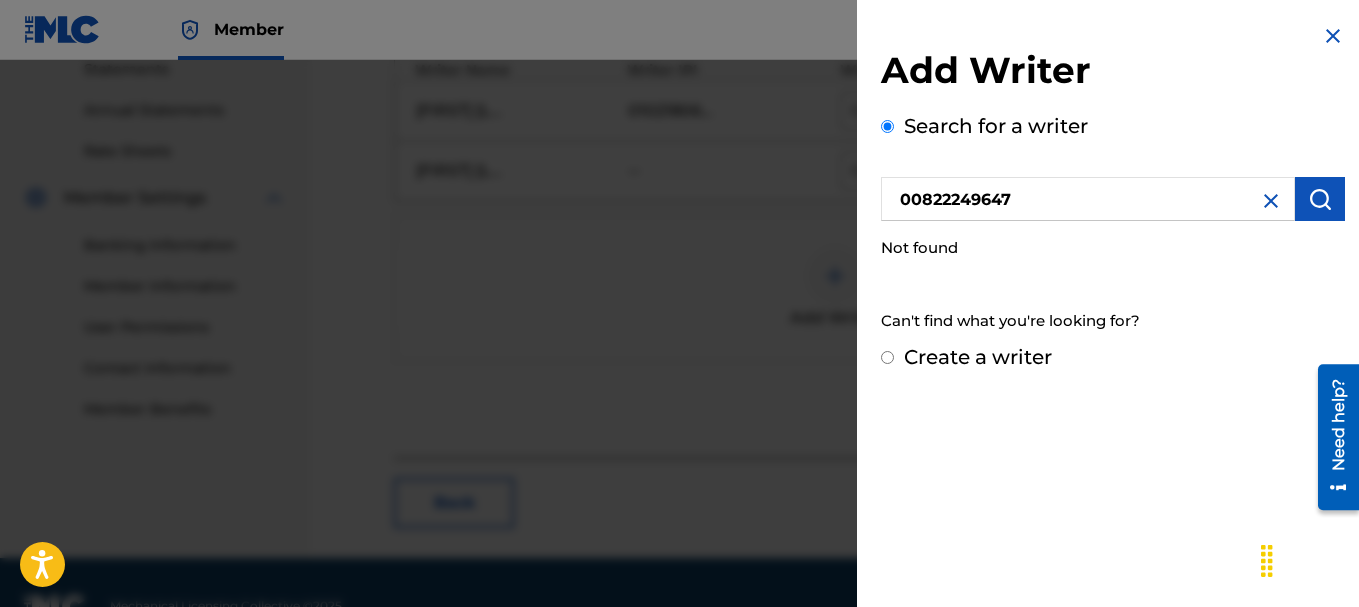 click on "Create a writer" at bounding box center (887, 357) 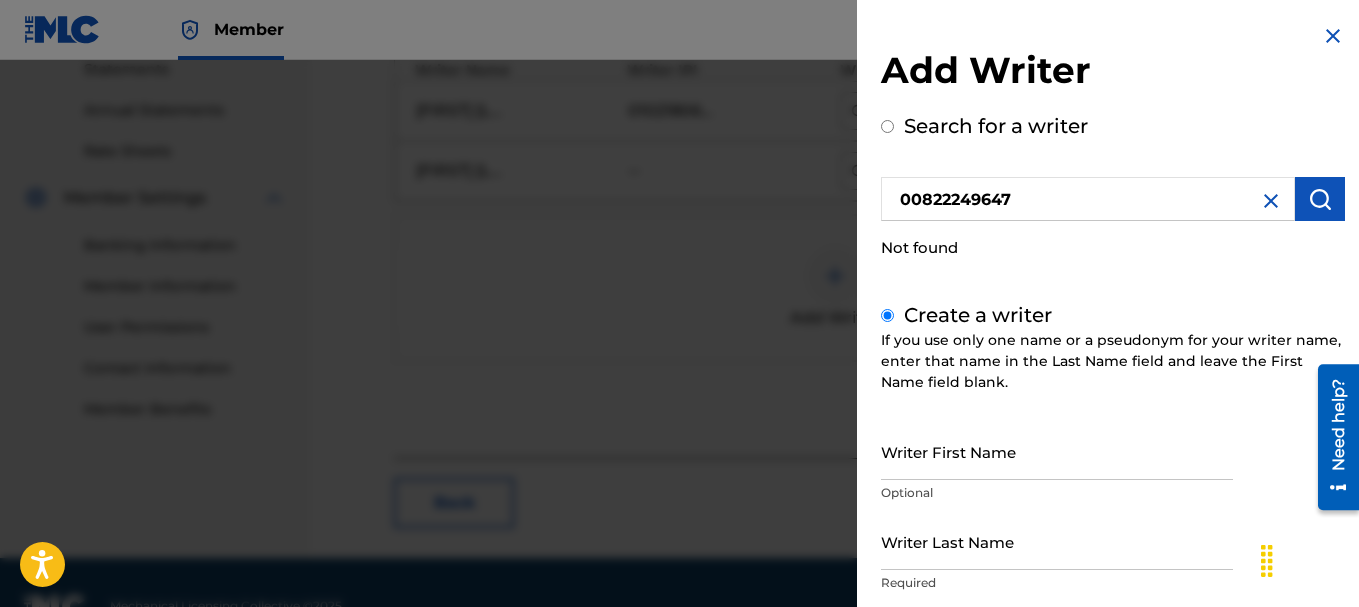scroll, scrollTop: 100, scrollLeft: 0, axis: vertical 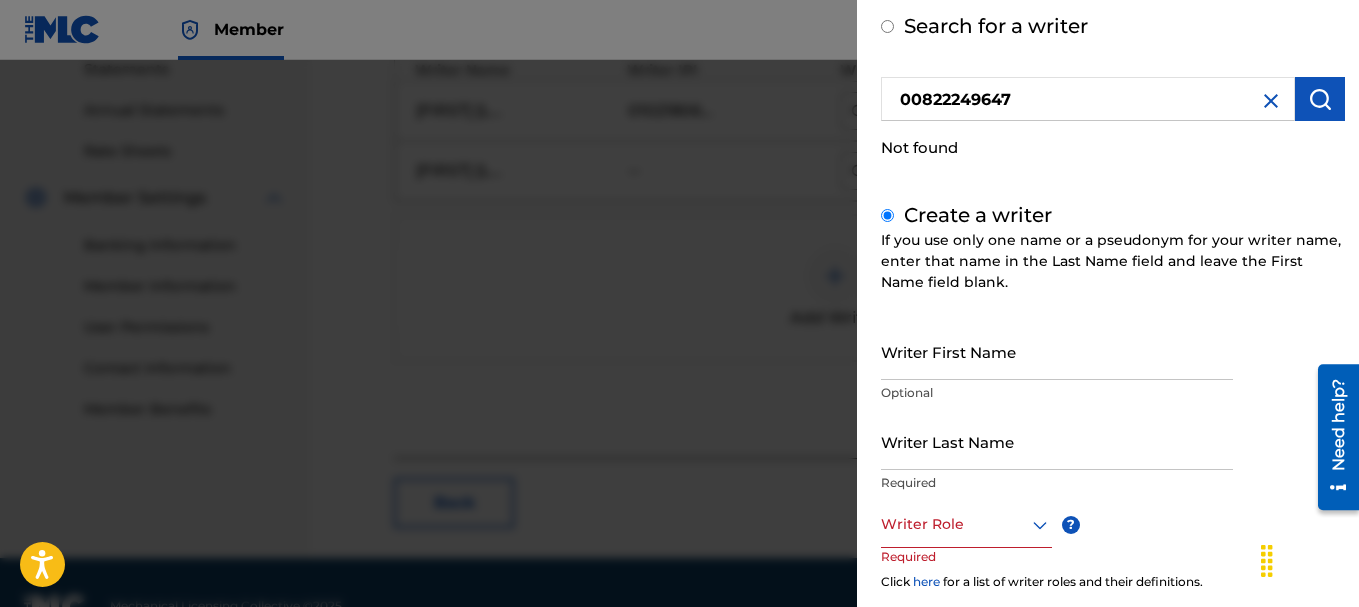 click on "Writer First Name" at bounding box center [1057, 351] 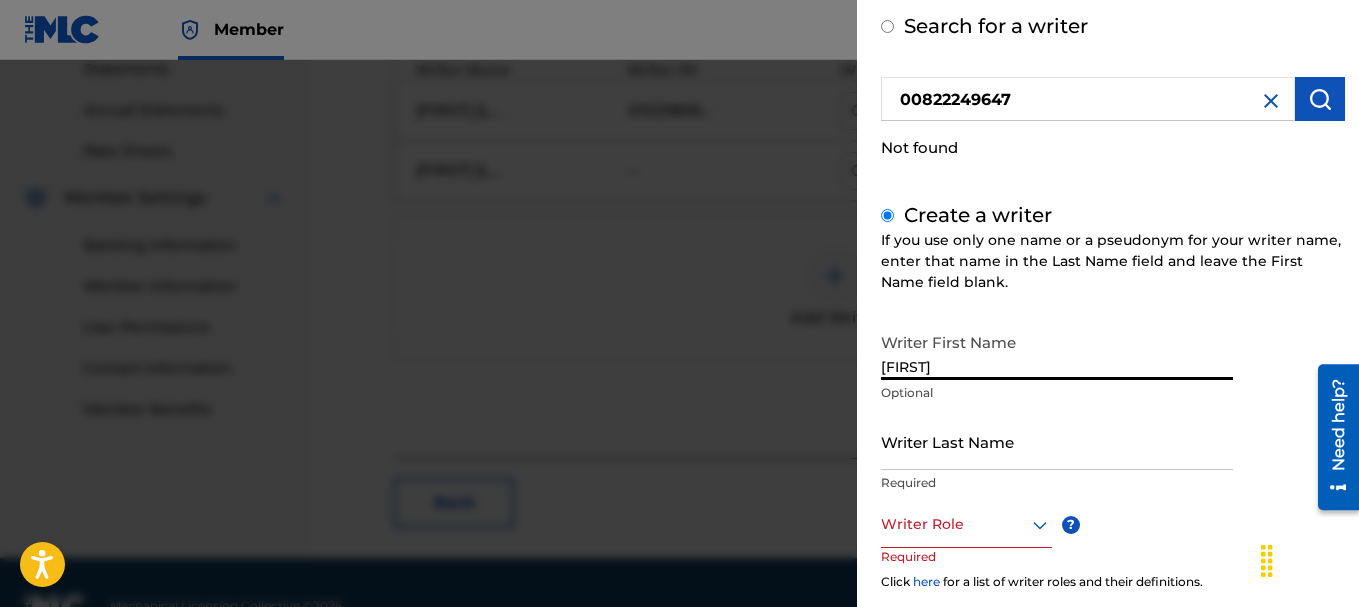 type on "Pato" 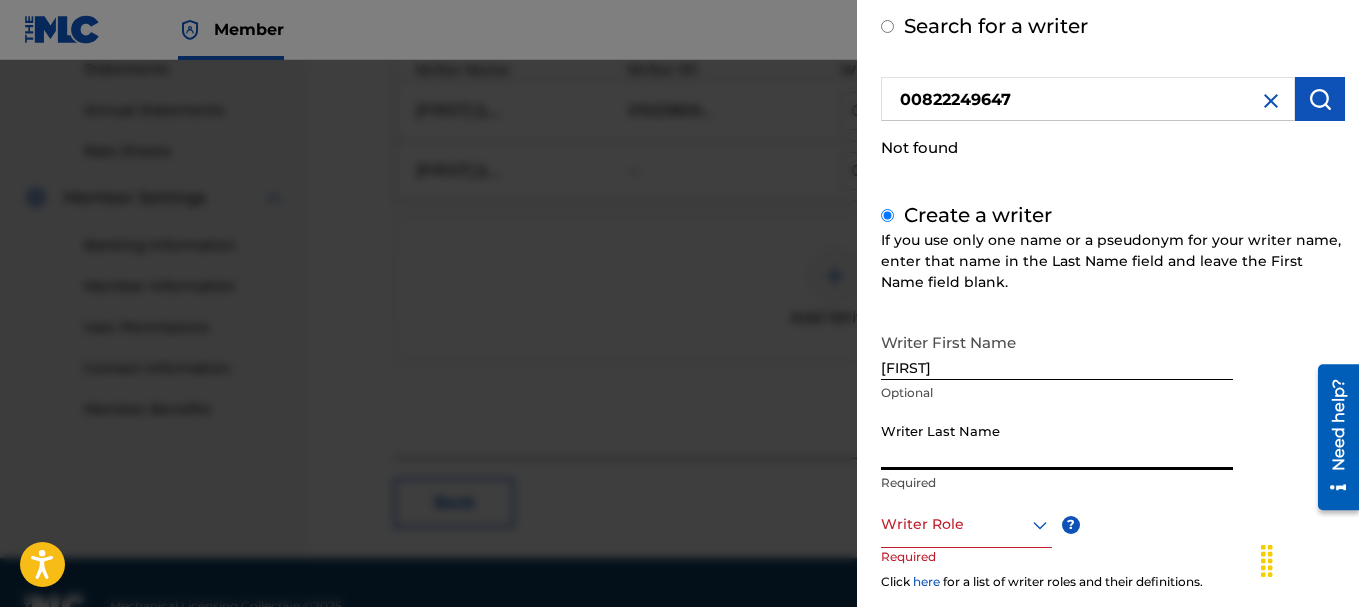 click on "Writer Last Name" at bounding box center (1057, 441) 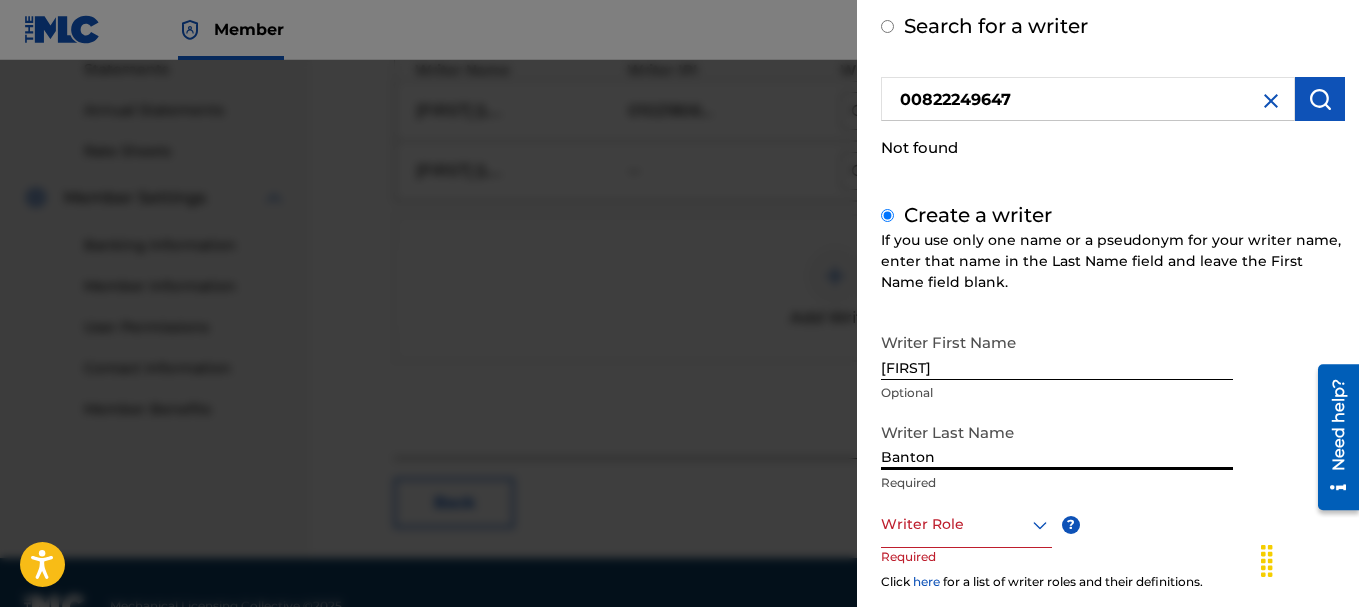 type on "Banton" 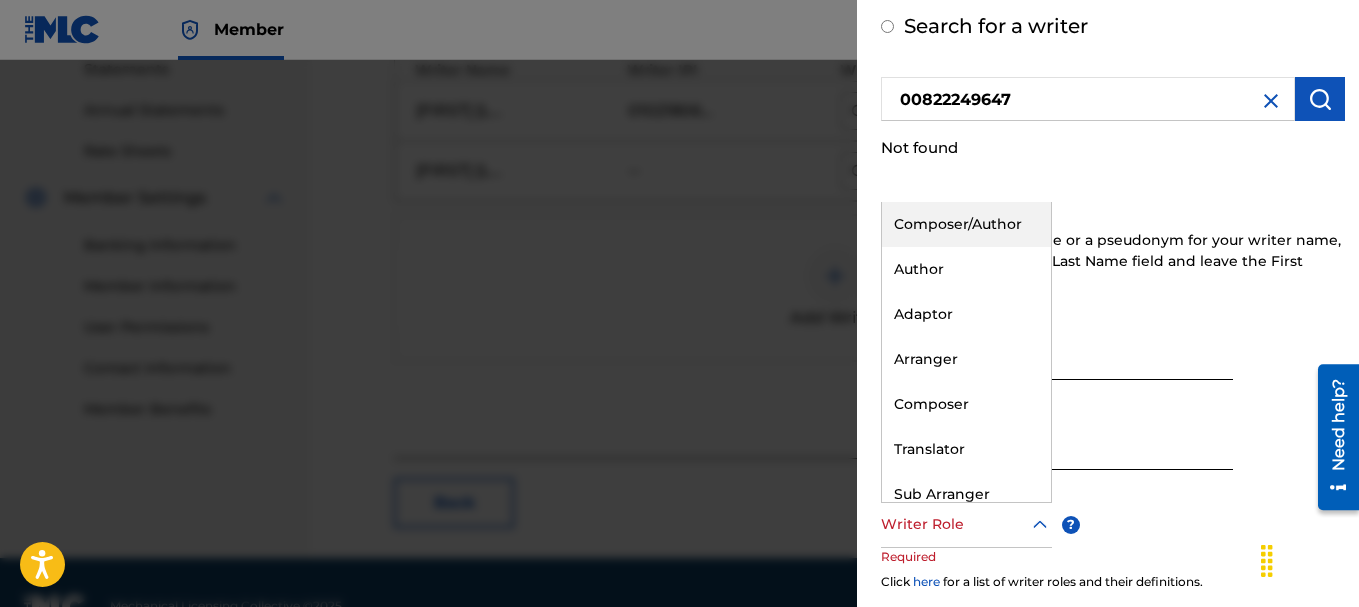 click on "Composer/Author" at bounding box center (966, 224) 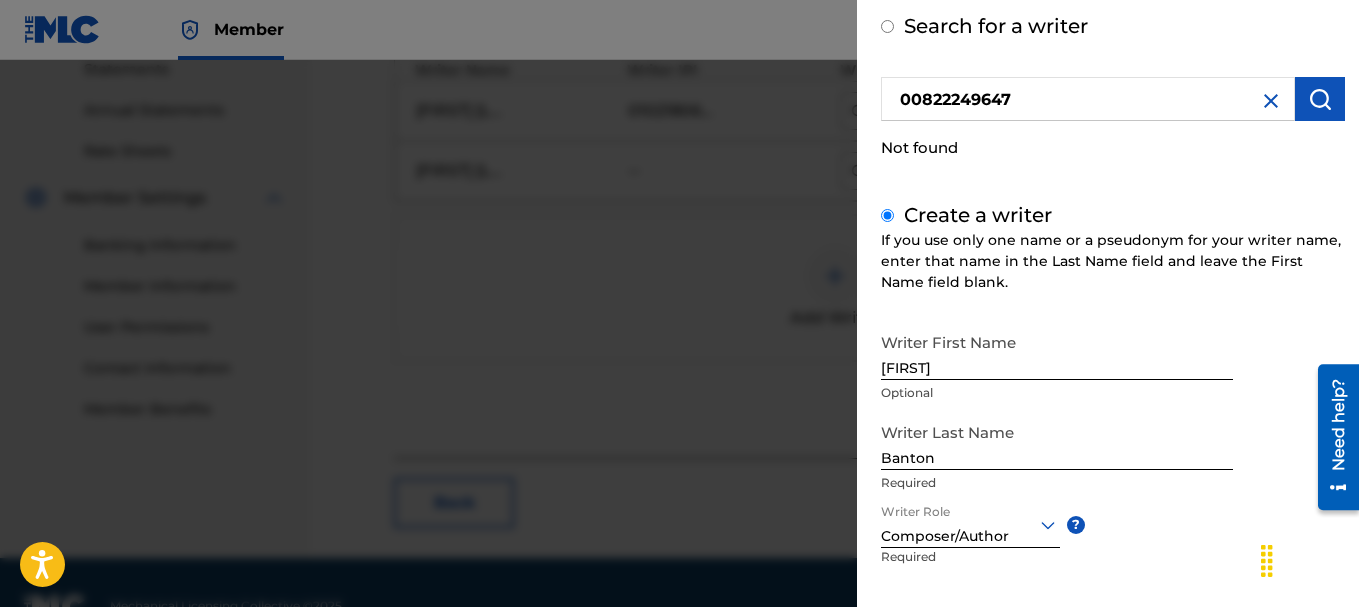 click on "Writer First Name   Pato Optional Writer Last Name   Banton Required Writer Role Composer/Author ? Required IPI   Optional Save & Add Another Writer Continue" at bounding box center [1113, 543] 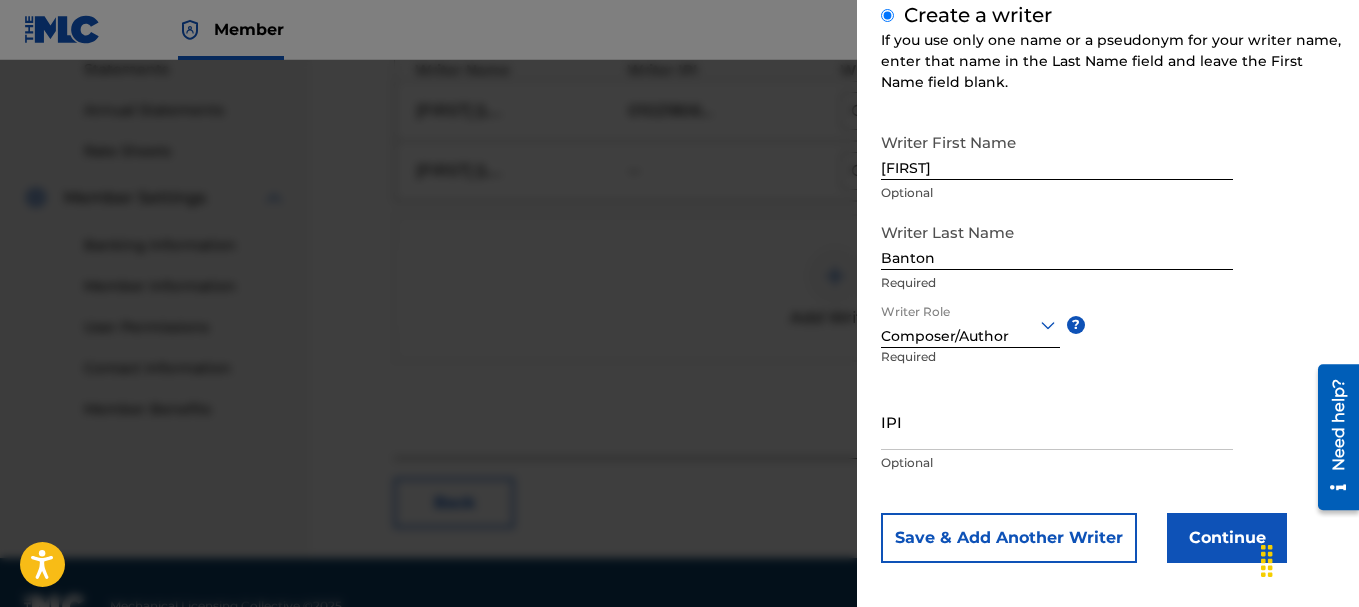 scroll, scrollTop: 310, scrollLeft: 0, axis: vertical 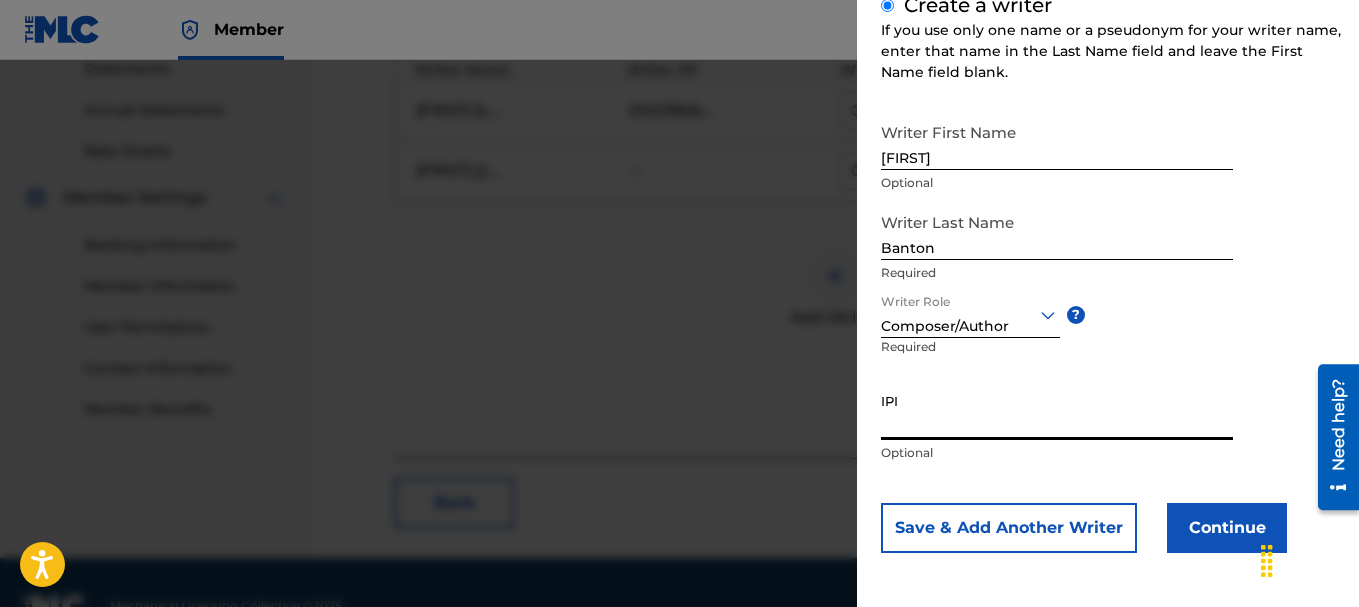 click on "IPI" at bounding box center [1057, 411] 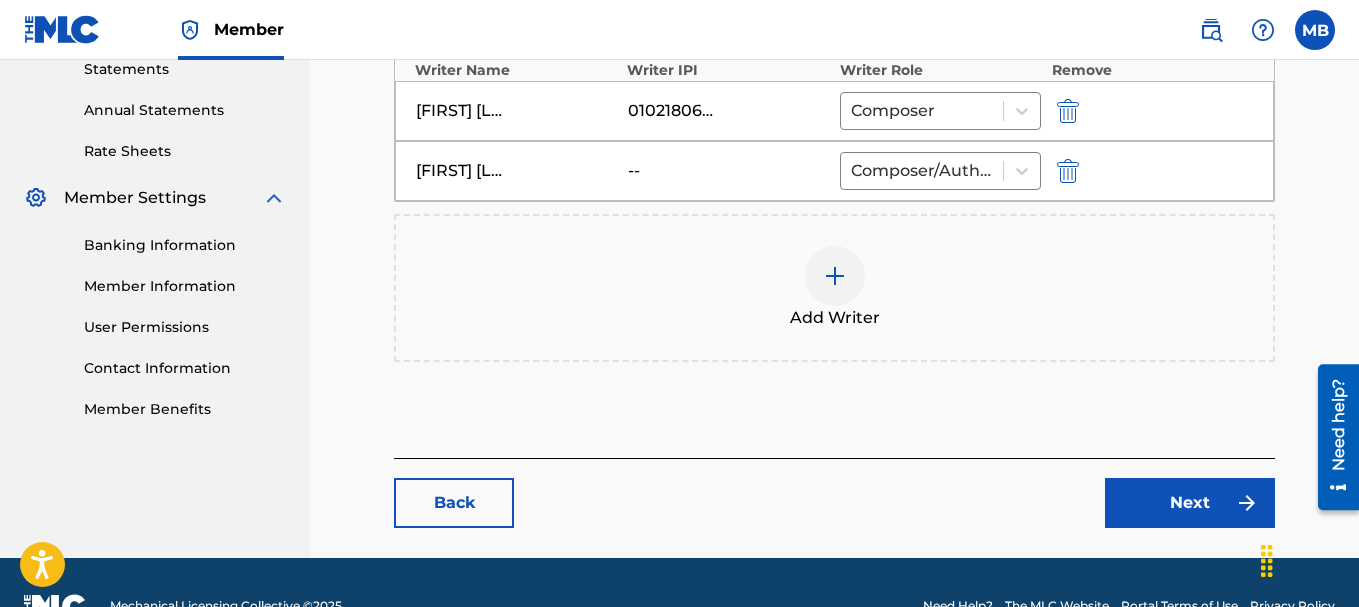 click on "Add Writer" at bounding box center [834, 288] 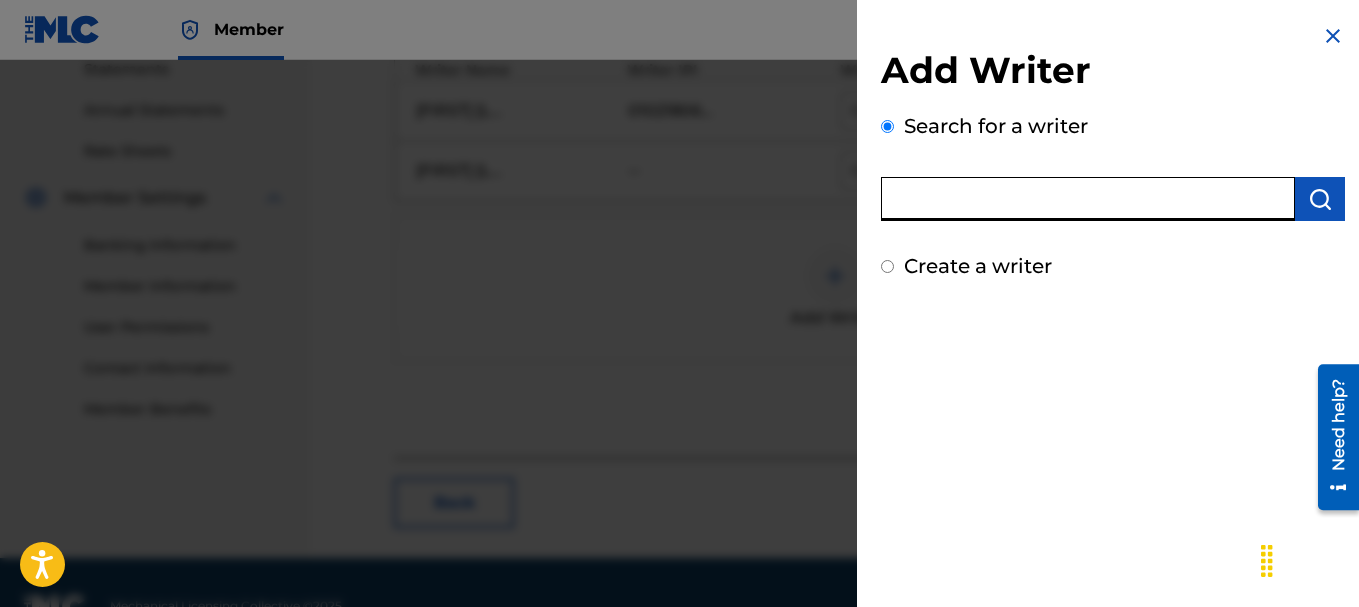 click at bounding box center (1088, 199) 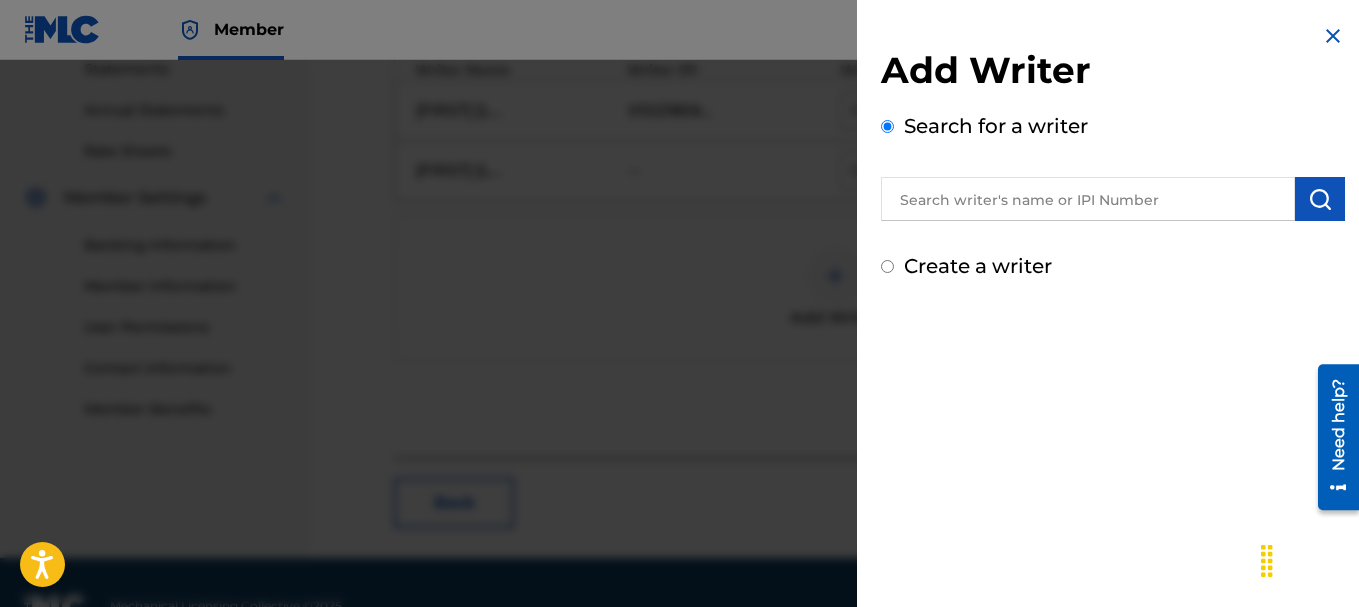 click at bounding box center [679, 363] 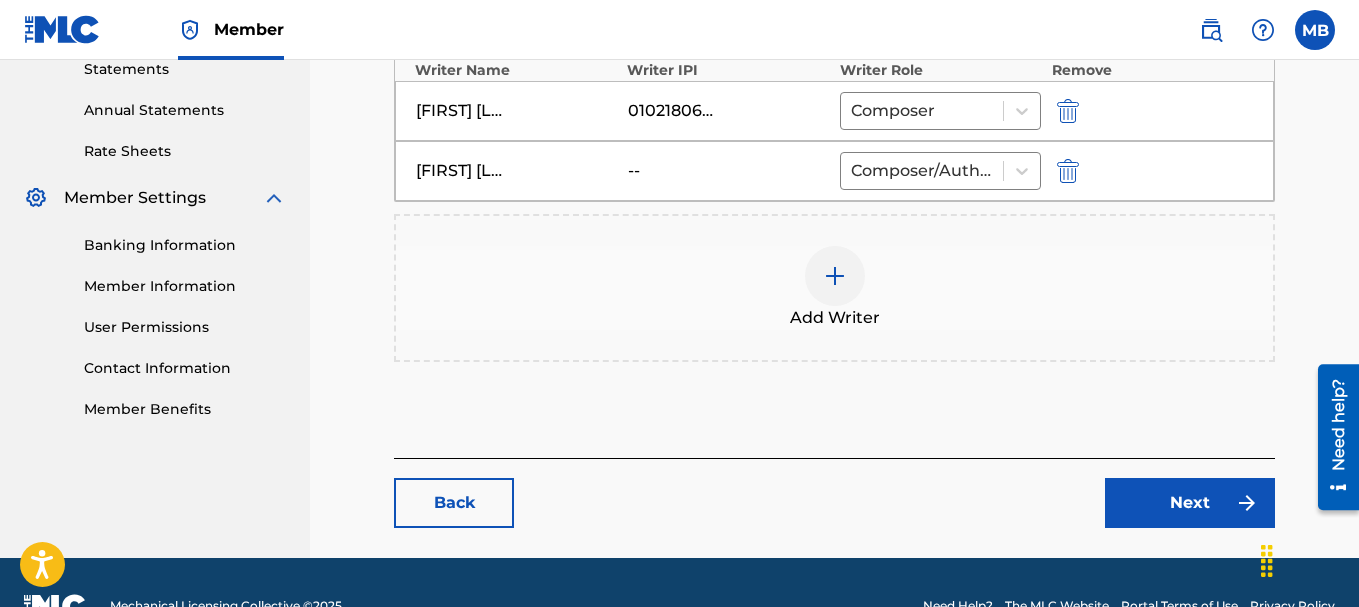 click on "--" at bounding box center (673, 171) 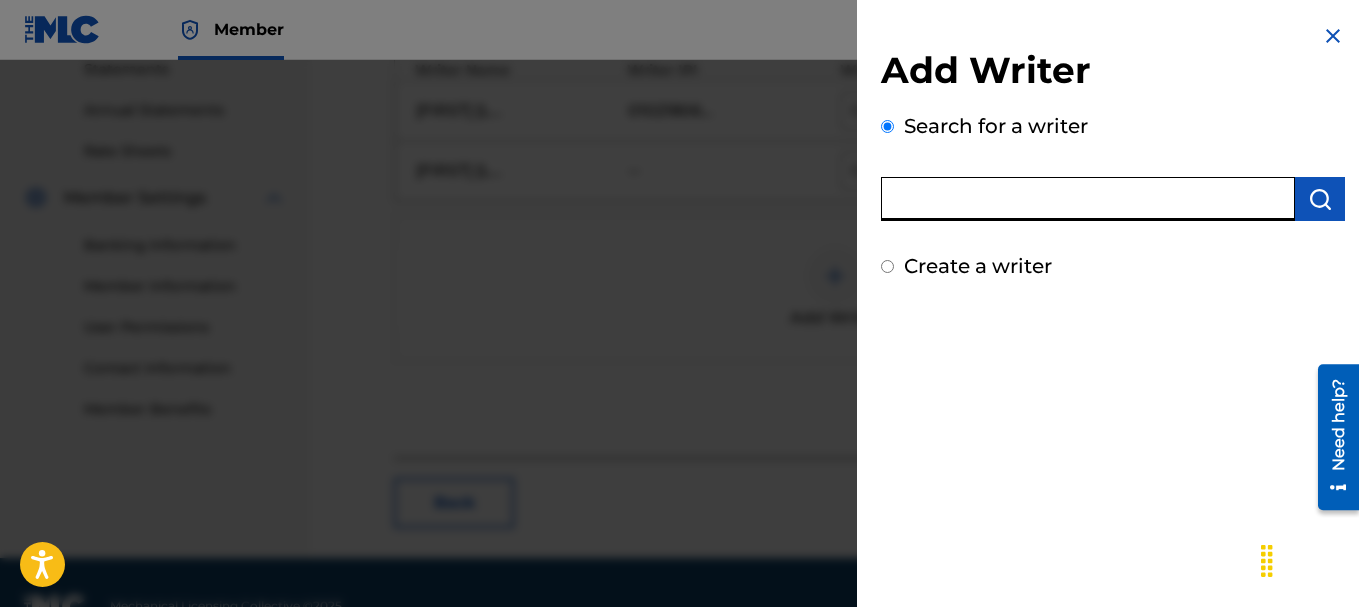 click at bounding box center (1088, 199) 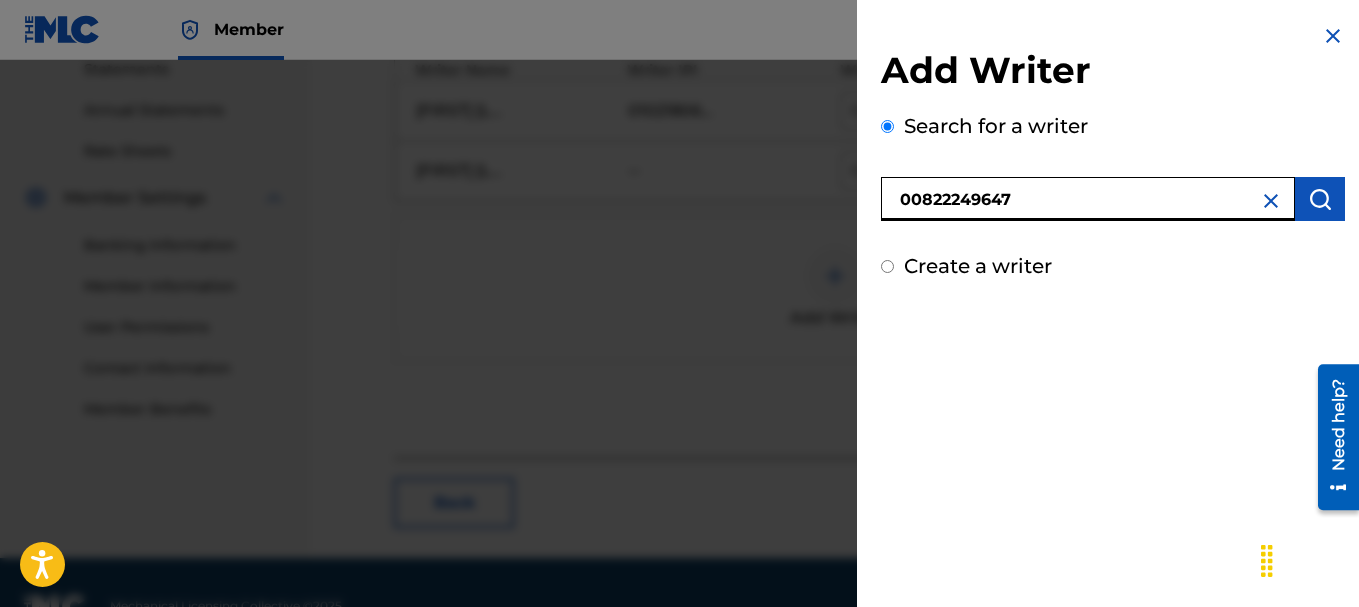 type on "00822249647" 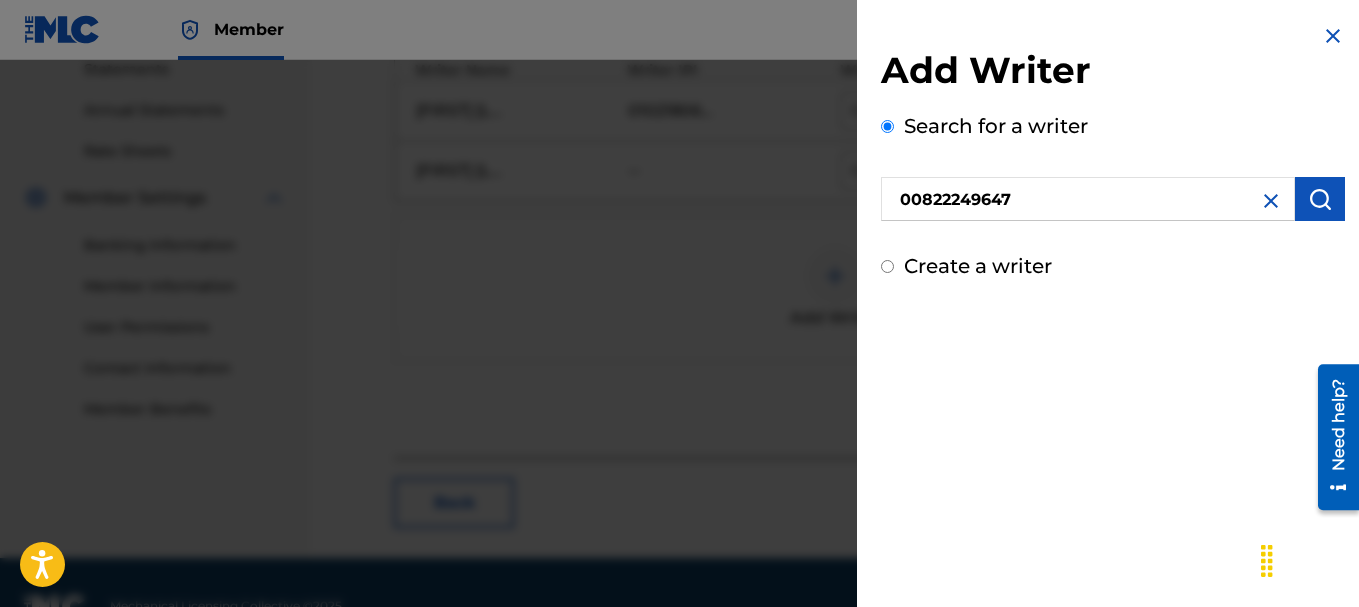 click at bounding box center (1320, 199) 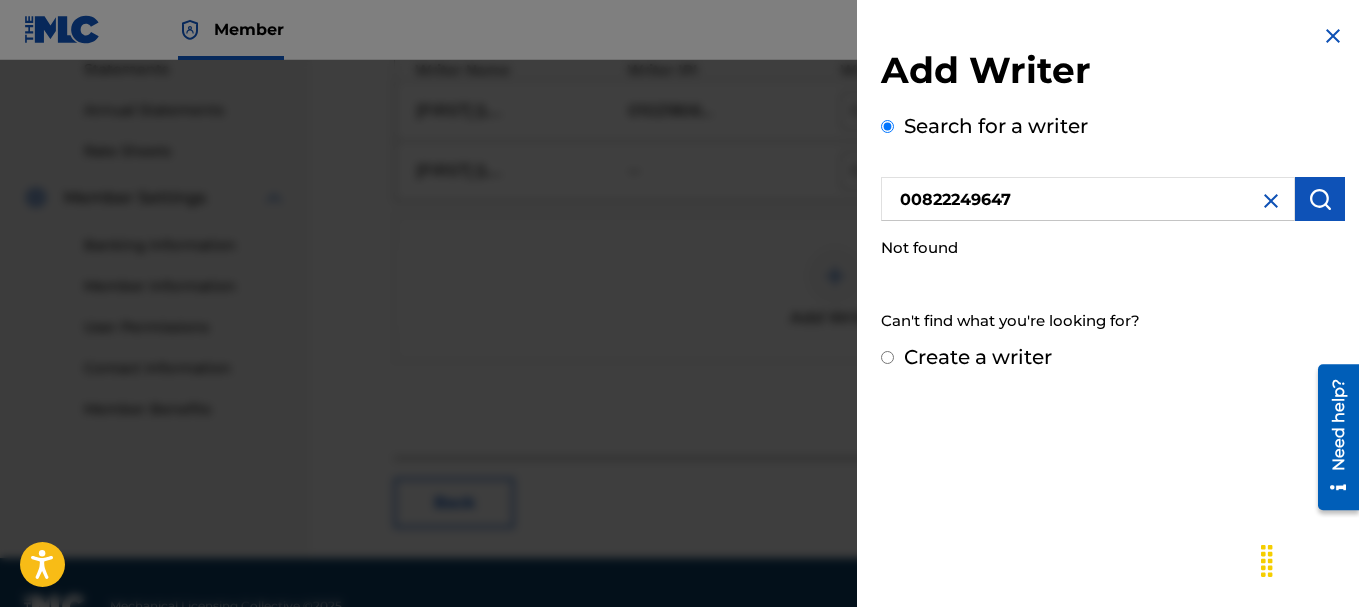 click on "Add Writer Search for a writer 00822249647 Not found Can't find what you're looking for? Create a writer" at bounding box center (1113, 198) 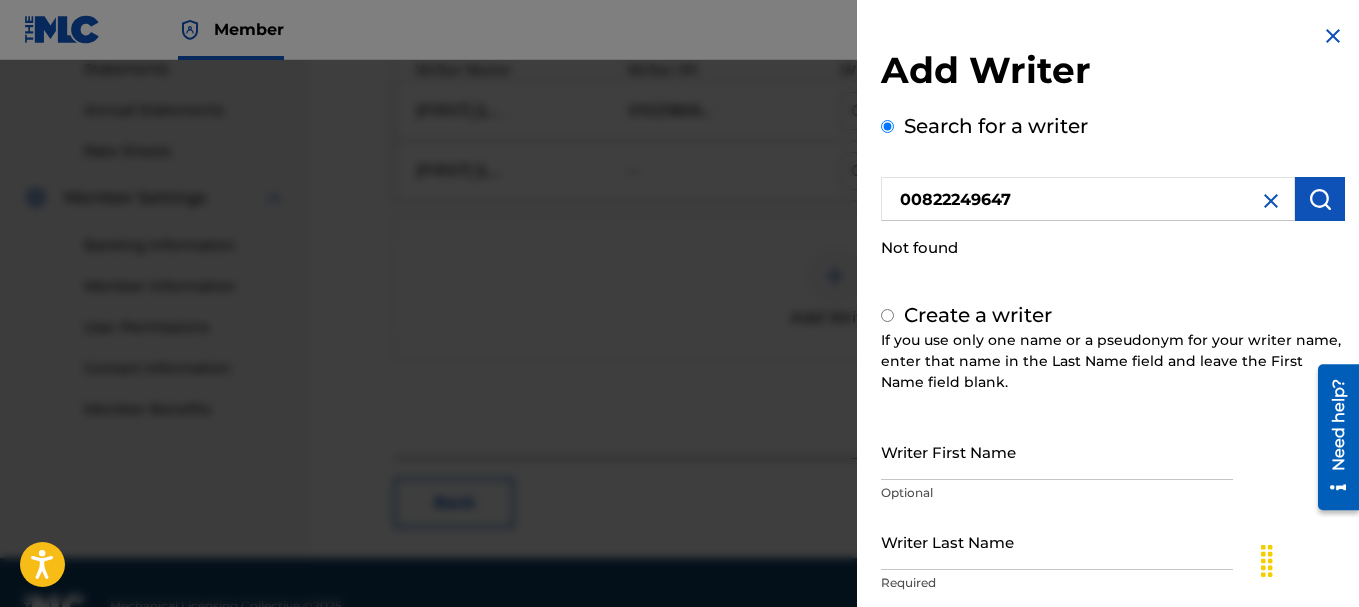 radio on "false" 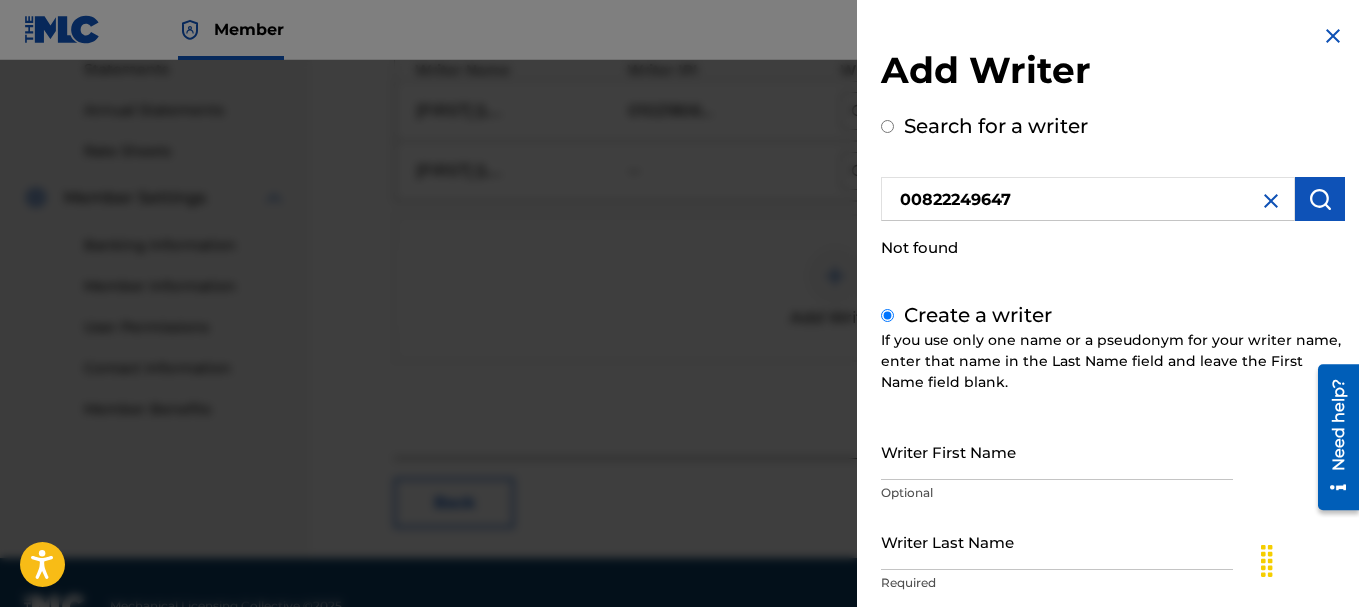 click on "Writer First Name" at bounding box center (1057, 451) 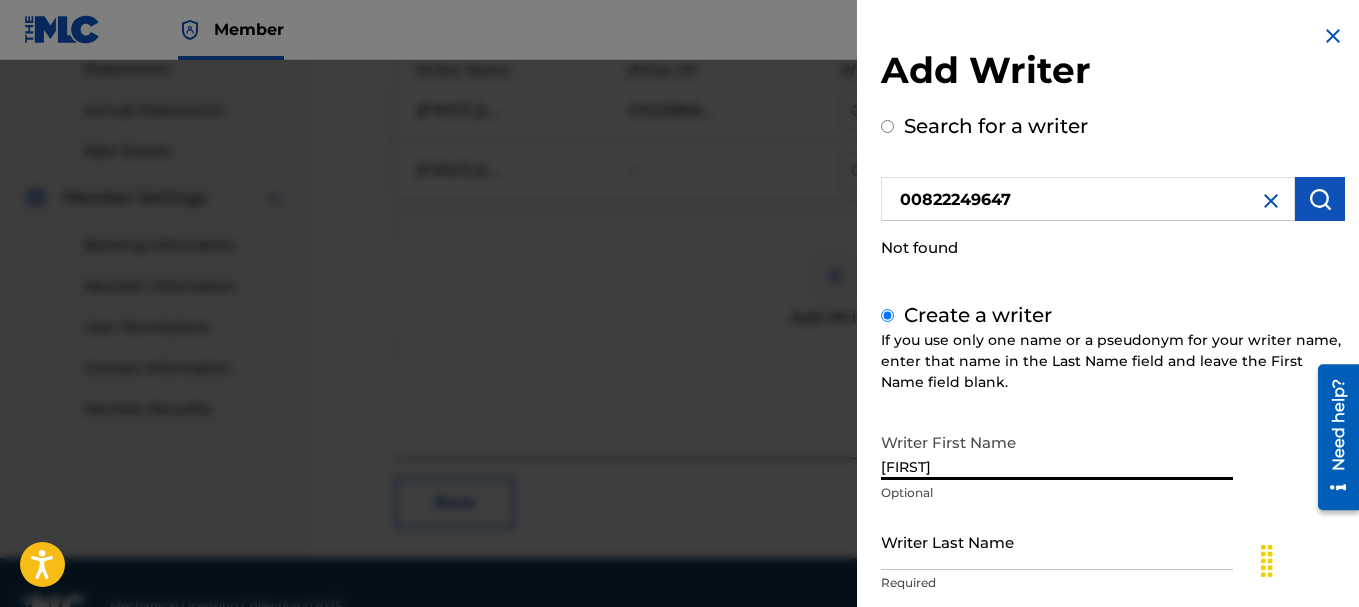 type on "Pato" 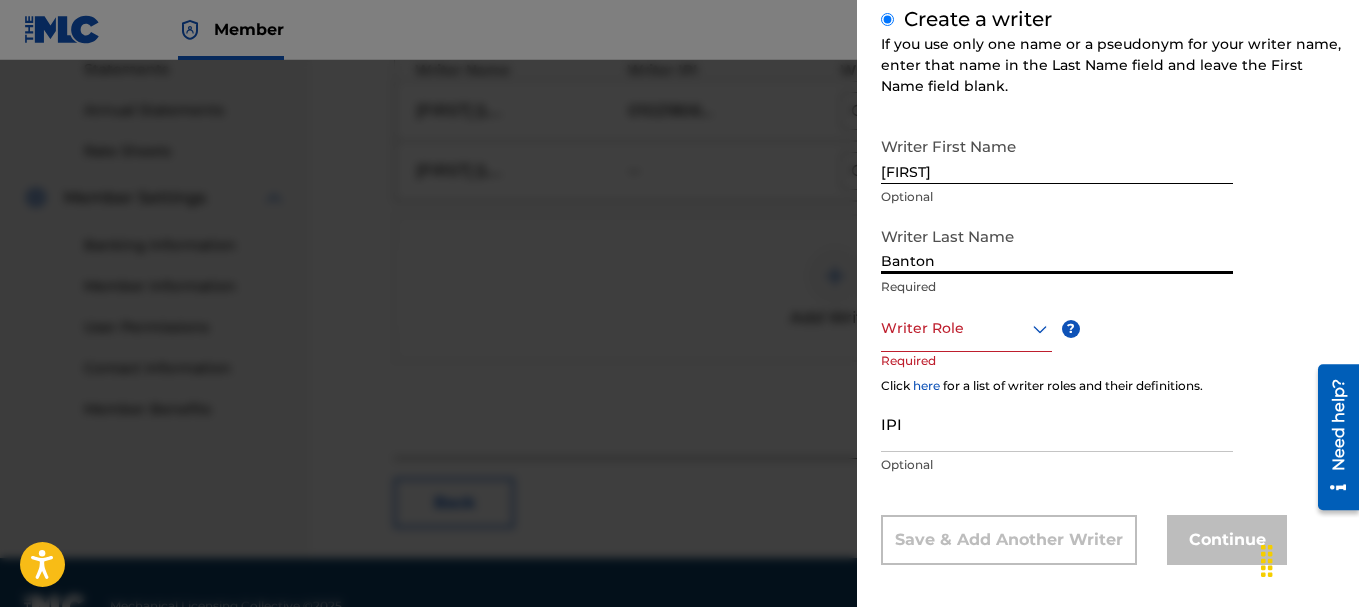 scroll, scrollTop: 300, scrollLeft: 0, axis: vertical 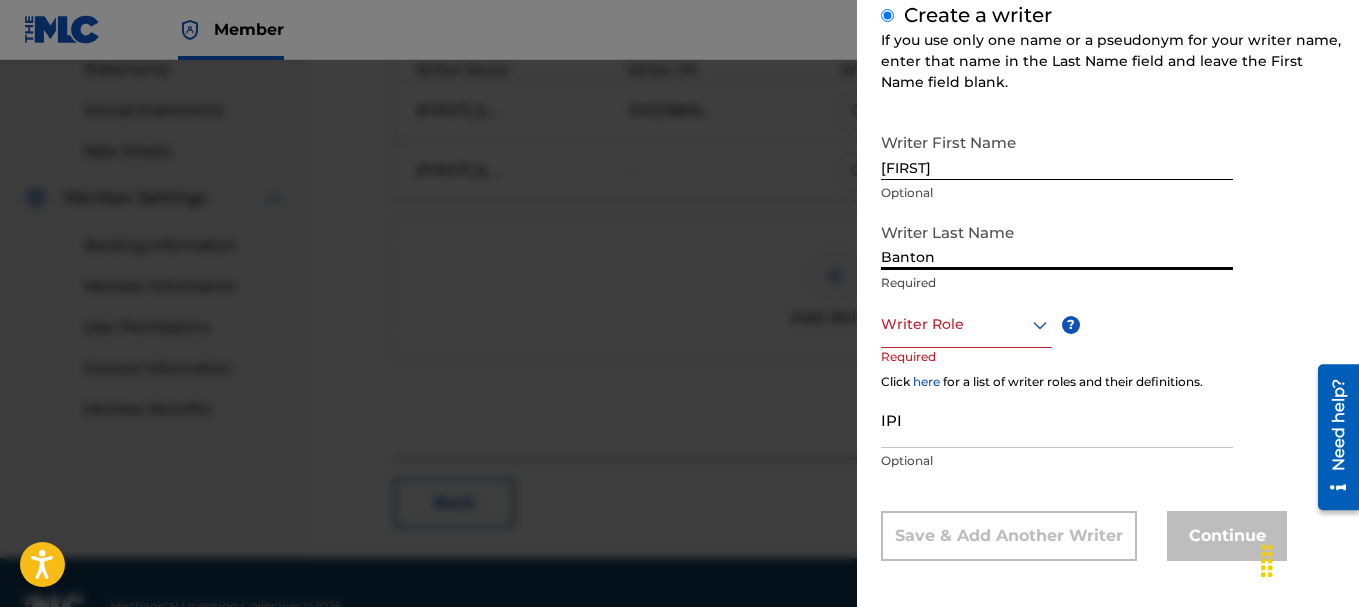 type on "Banton" 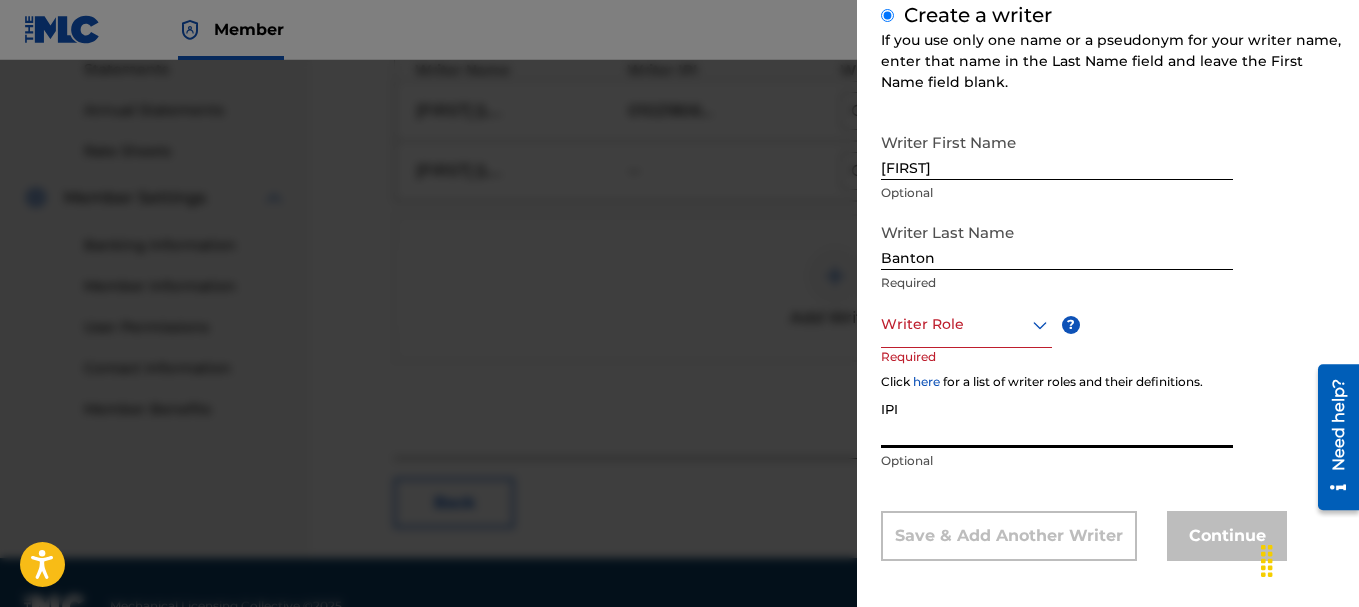 click on "IPI" at bounding box center (1057, 419) 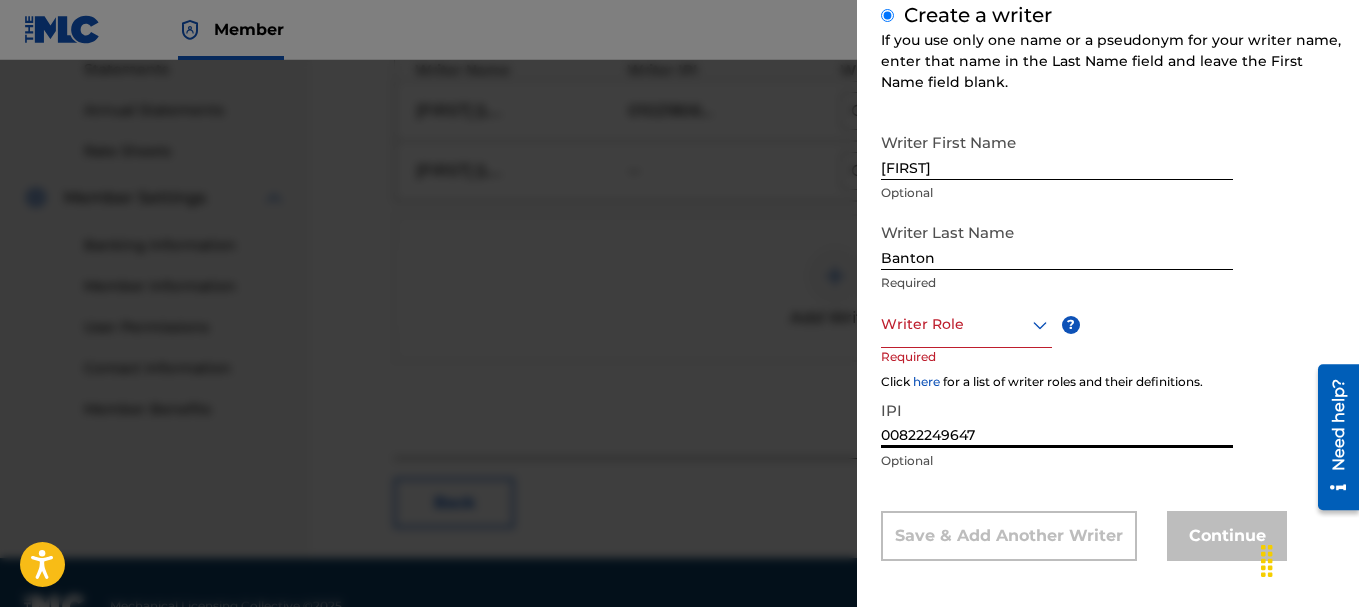 type on "00822249647" 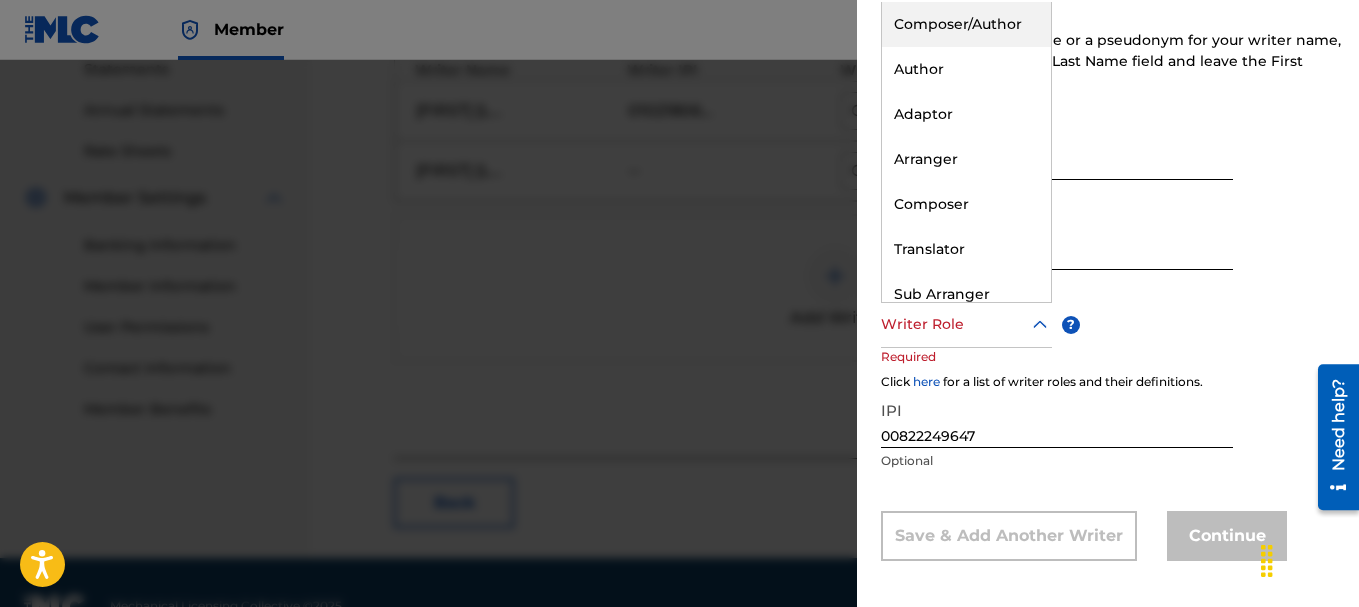 click on "Writer Role" at bounding box center (966, 325) 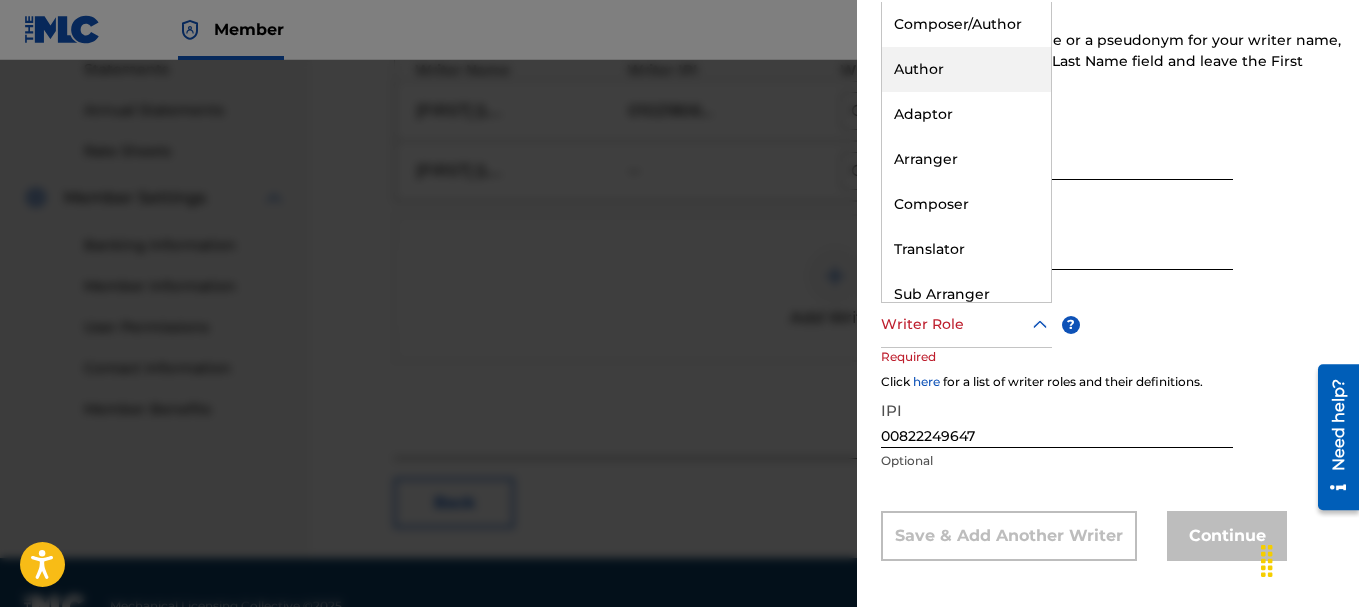 click on "Author" at bounding box center (966, 69) 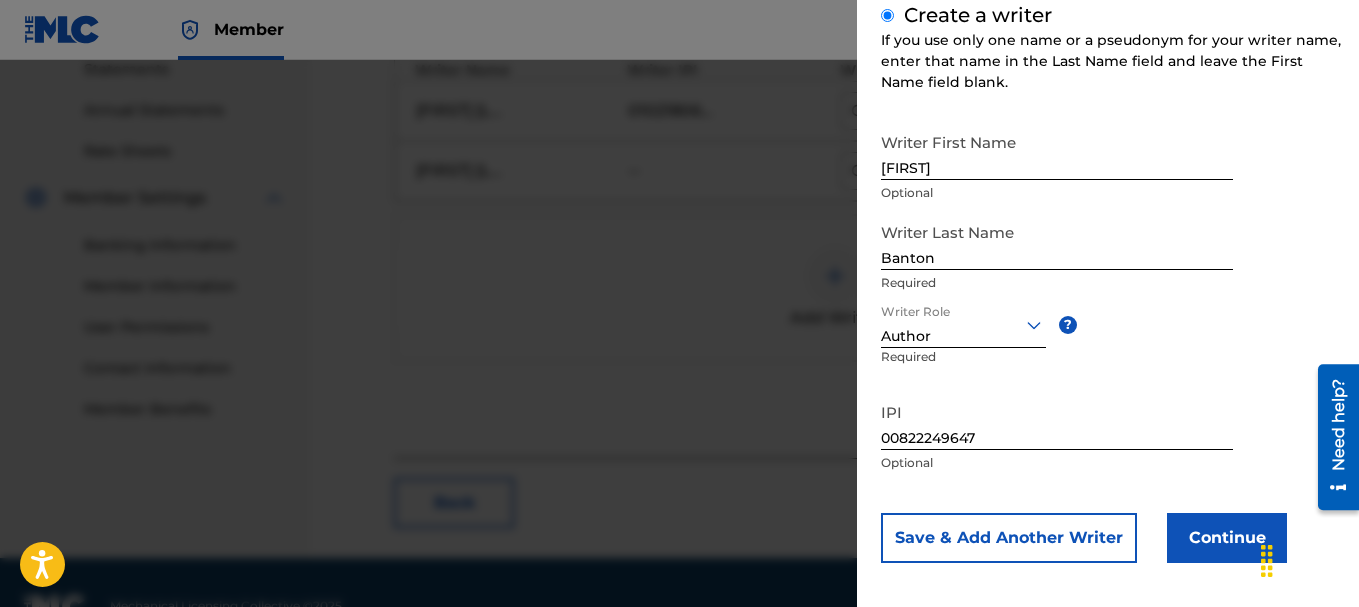 click on "Save & Add Another Writer" at bounding box center (1009, 538) 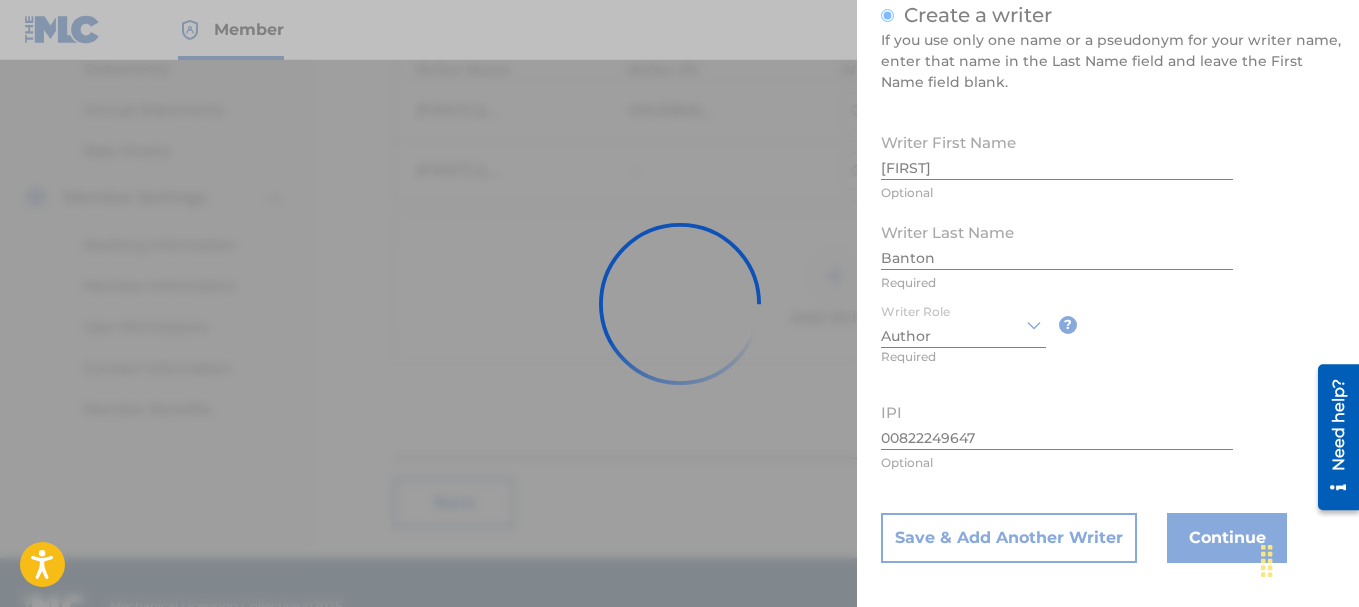 type 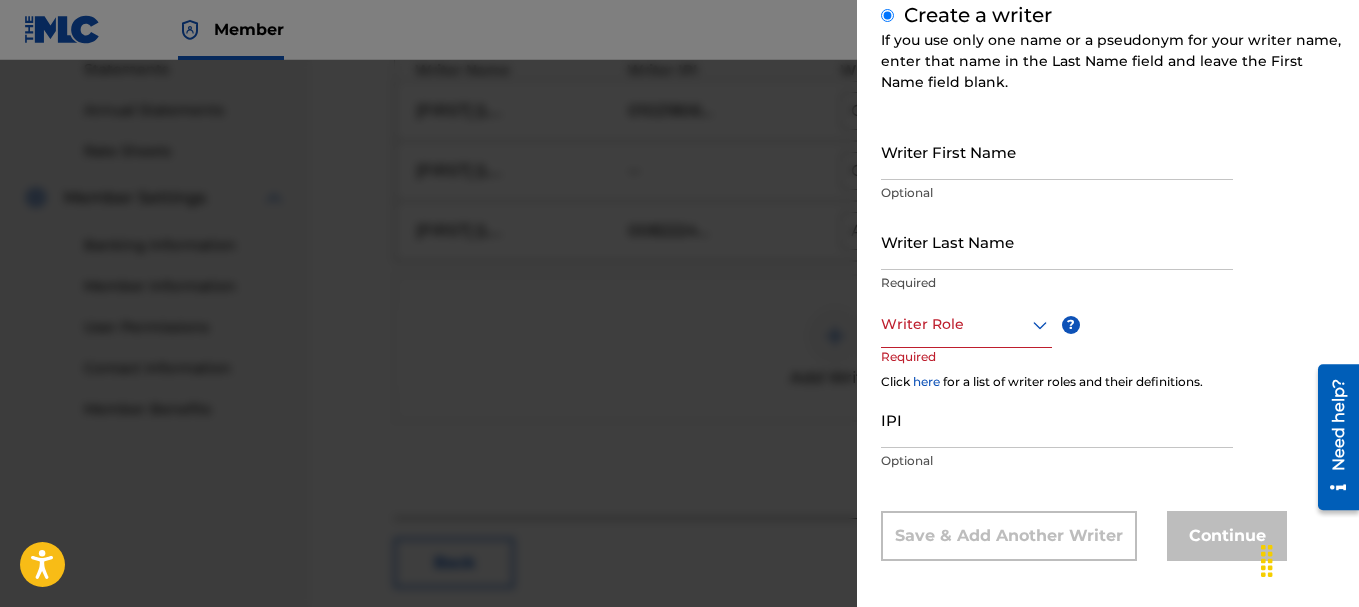 click on "Create a writer If you use only one name or a pseudonym for your writer name, enter that name in the Last Name field and leave the First Name field blank. Writer First Name   Optional Writer Last Name   Required Writer Role ? Required Click   here   for a list of writer roles and their definitions. IPI   Optional Save & Add Another Writer Continue" at bounding box center [1113, 280] 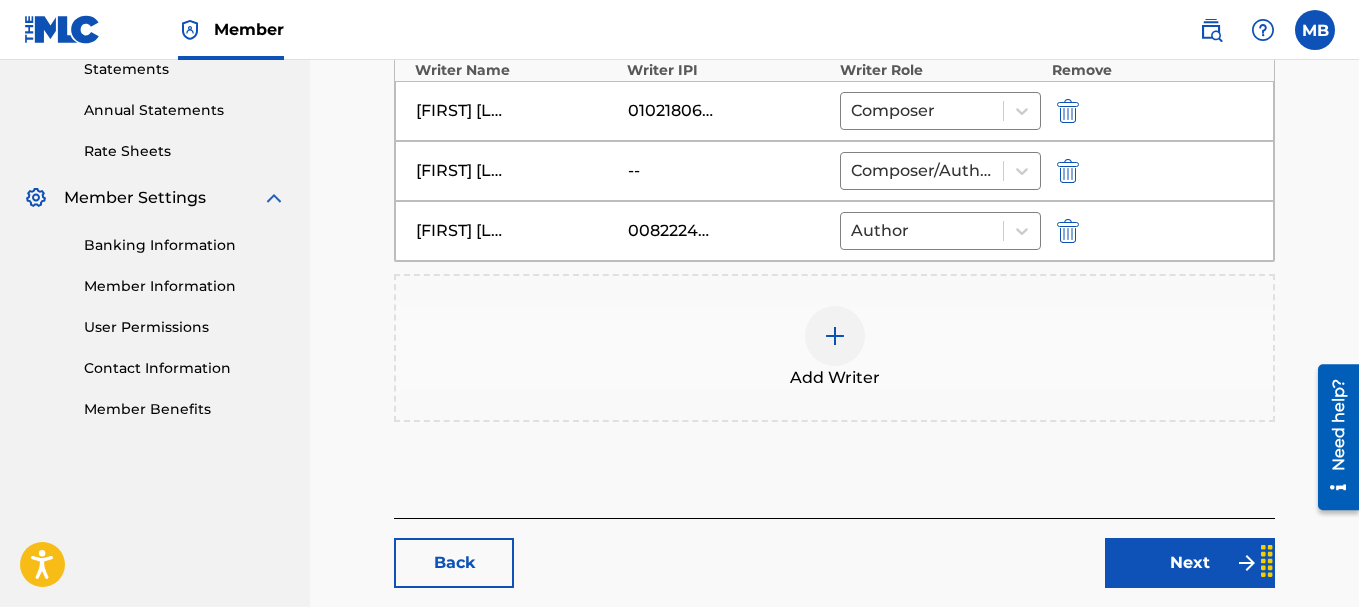 click at bounding box center [1068, 171] 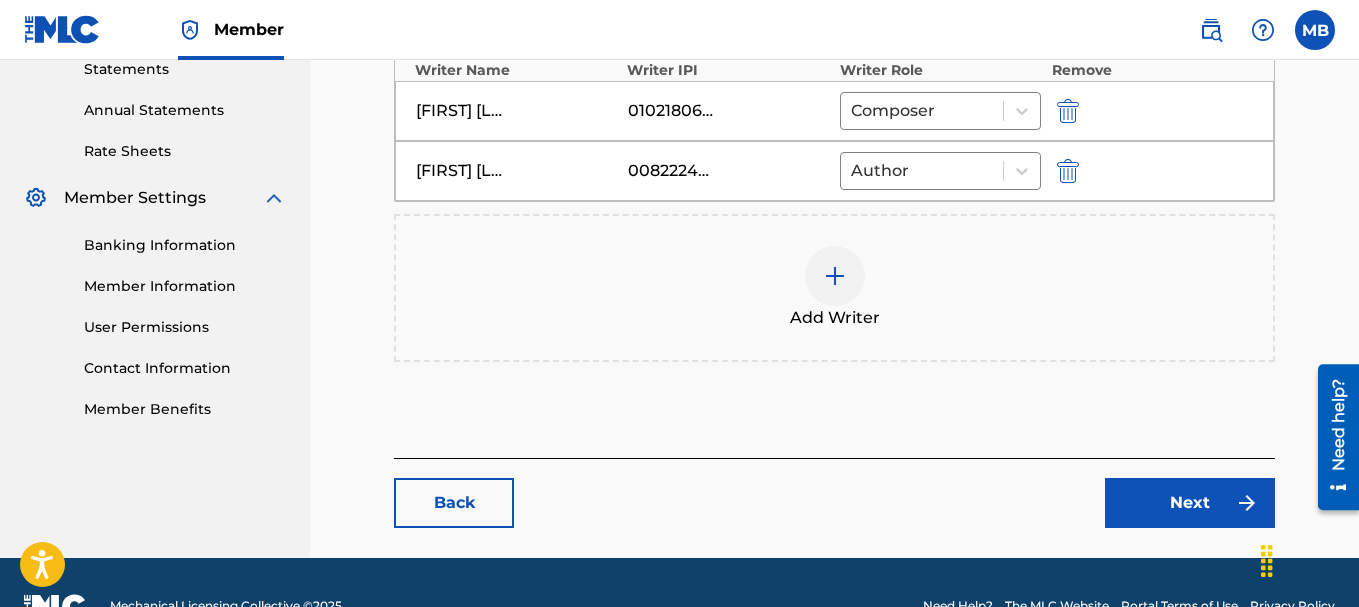 click on "Next" at bounding box center (1190, 503) 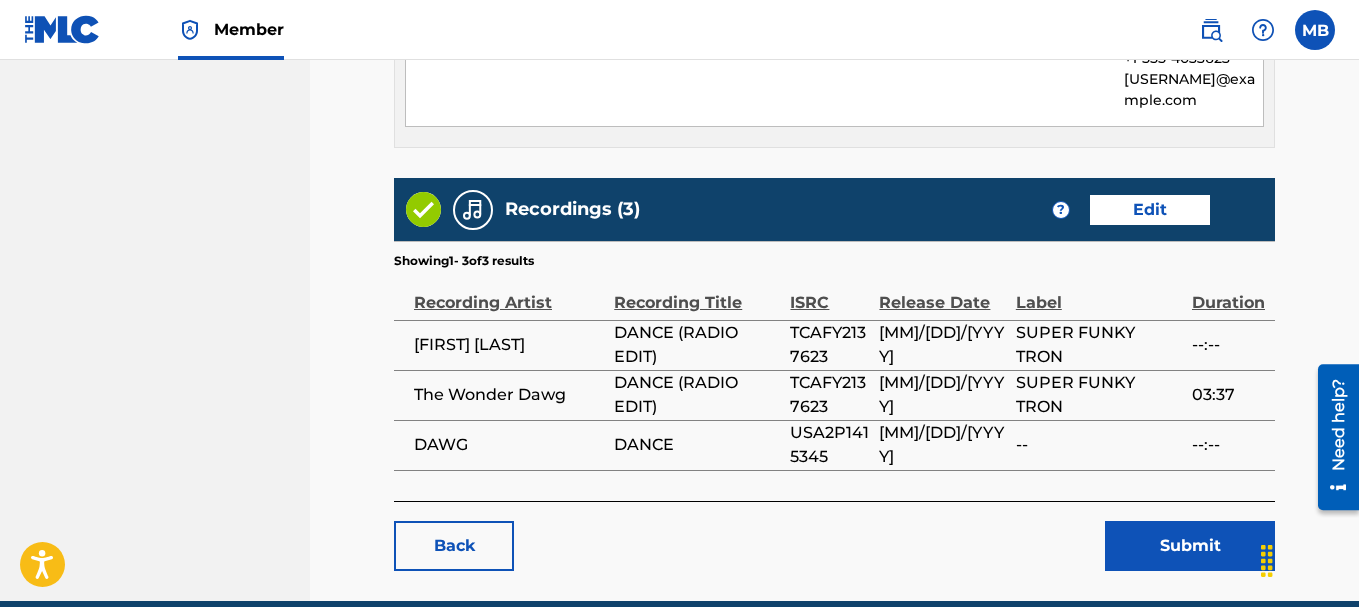 scroll, scrollTop: 1369, scrollLeft: 0, axis: vertical 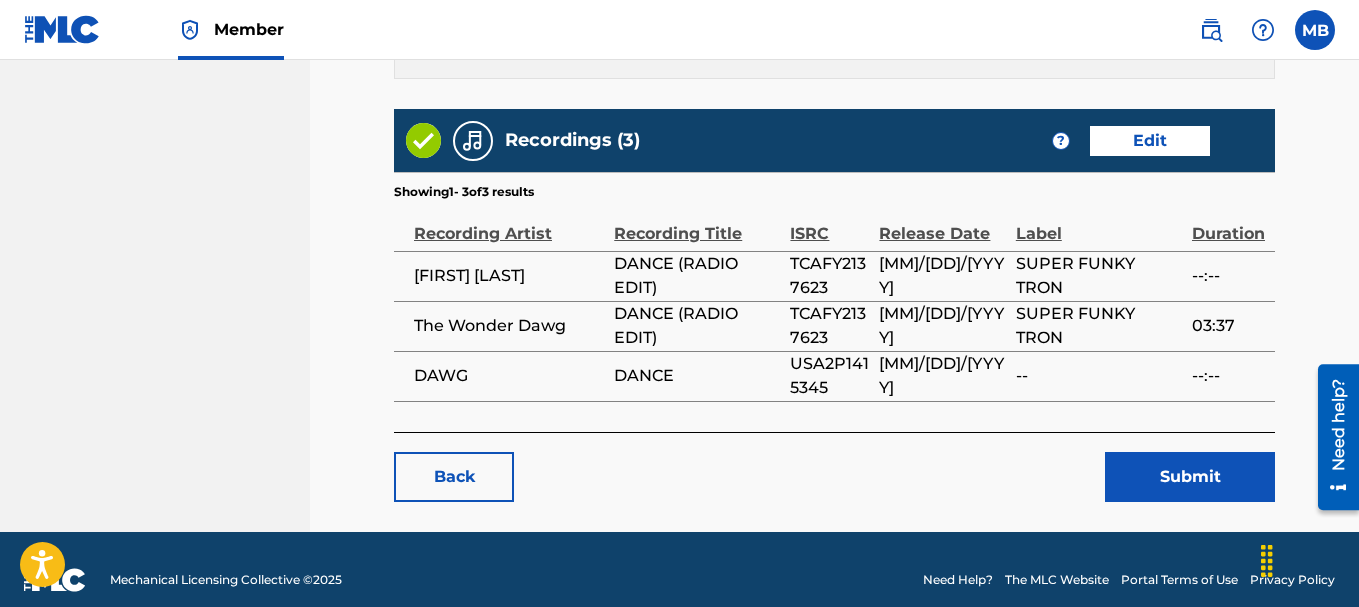 click on "Submit" at bounding box center (1190, 477) 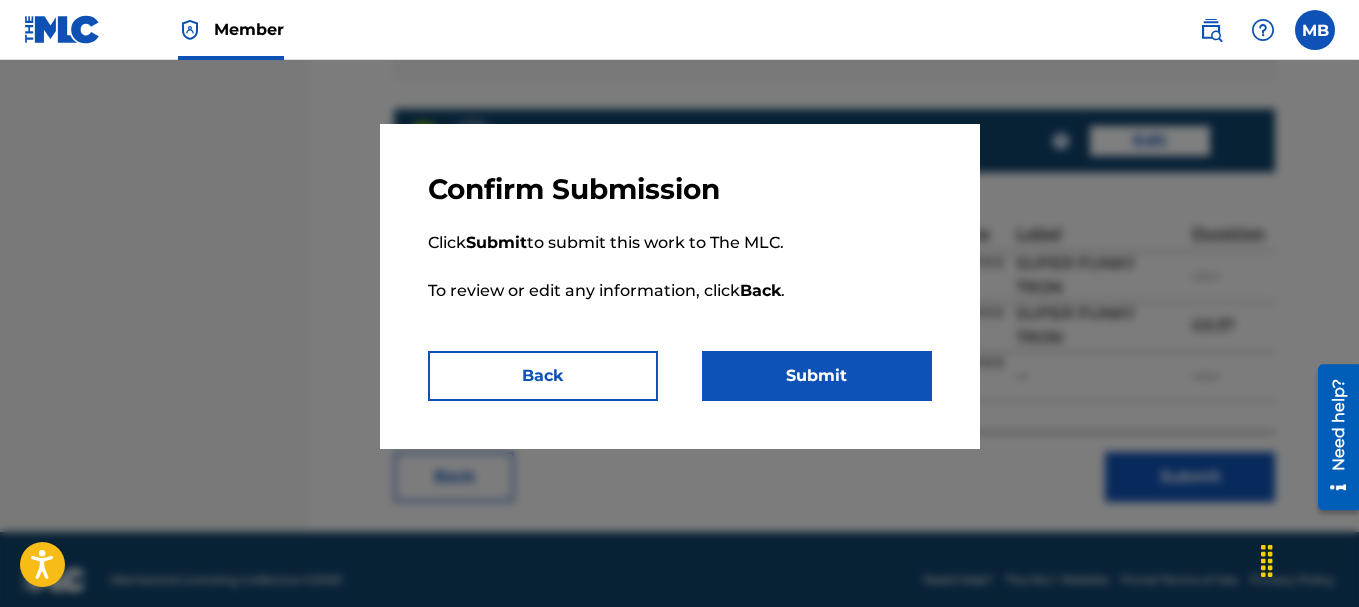 click on "Submit" at bounding box center (817, 376) 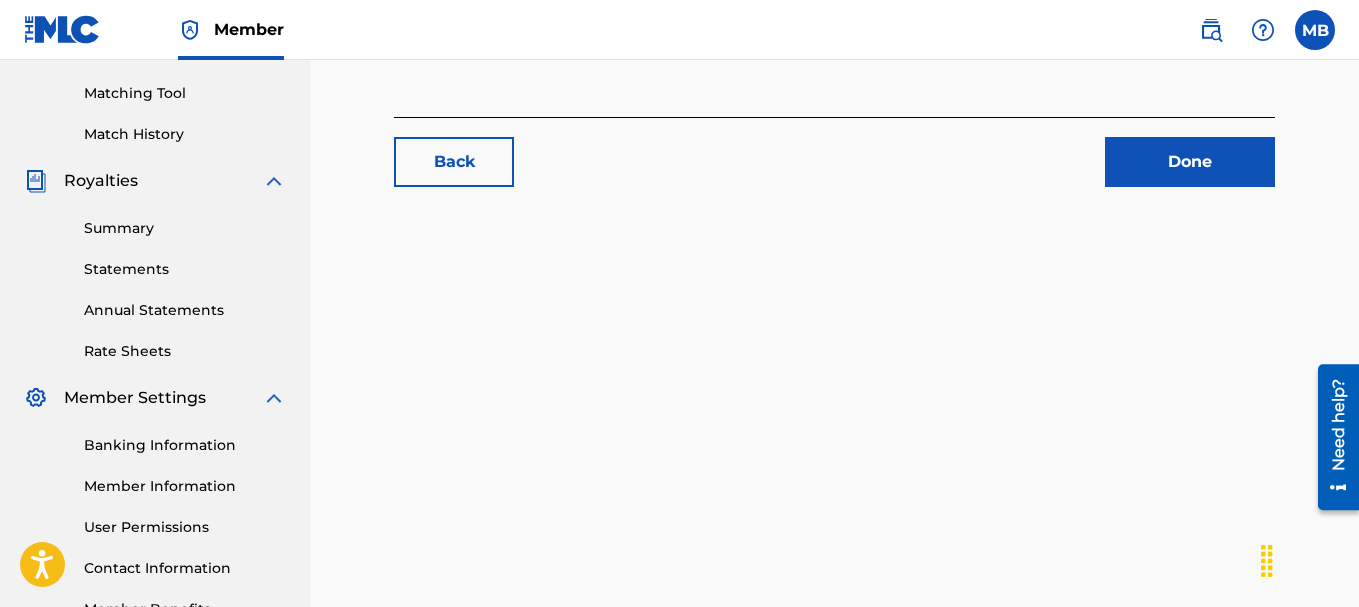 scroll, scrollTop: 400, scrollLeft: 0, axis: vertical 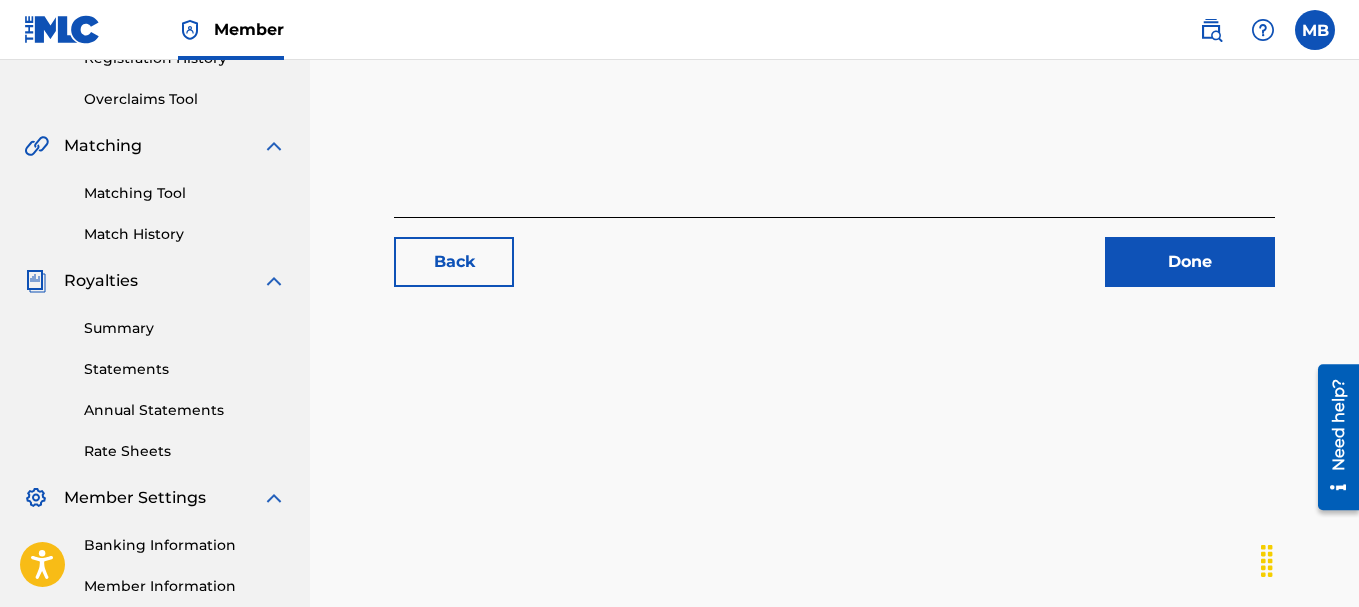 click on "Done" at bounding box center (1190, 262) 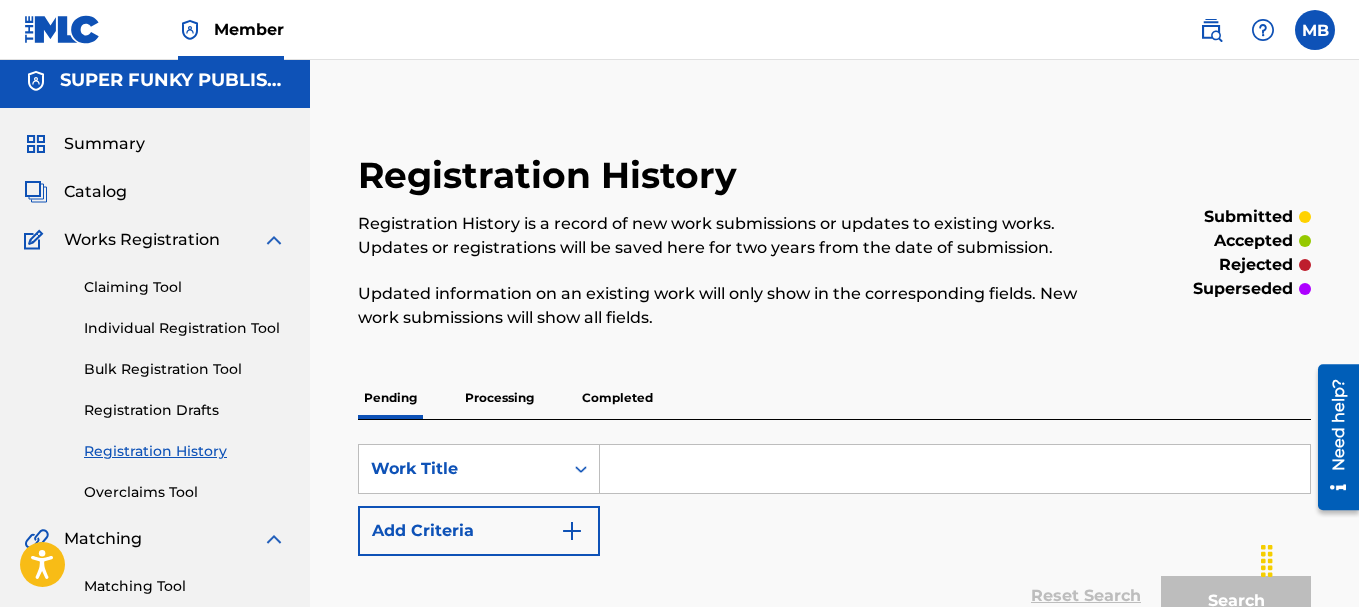 scroll, scrollTop: 0, scrollLeft: 0, axis: both 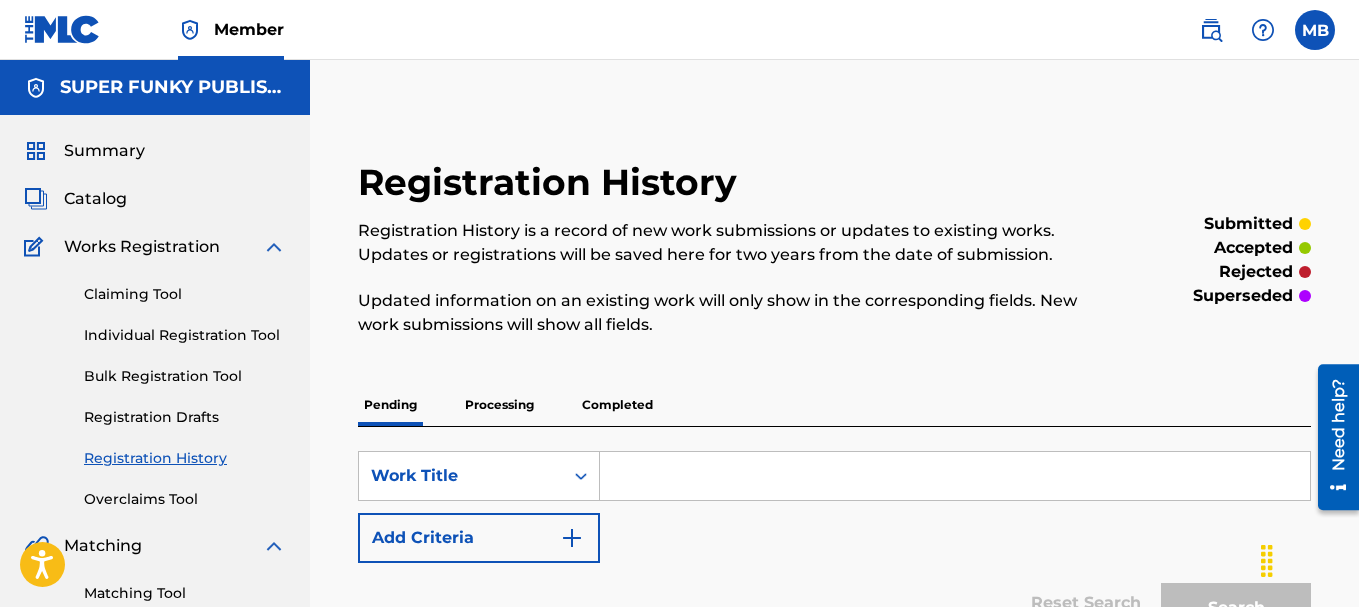 click on "Catalog" at bounding box center [95, 199] 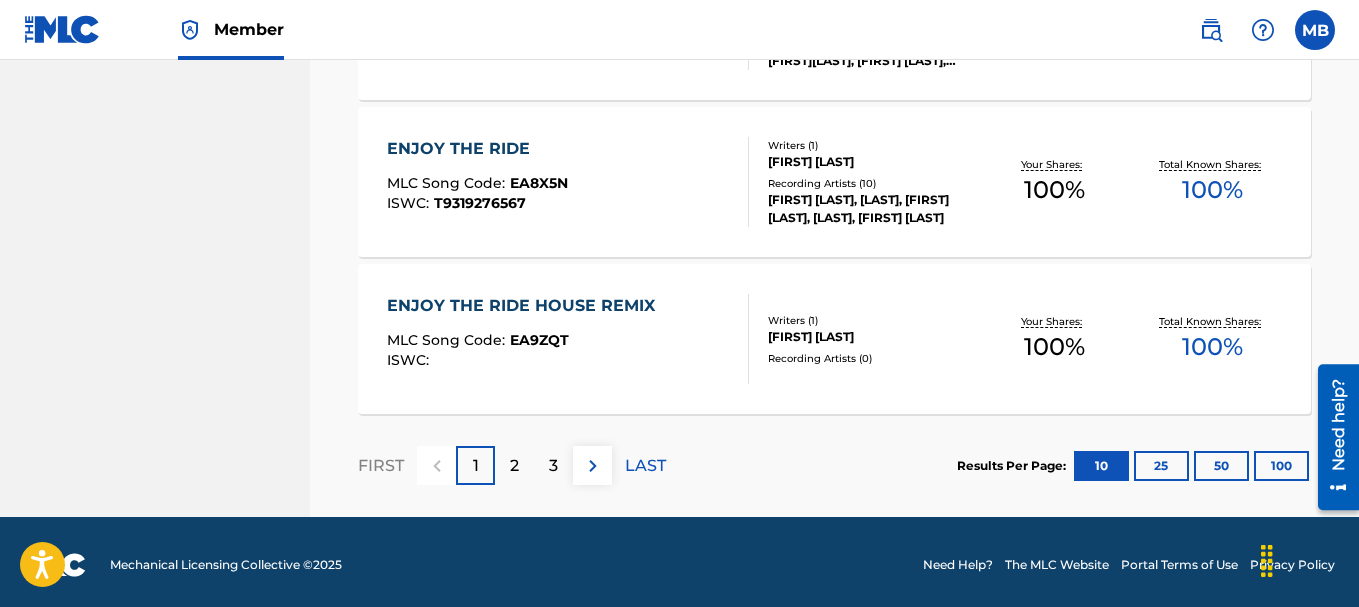 scroll, scrollTop: 1732, scrollLeft: 0, axis: vertical 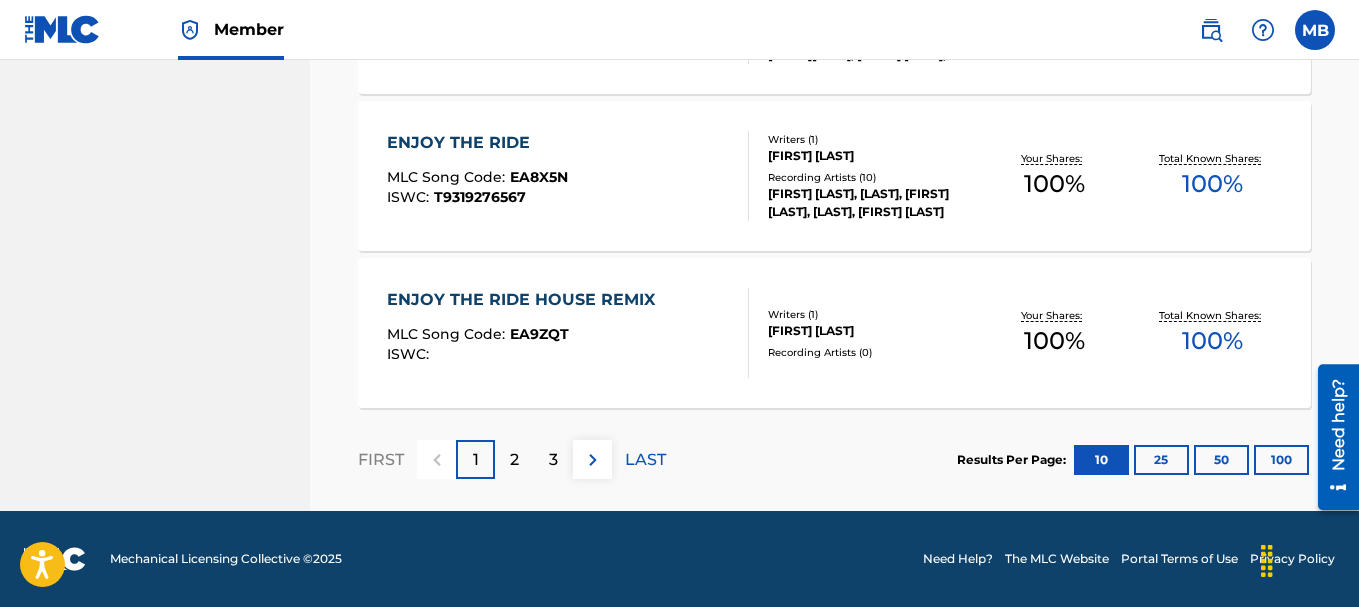 click on "2" at bounding box center [514, 459] 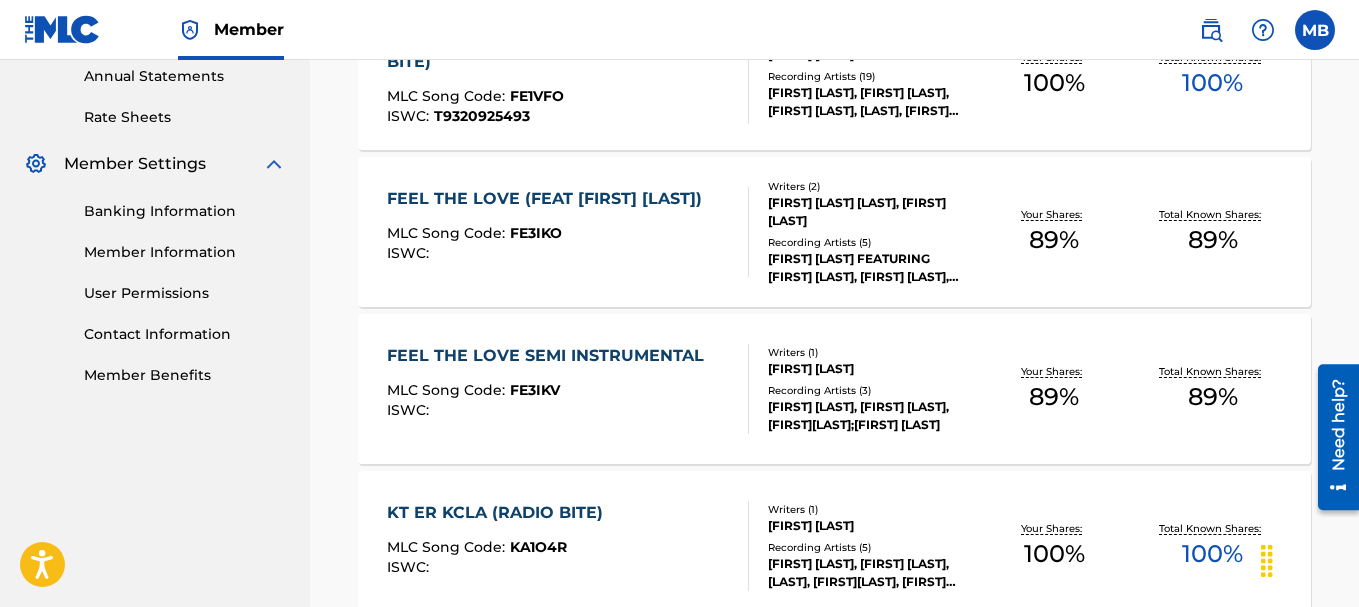 scroll, scrollTop: 732, scrollLeft: 0, axis: vertical 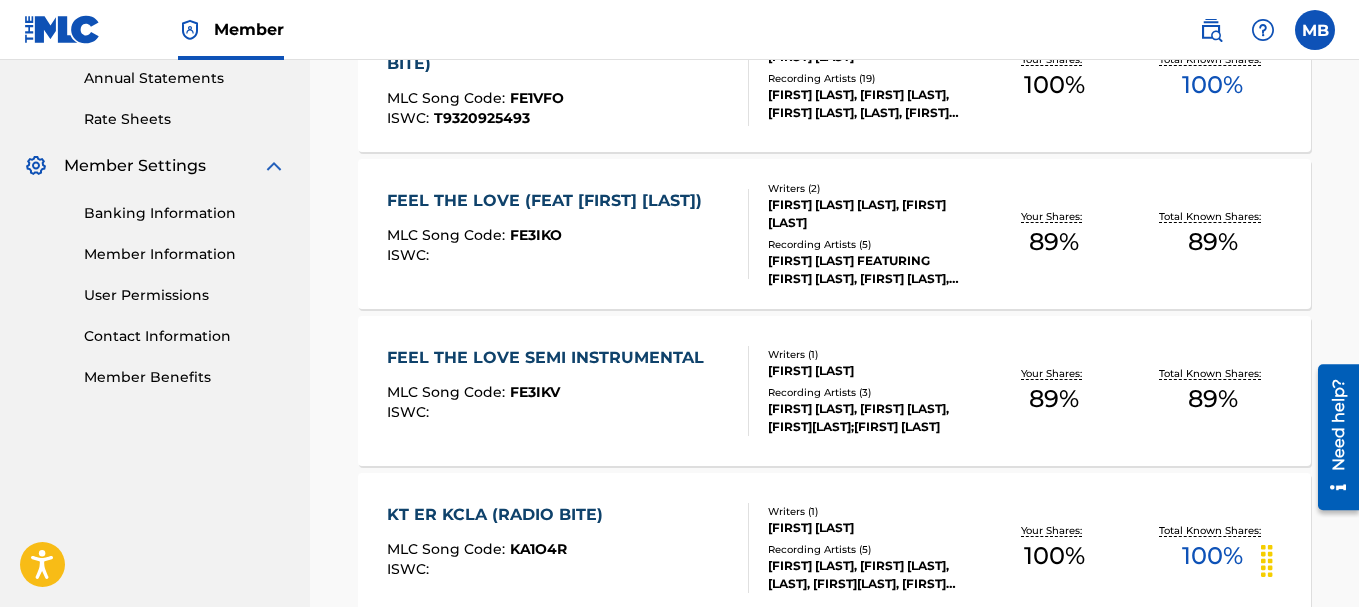 click on "FEEL THE LOVE (FEAT [ARTIST])" at bounding box center [549, 201] 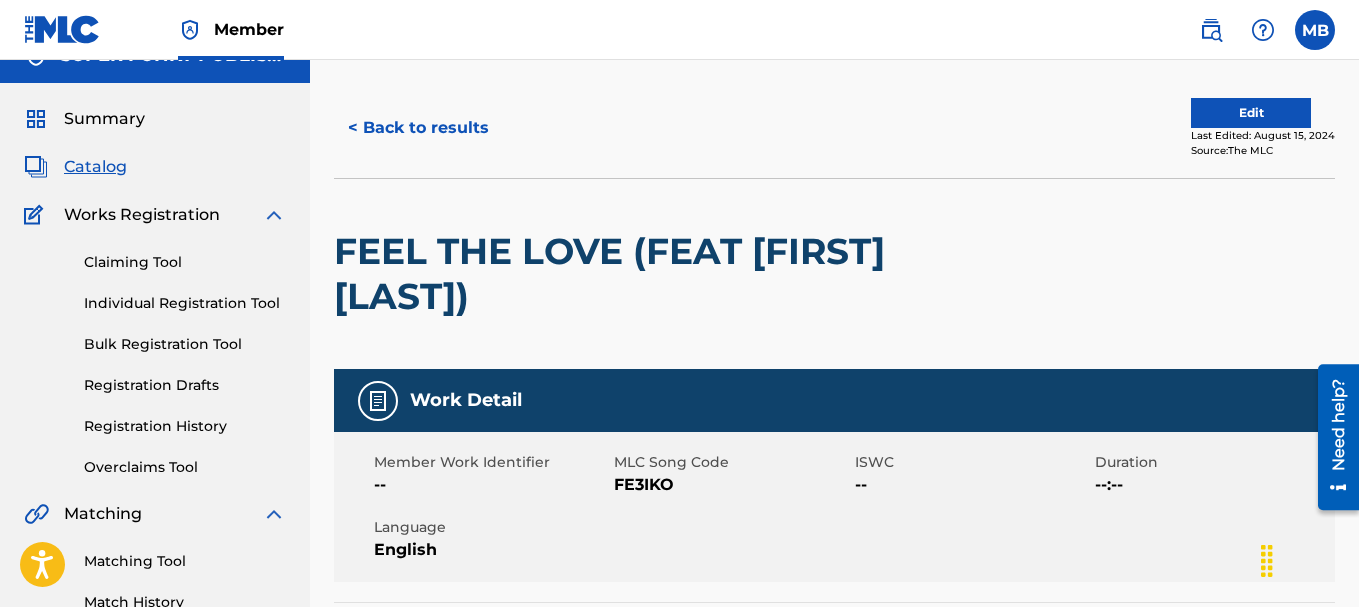 scroll, scrollTop: 0, scrollLeft: 0, axis: both 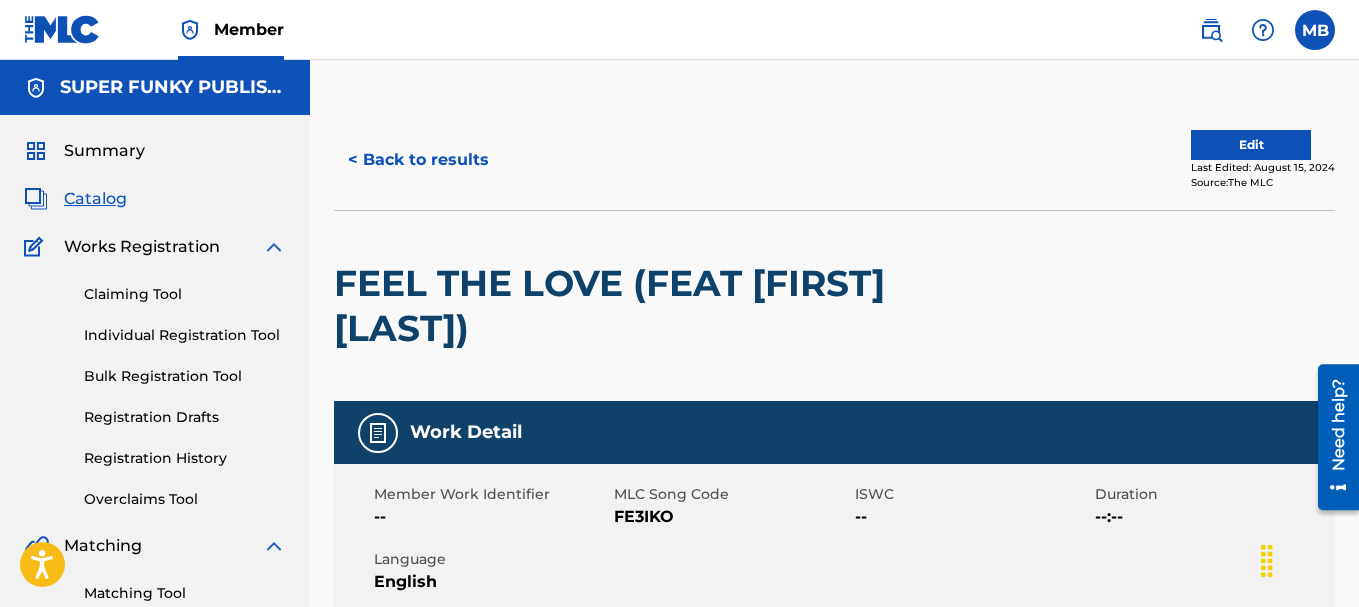 click on "Edit" at bounding box center [1251, 145] 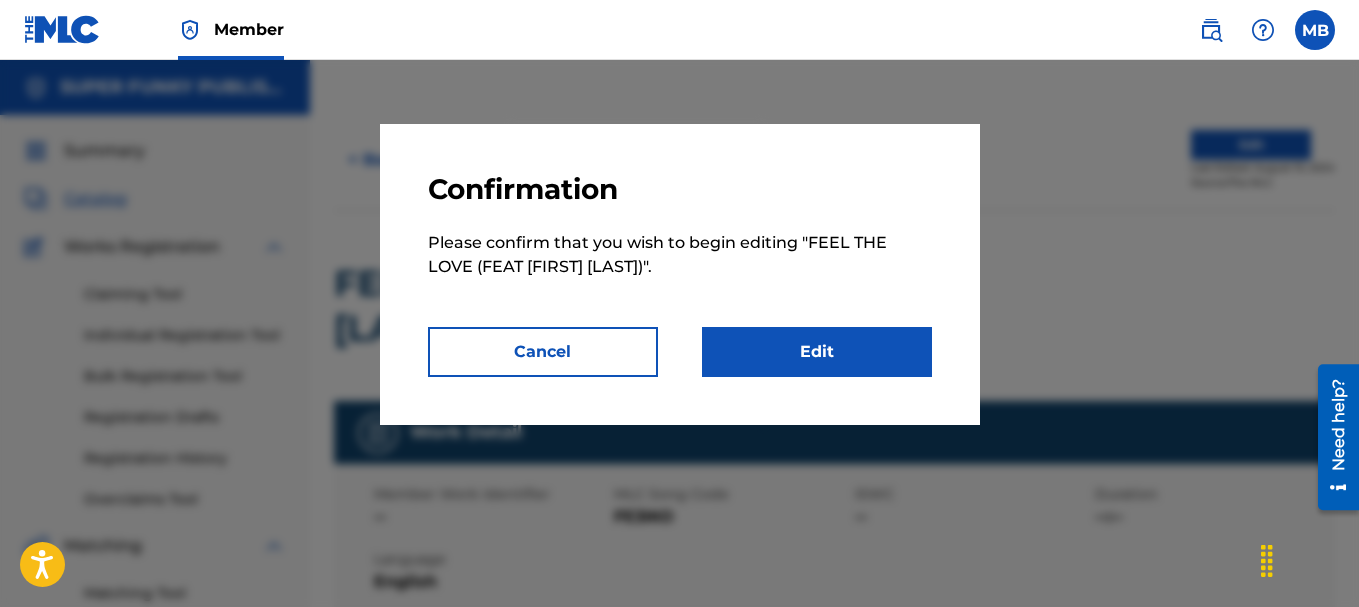 click on "Edit" at bounding box center [817, 352] 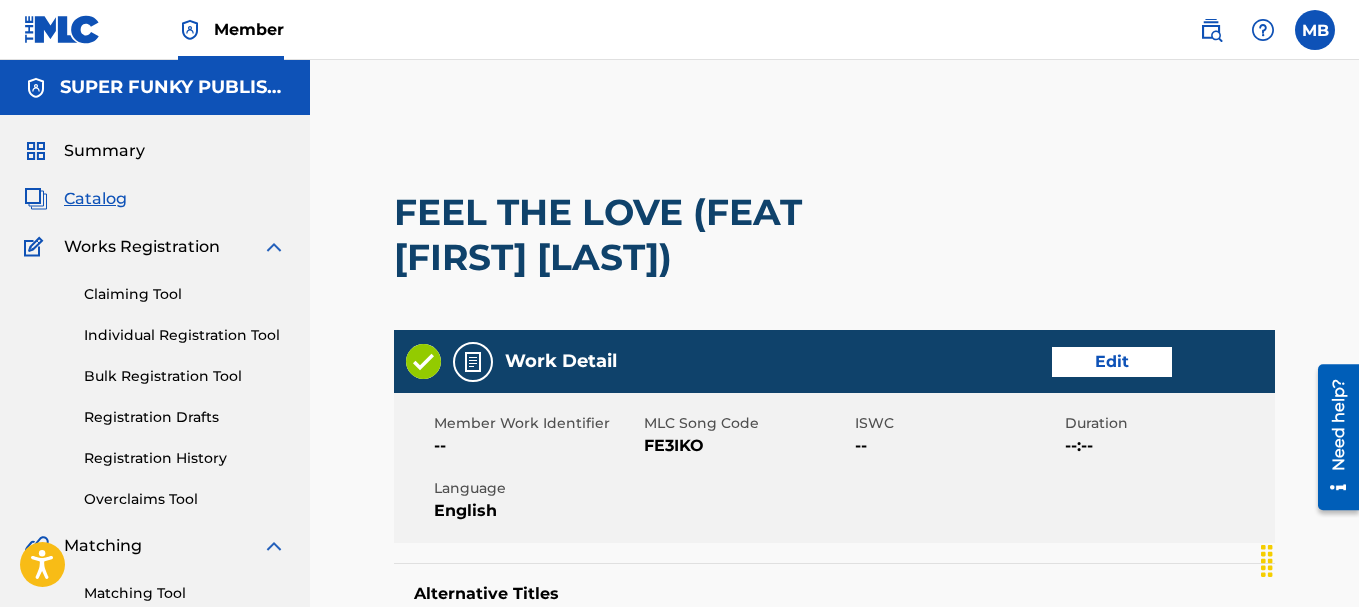 click on "Edit" at bounding box center (1112, 362) 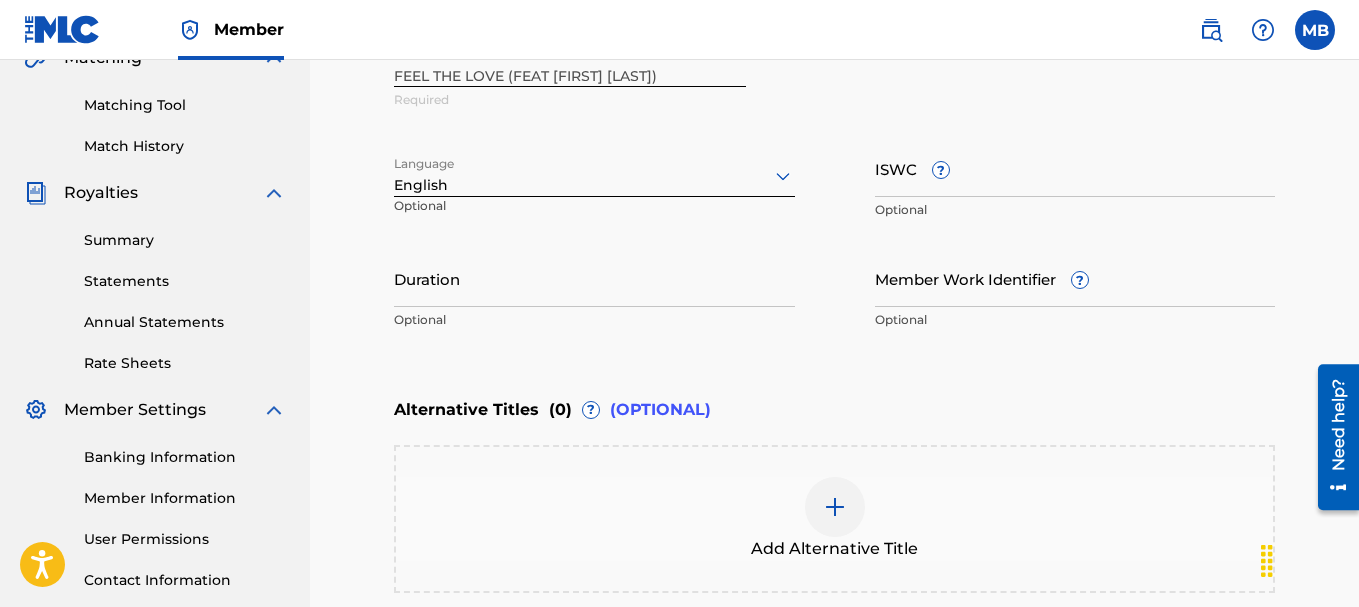 scroll, scrollTop: 500, scrollLeft: 0, axis: vertical 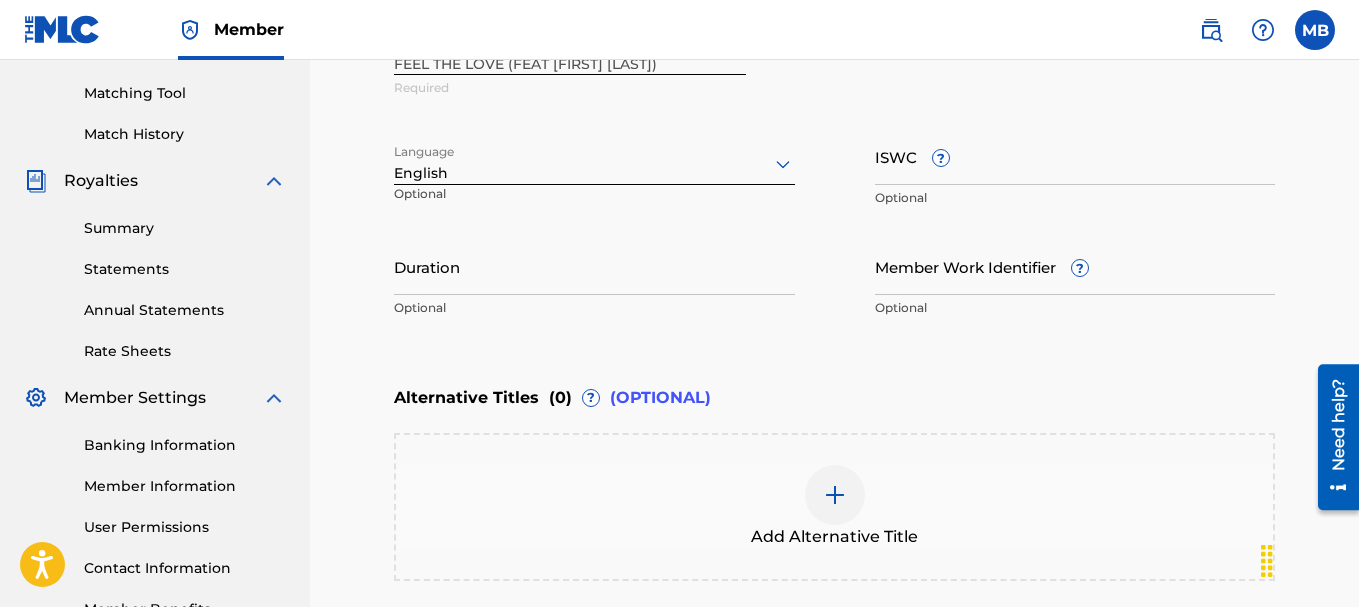 click on "Duration" at bounding box center [594, 266] 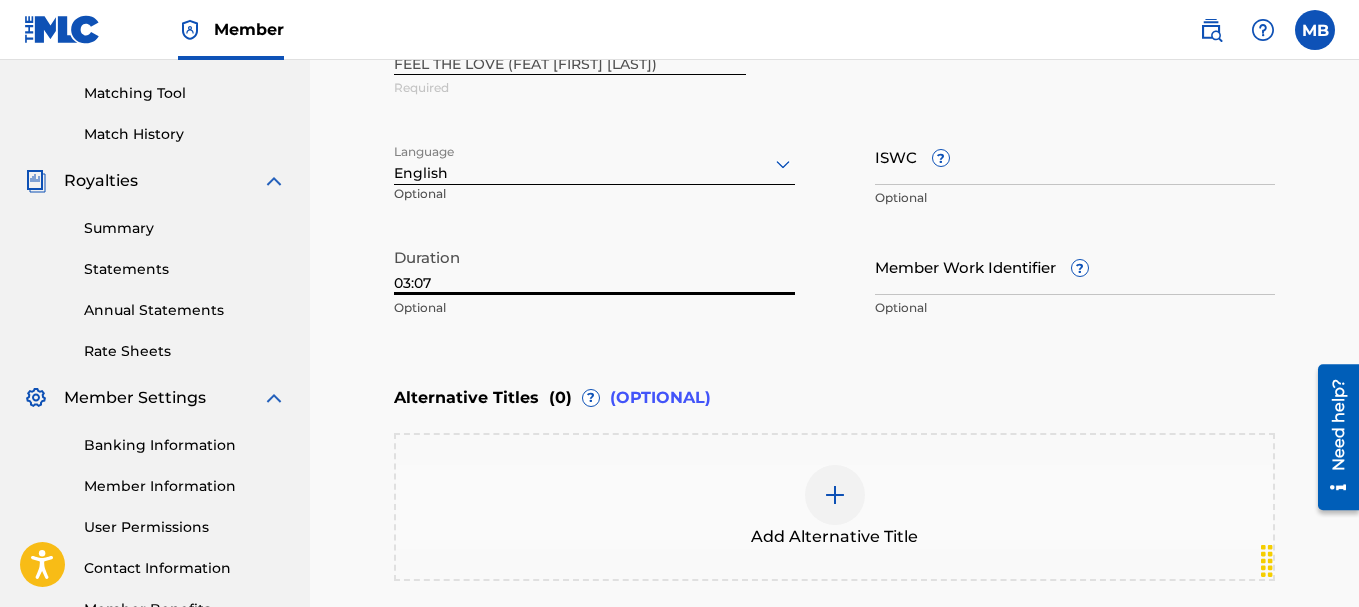 type on "03:07" 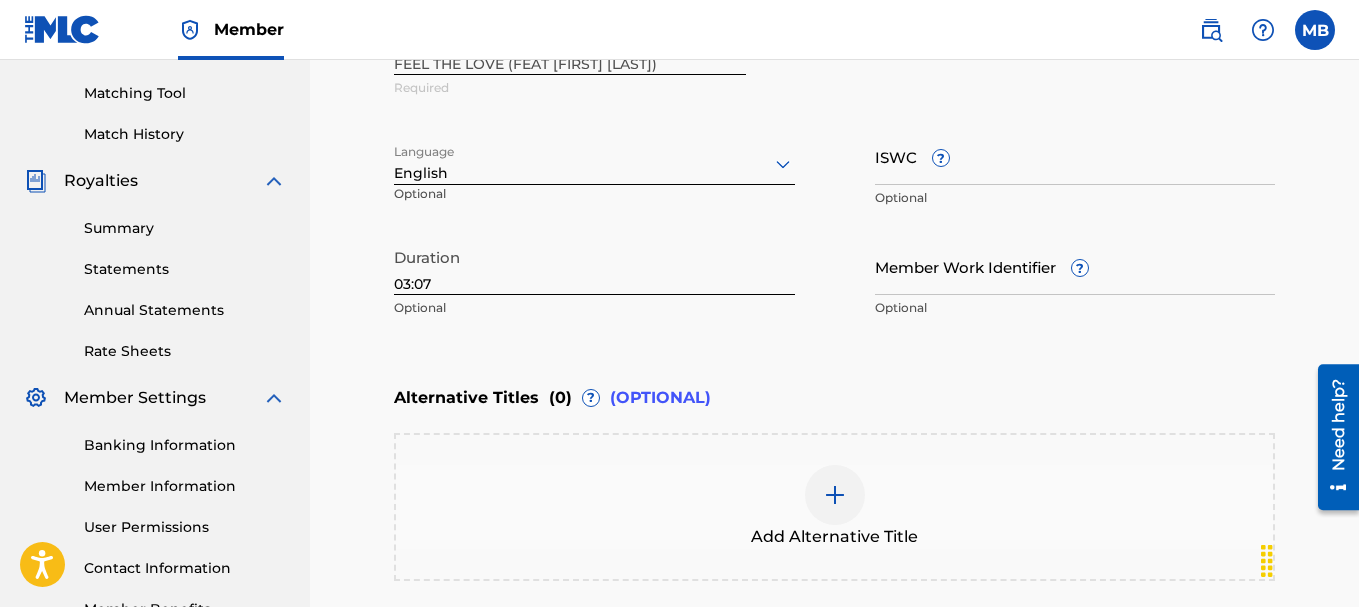 click on "Work Title   FEEL THE LOVE (FEAT ARRIELLA DIVINA) Required Language English Optional ISWC   ? Optional Duration   03:07 Optional Member Work Identifier   ? Optional" at bounding box center [834, 173] 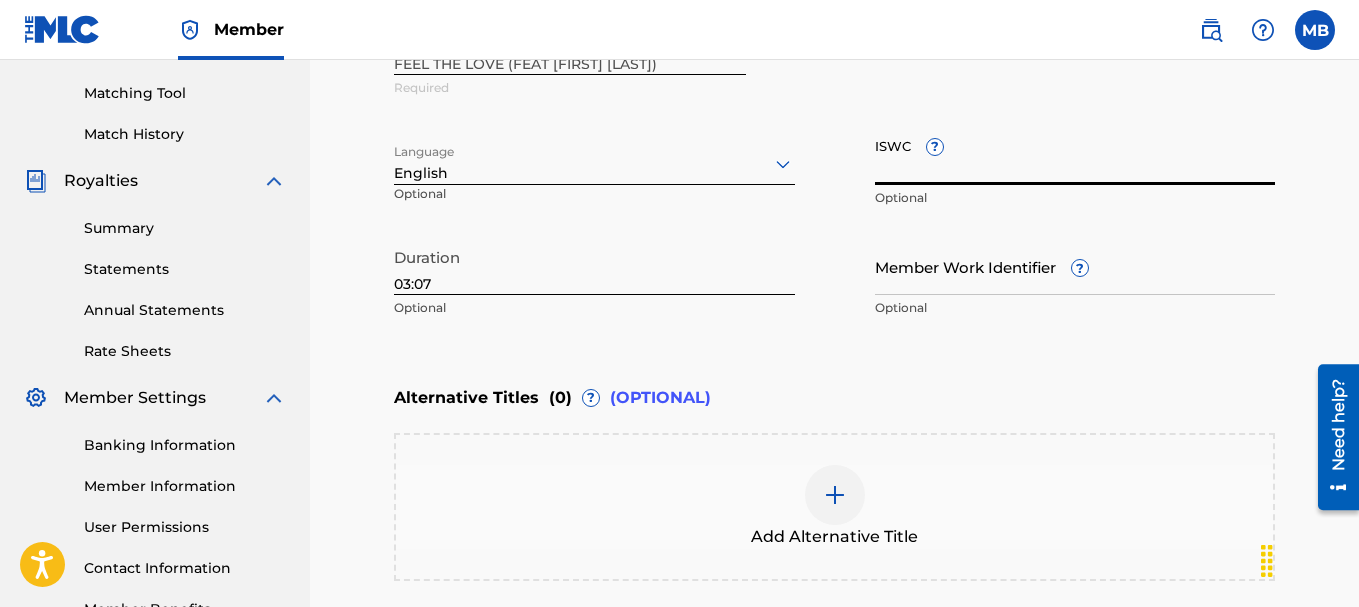 click on "ISWC   ?" at bounding box center (1075, 156) 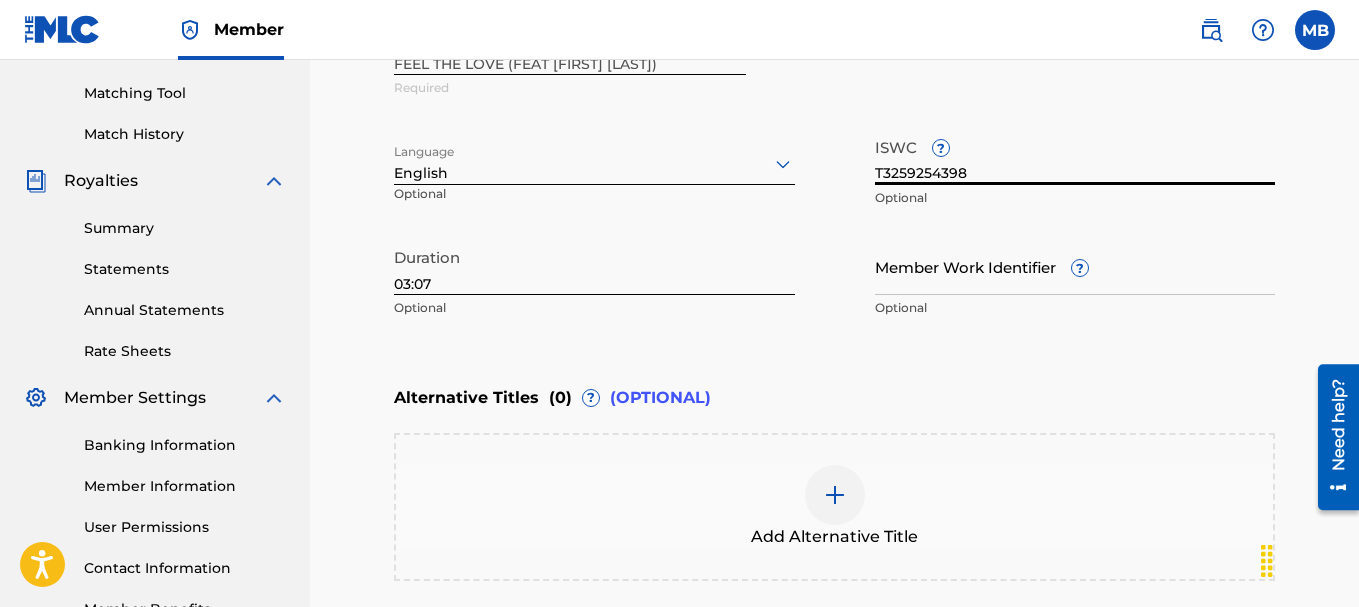 type on "T3259254398" 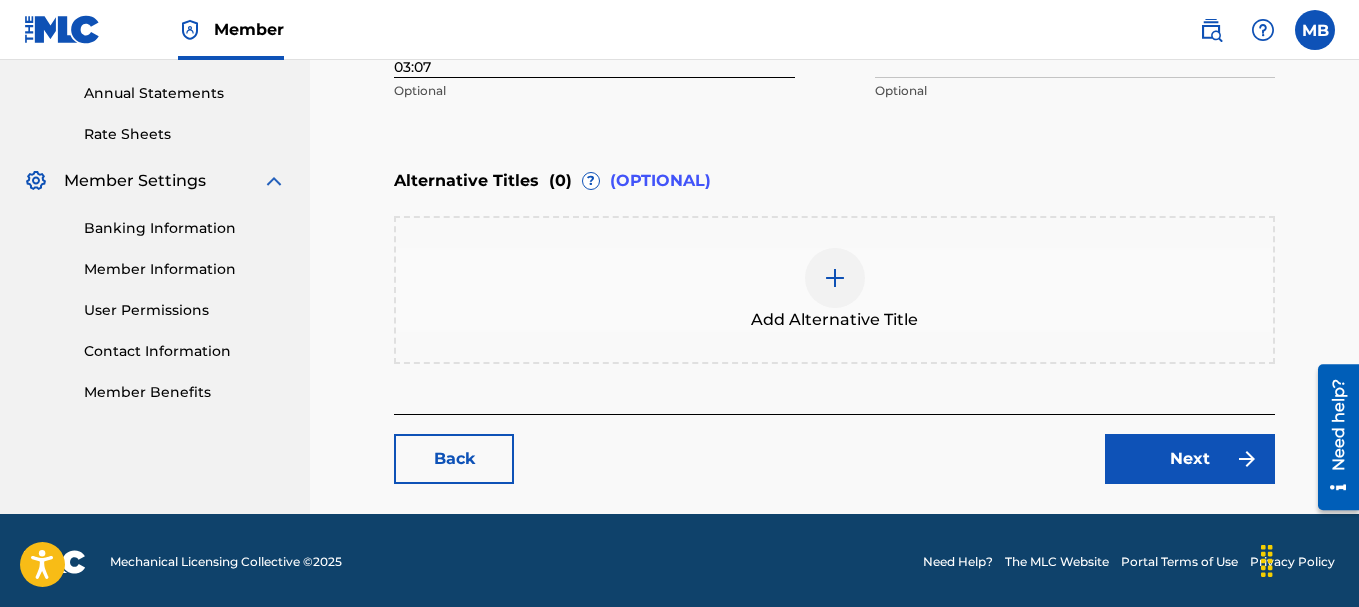 scroll, scrollTop: 720, scrollLeft: 0, axis: vertical 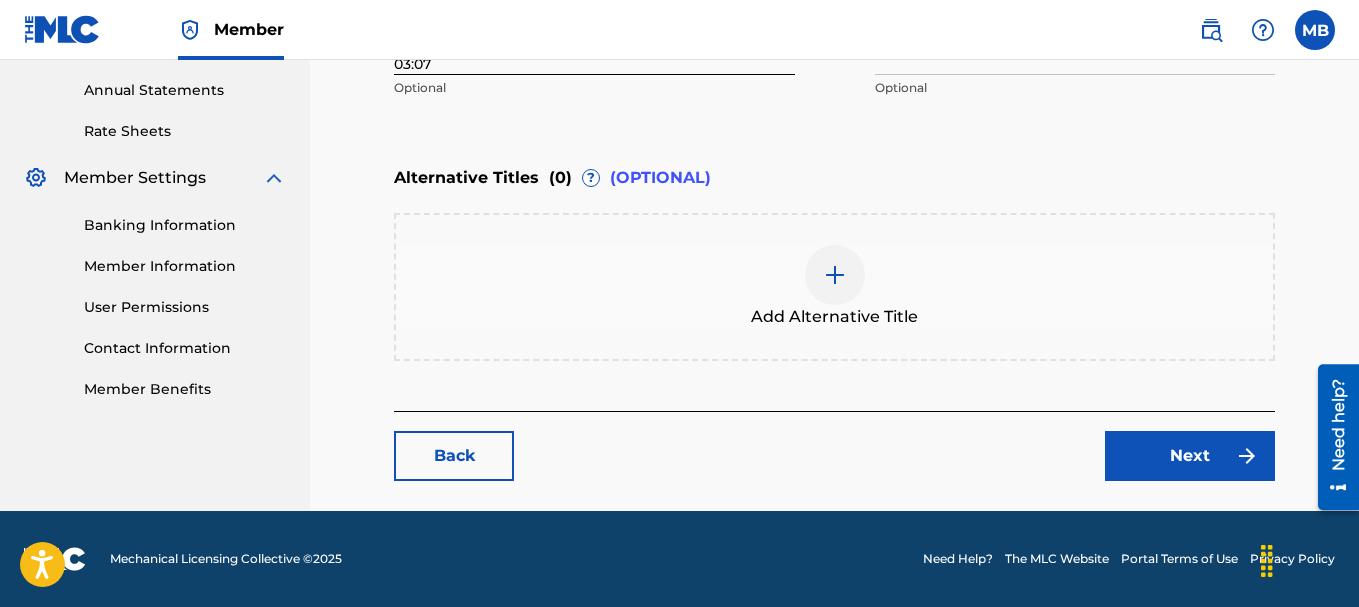 click on "Next" at bounding box center [1190, 456] 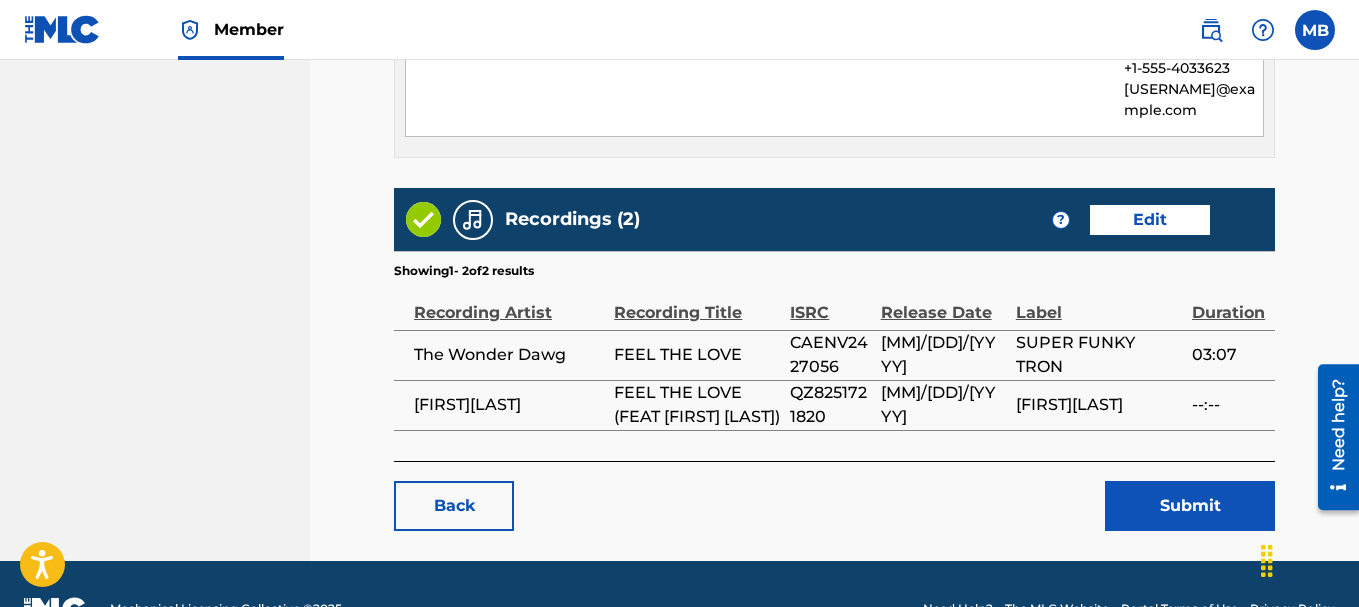 scroll, scrollTop: 1276, scrollLeft: 0, axis: vertical 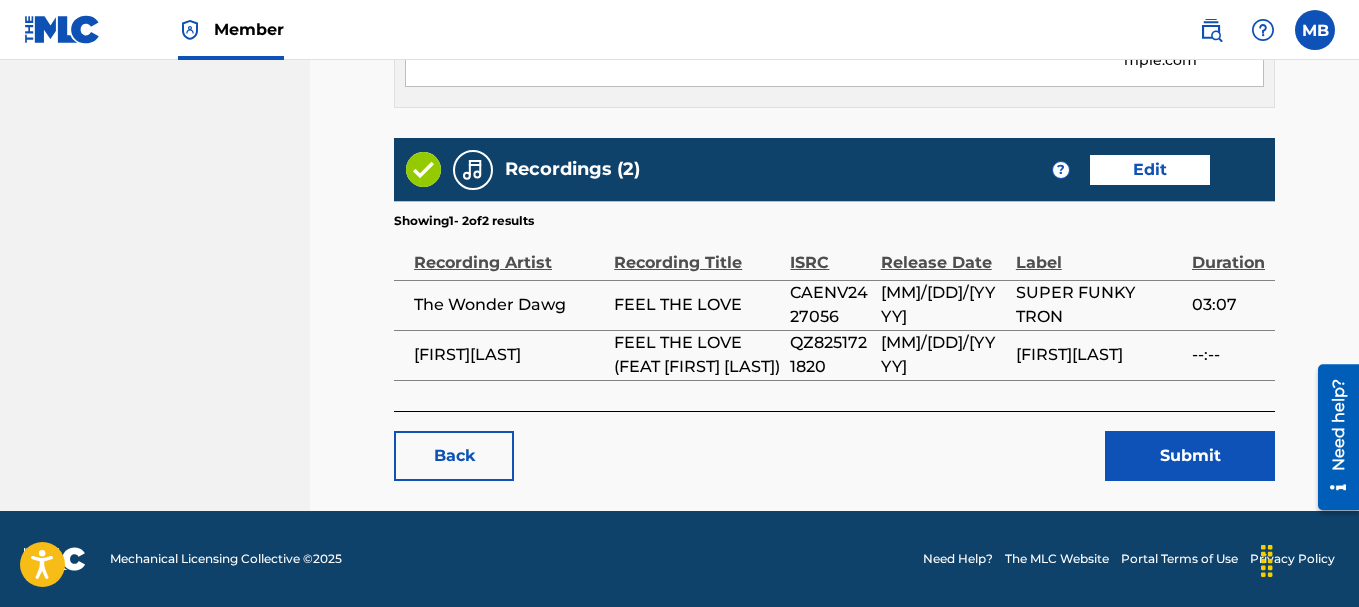 click on "Submit" at bounding box center [1190, 456] 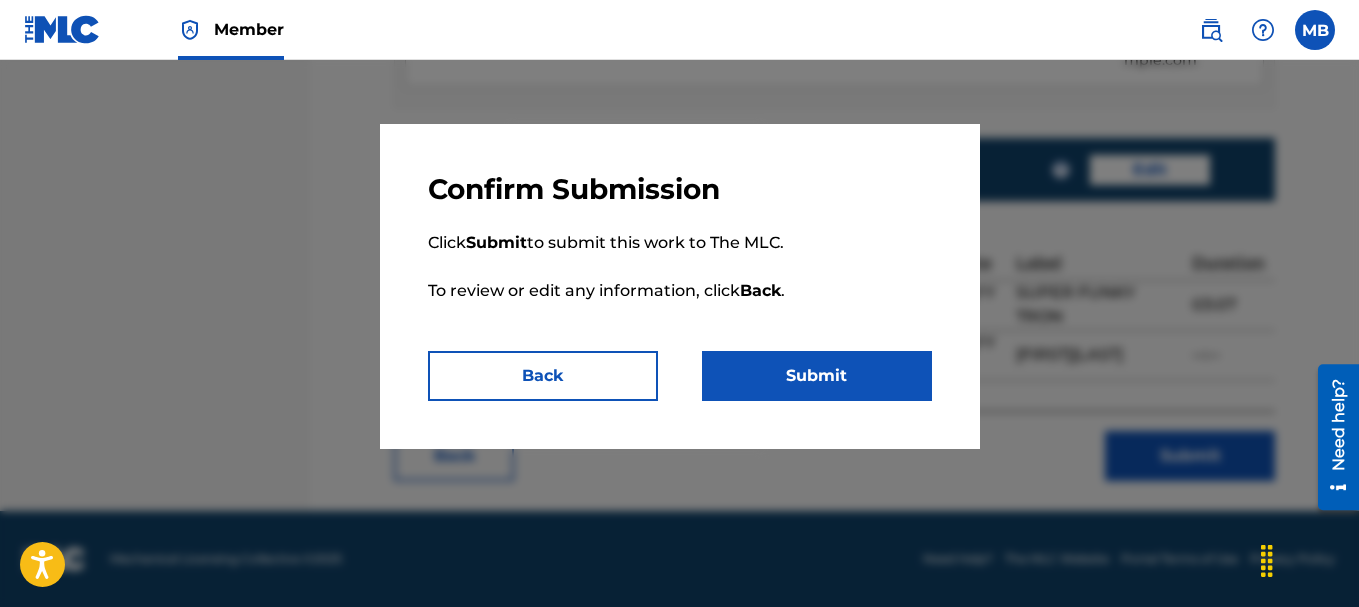 click on "Submit" at bounding box center [817, 376] 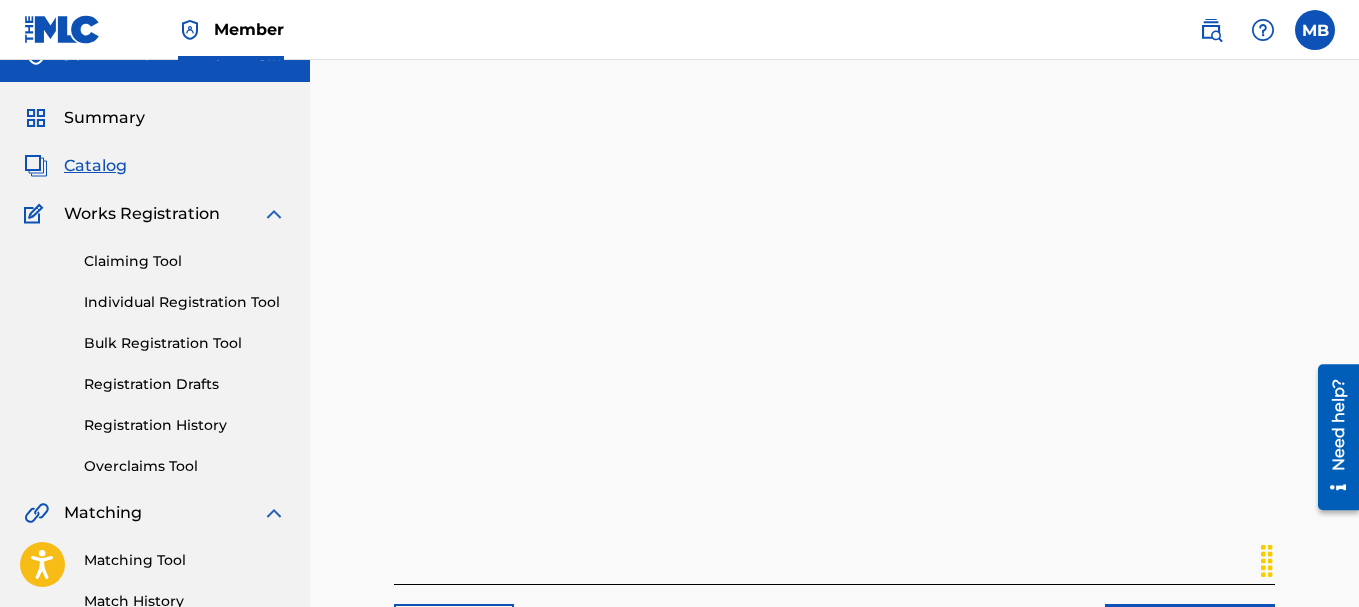 scroll, scrollTop: 0, scrollLeft: 0, axis: both 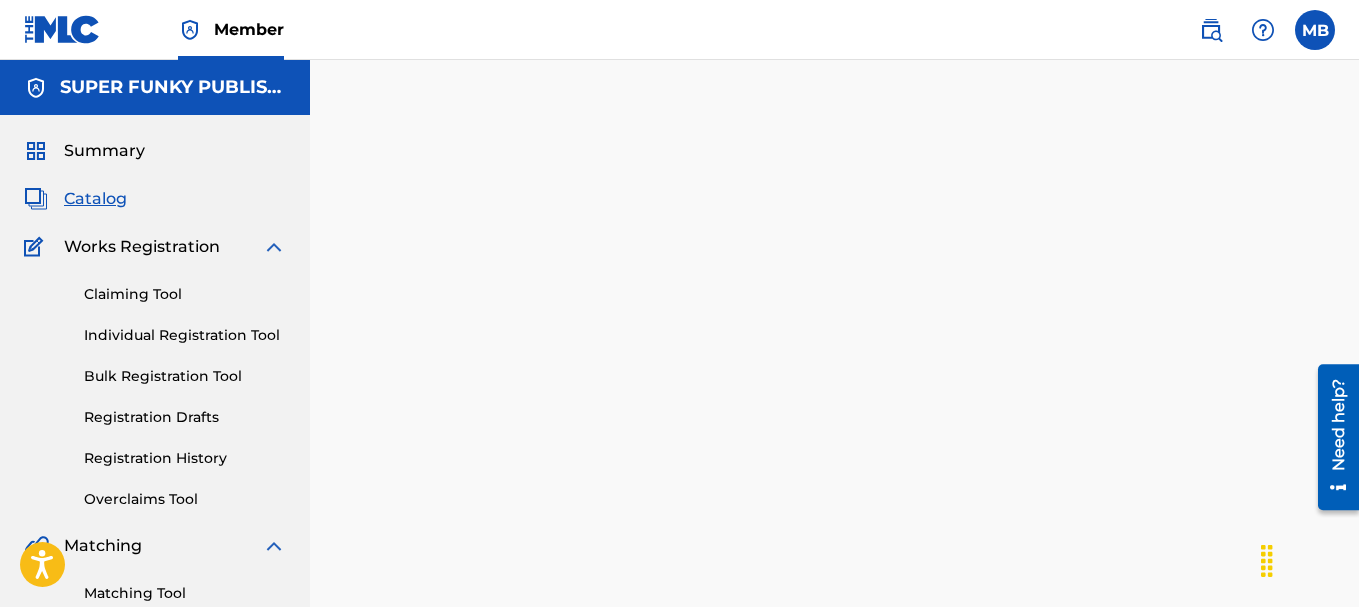 click on "Member" at bounding box center (249, 29) 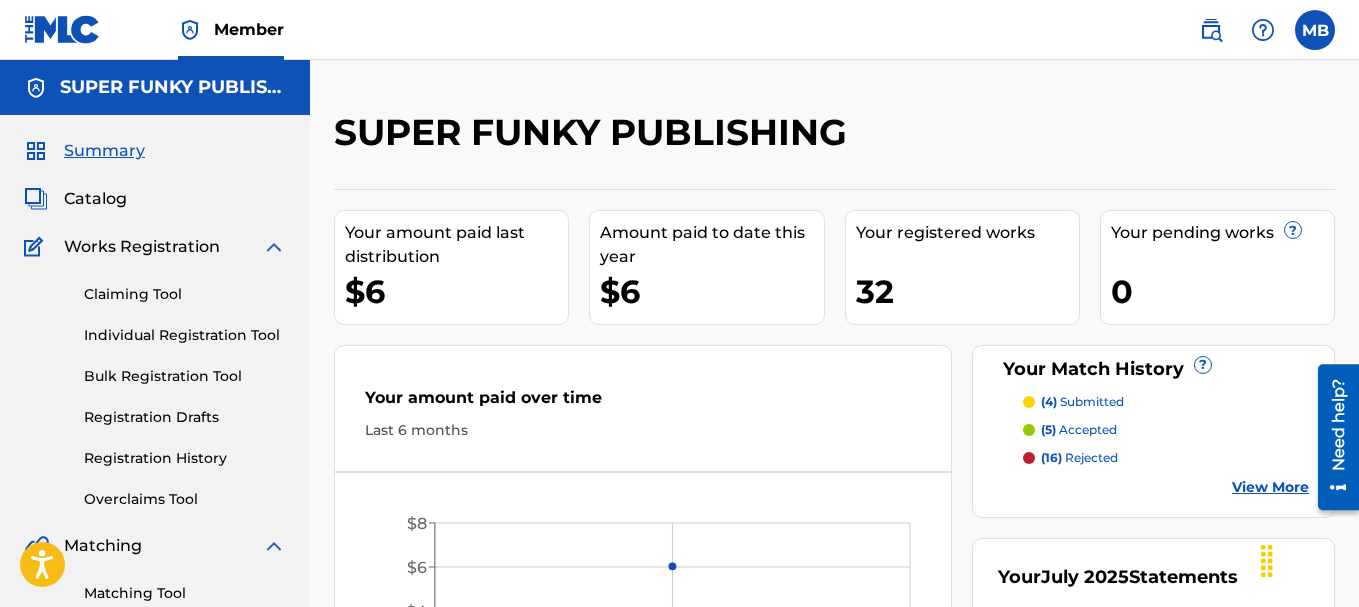 click at bounding box center [1211, 30] 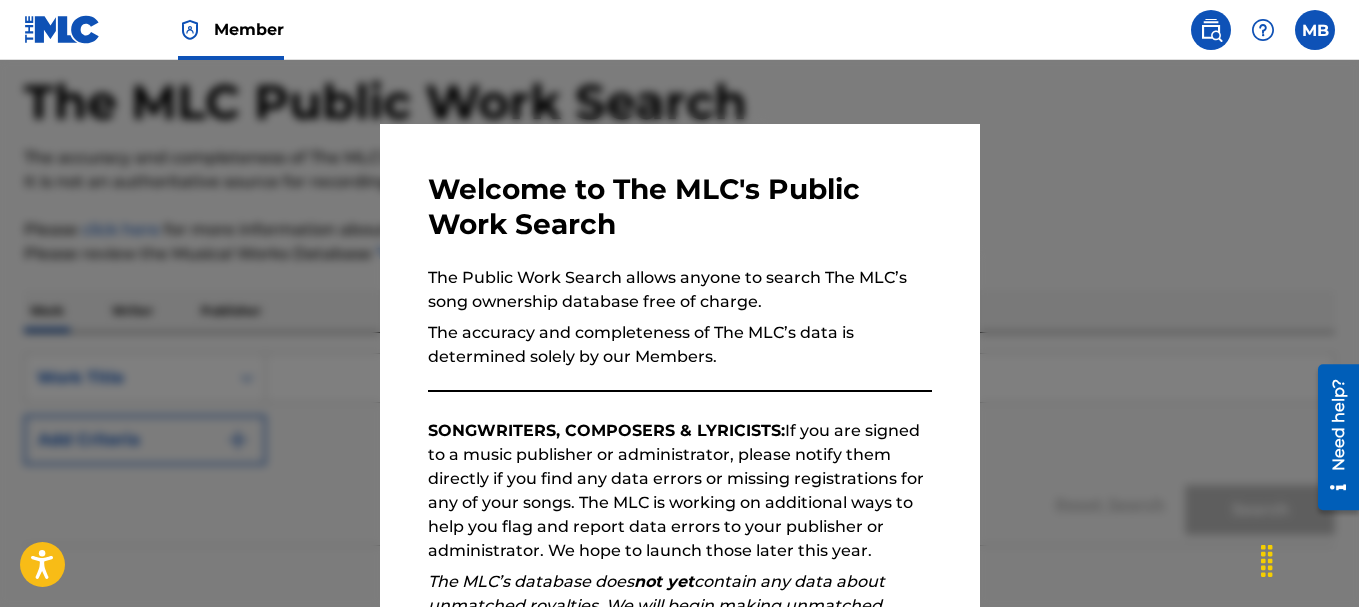 scroll, scrollTop: 199, scrollLeft: 0, axis: vertical 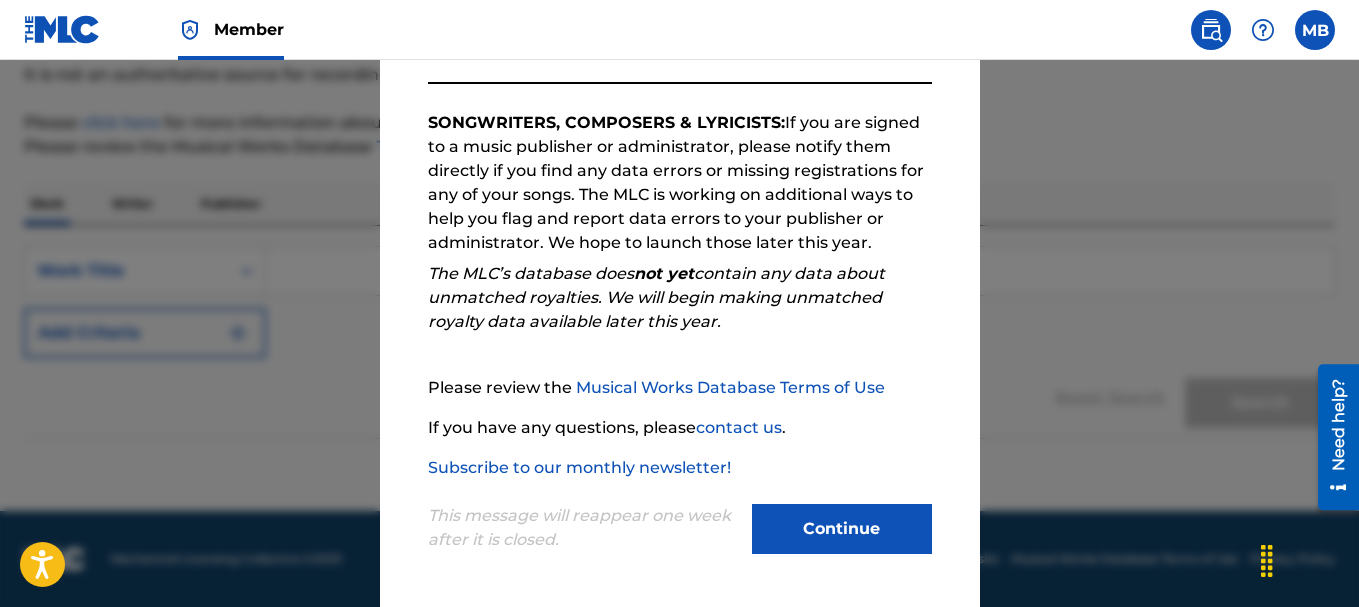 click on "Musical Works Database Terms of Use" at bounding box center [730, 387] 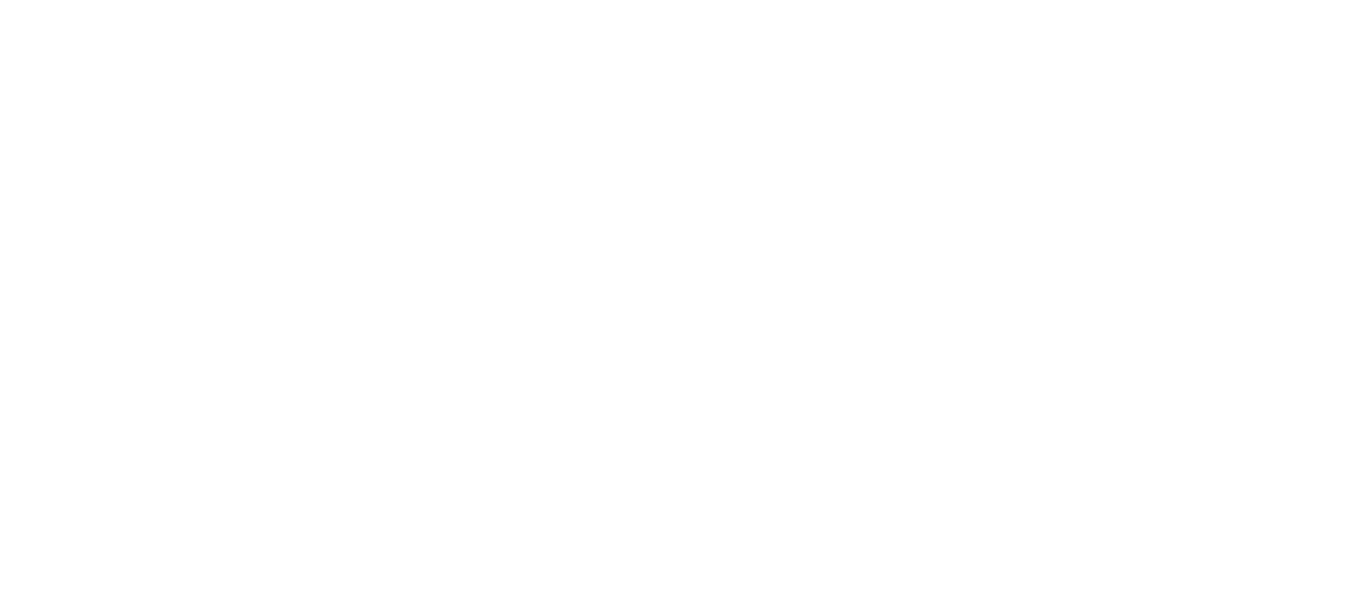 scroll, scrollTop: 0, scrollLeft: 0, axis: both 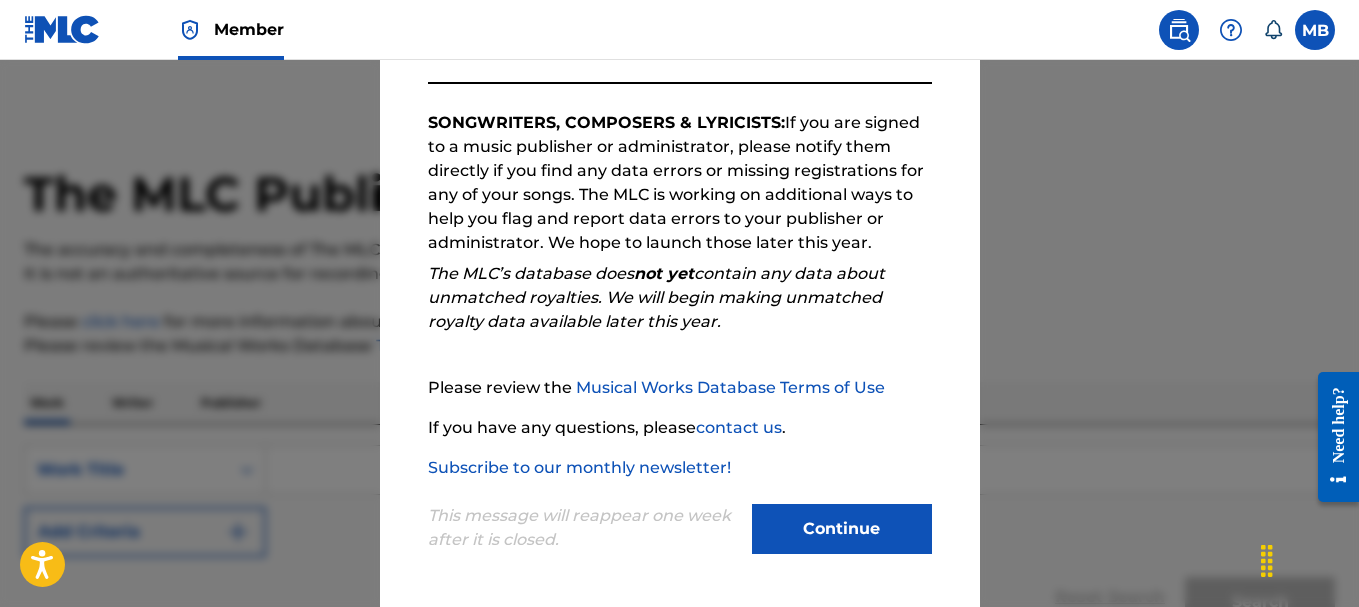click on "Continue" at bounding box center (842, 529) 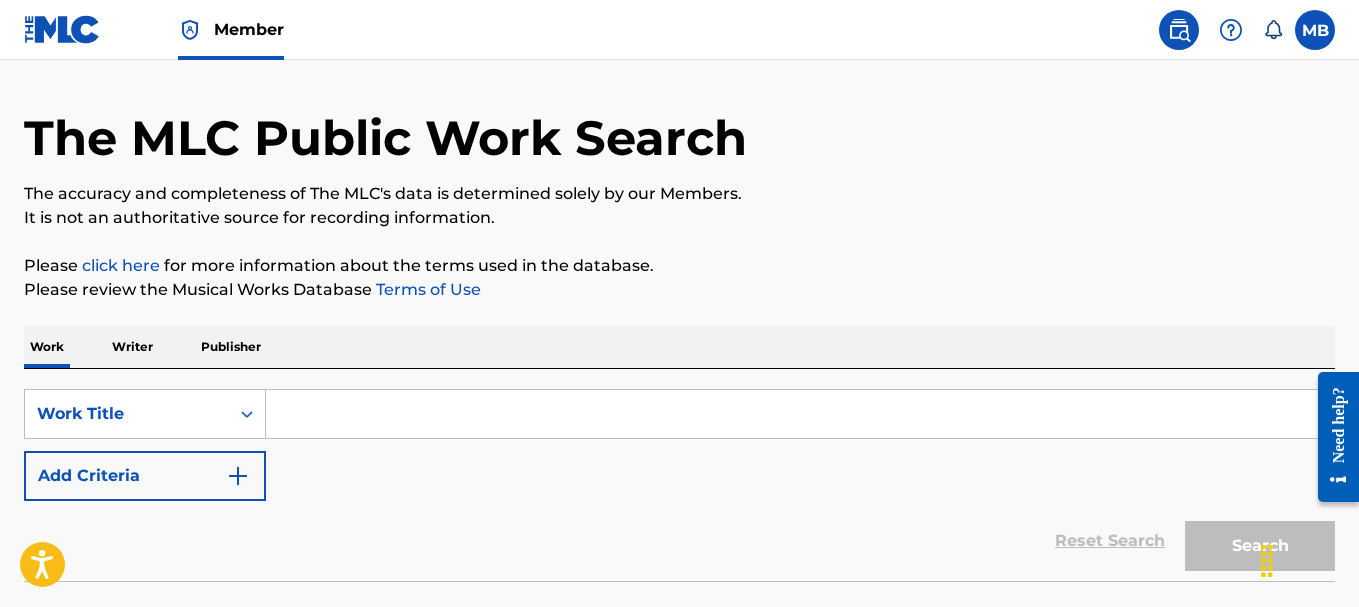scroll, scrollTop: 100, scrollLeft: 0, axis: vertical 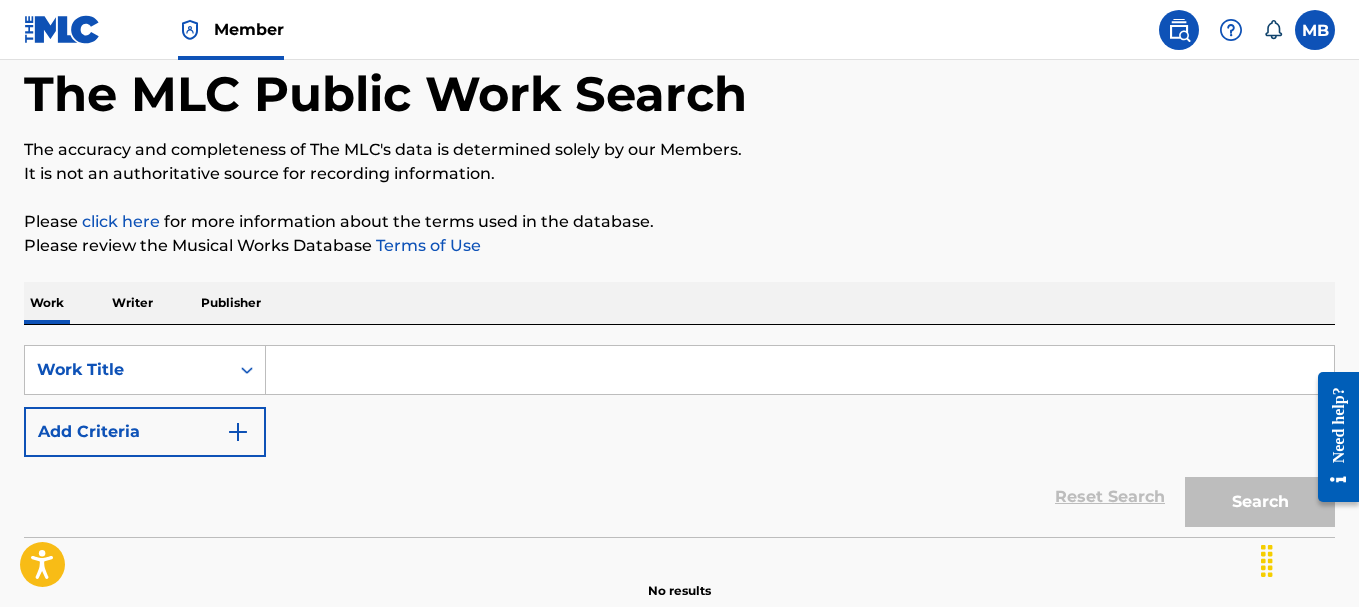 click on "Publisher" at bounding box center (231, 303) 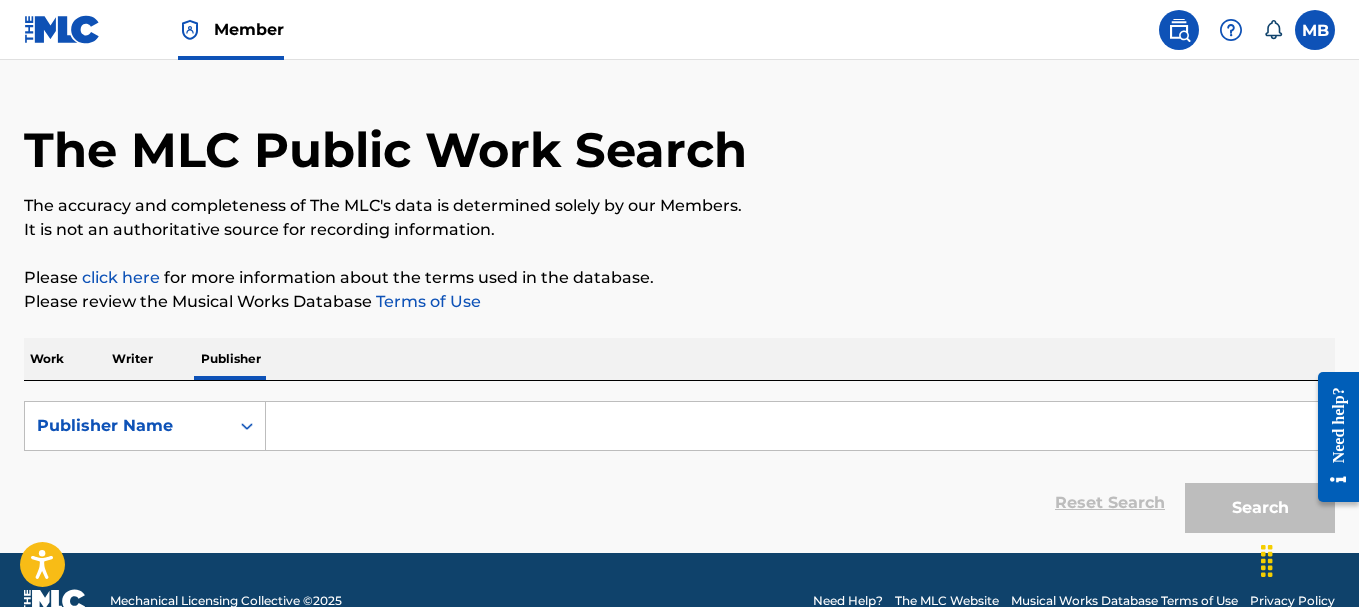 scroll, scrollTop: 86, scrollLeft: 0, axis: vertical 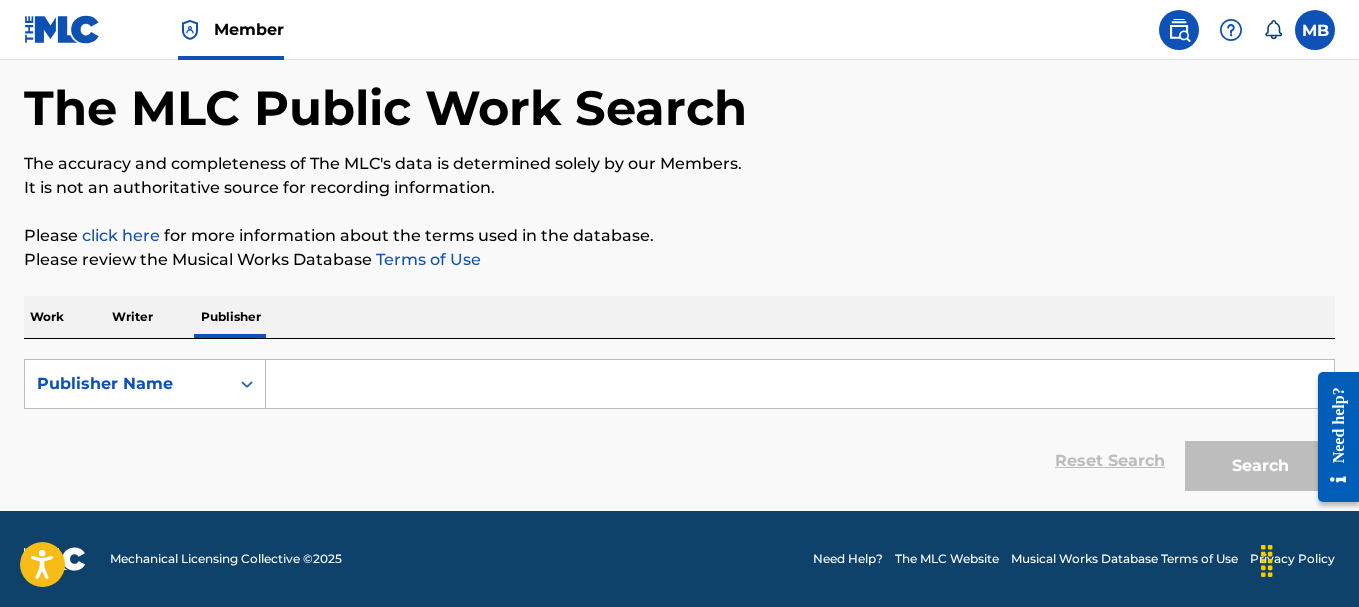 click at bounding box center (800, 384) 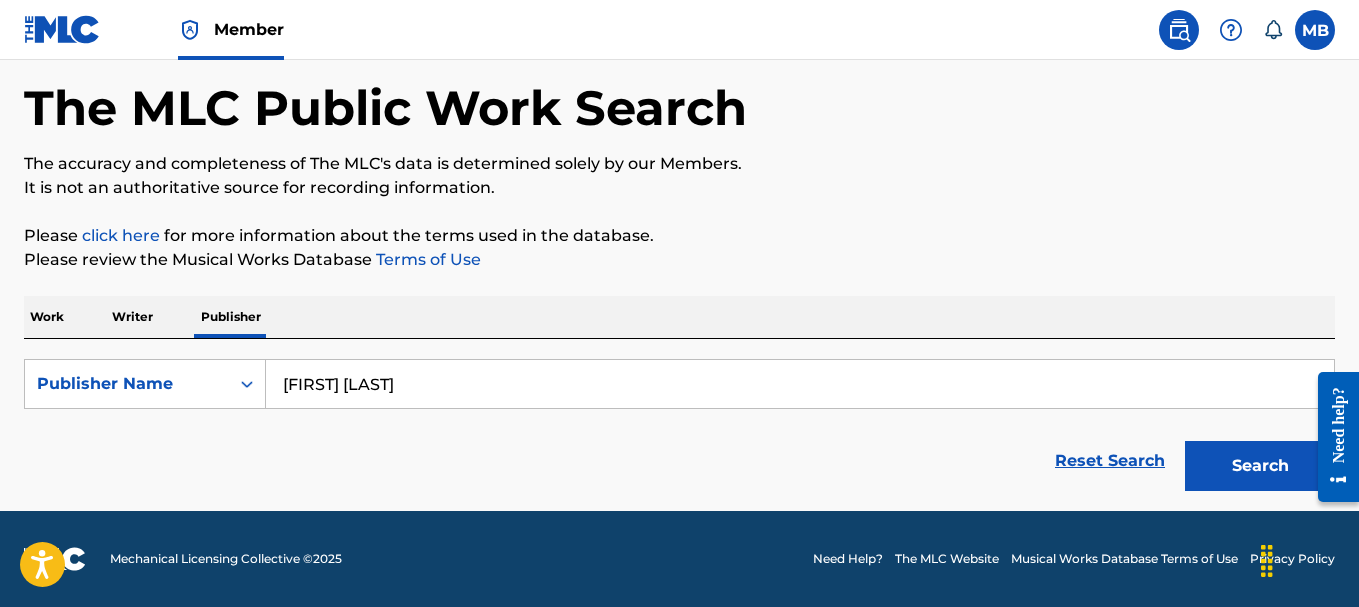 type on "[FIRST] [LAST]" 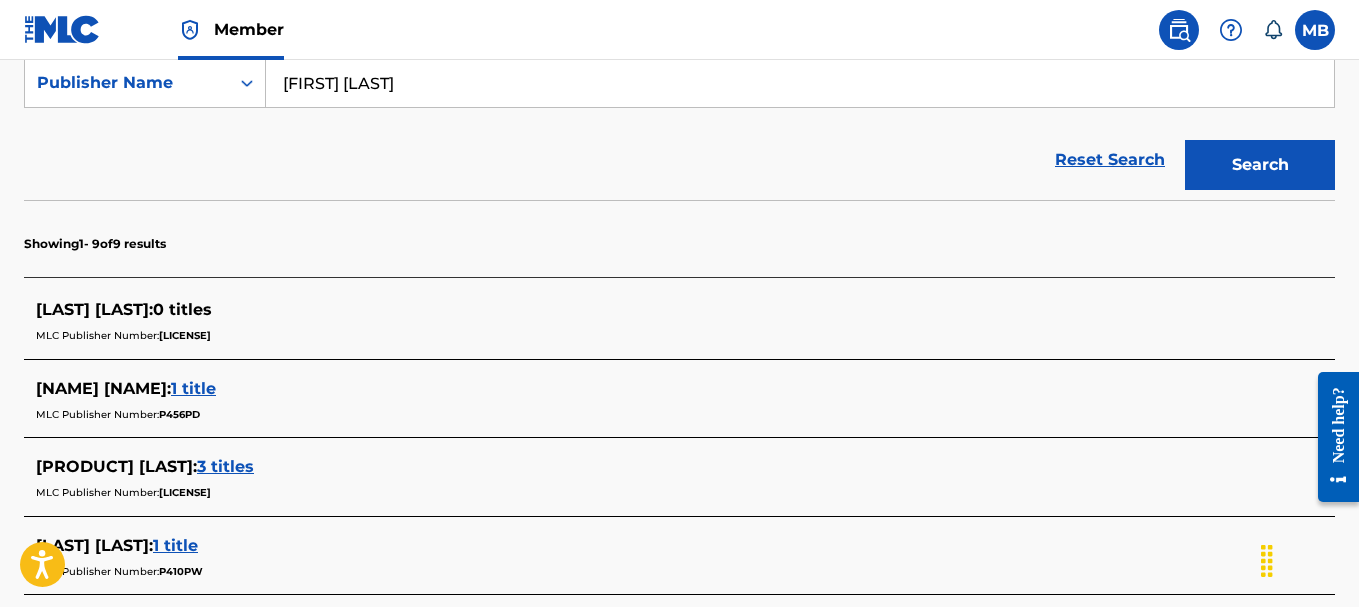 scroll, scrollTop: 200, scrollLeft: 0, axis: vertical 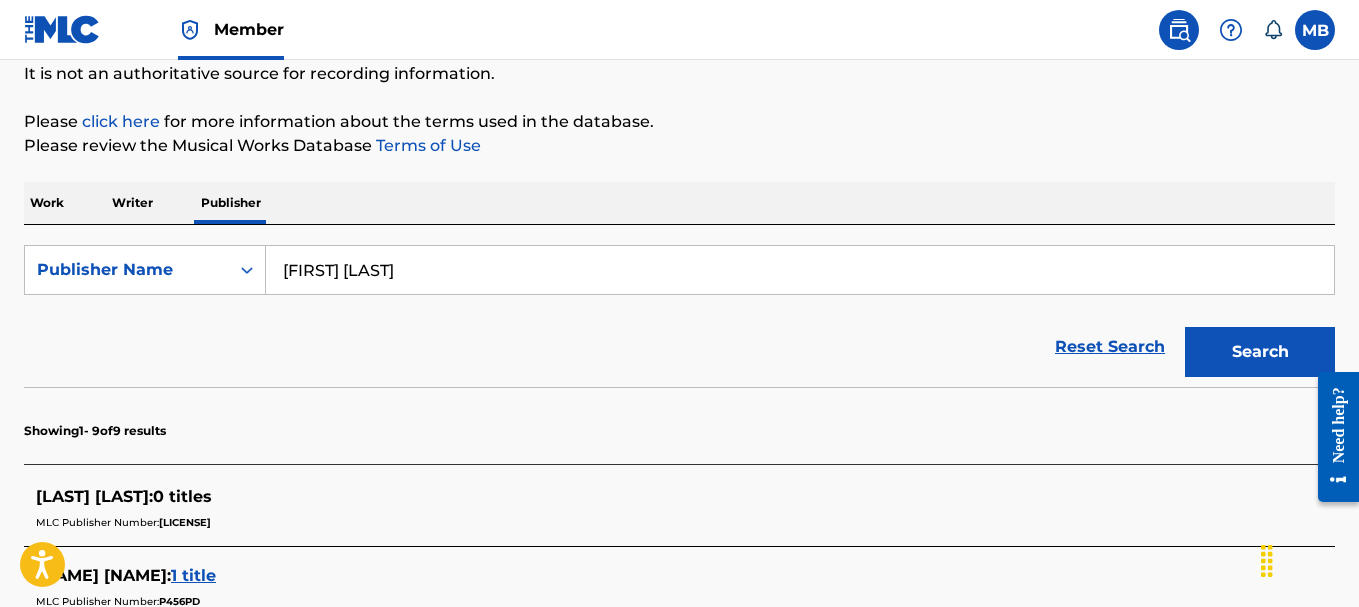 drag, startPoint x: 429, startPoint y: 271, endPoint x: 277, endPoint y: 258, distance: 152.5549 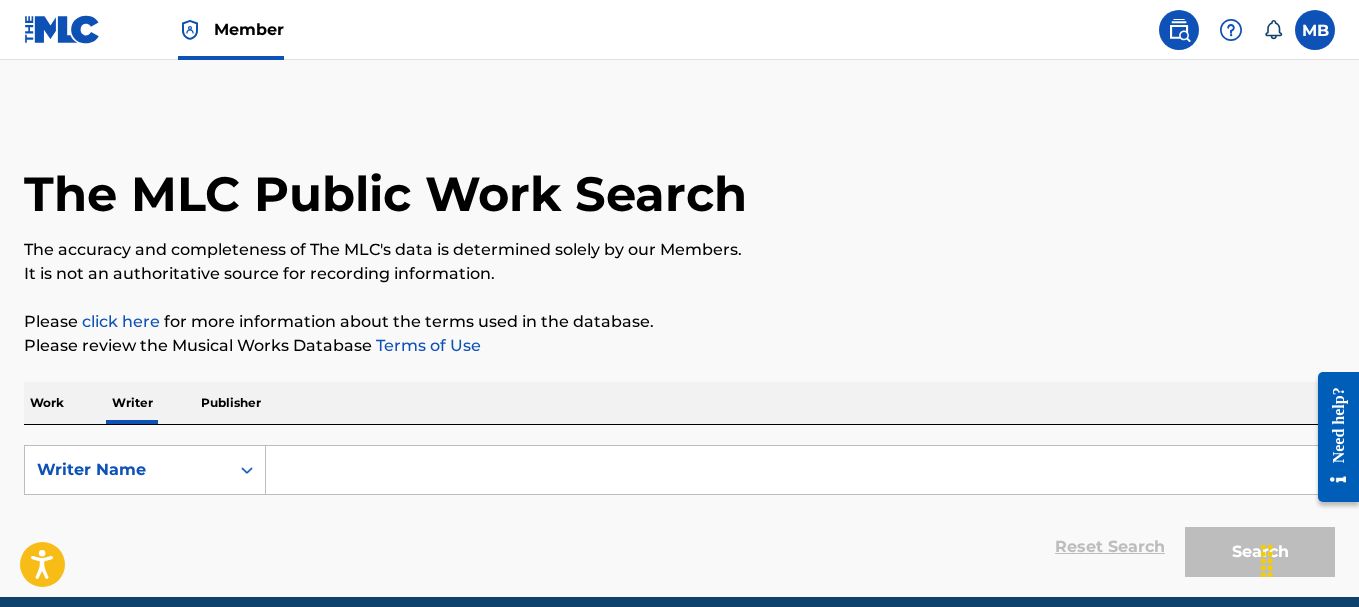 scroll, scrollTop: 86, scrollLeft: 0, axis: vertical 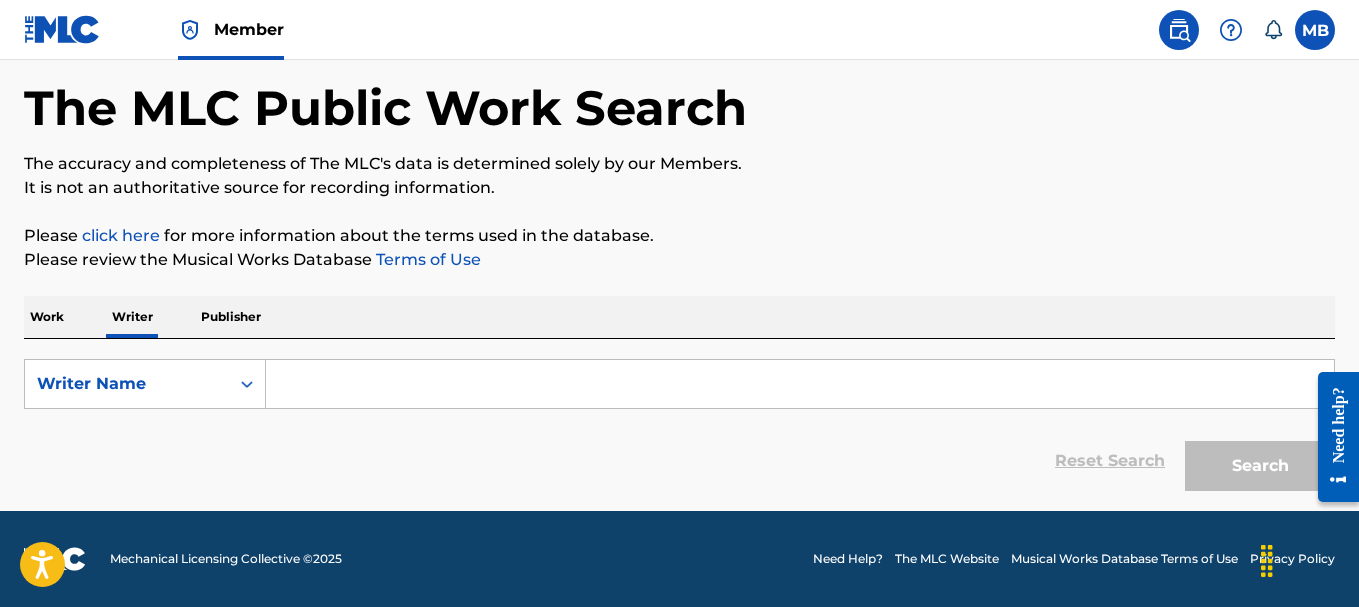 click at bounding box center (800, 384) 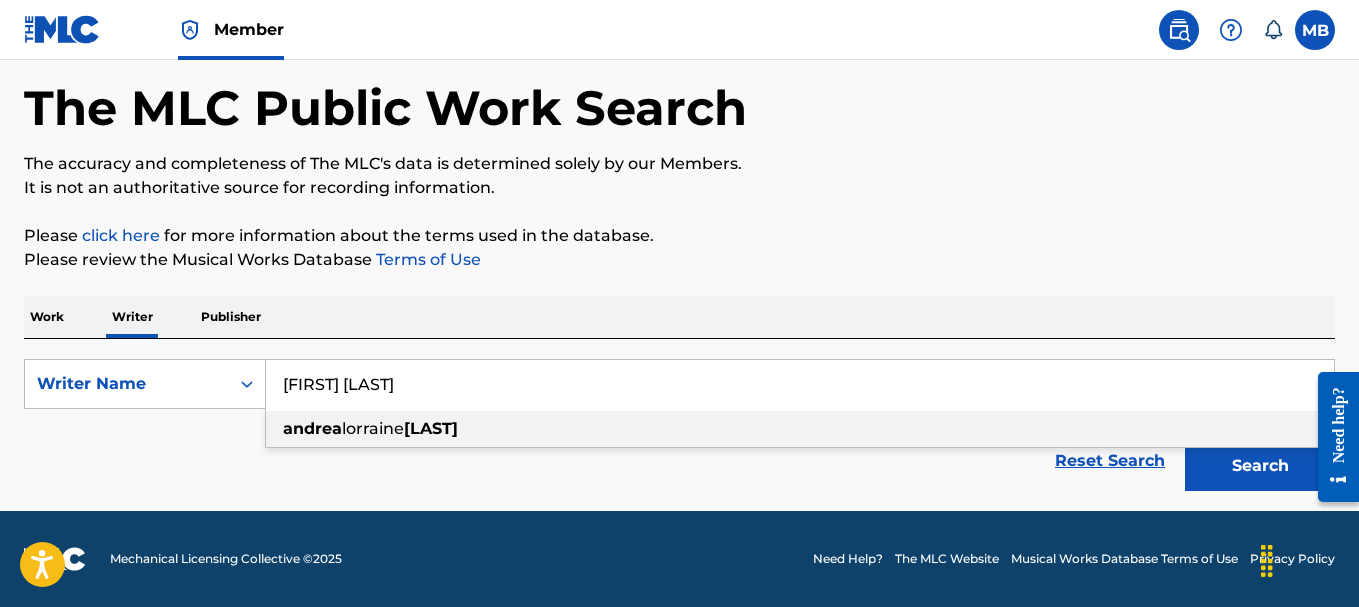 click on "lorraine" at bounding box center [373, 428] 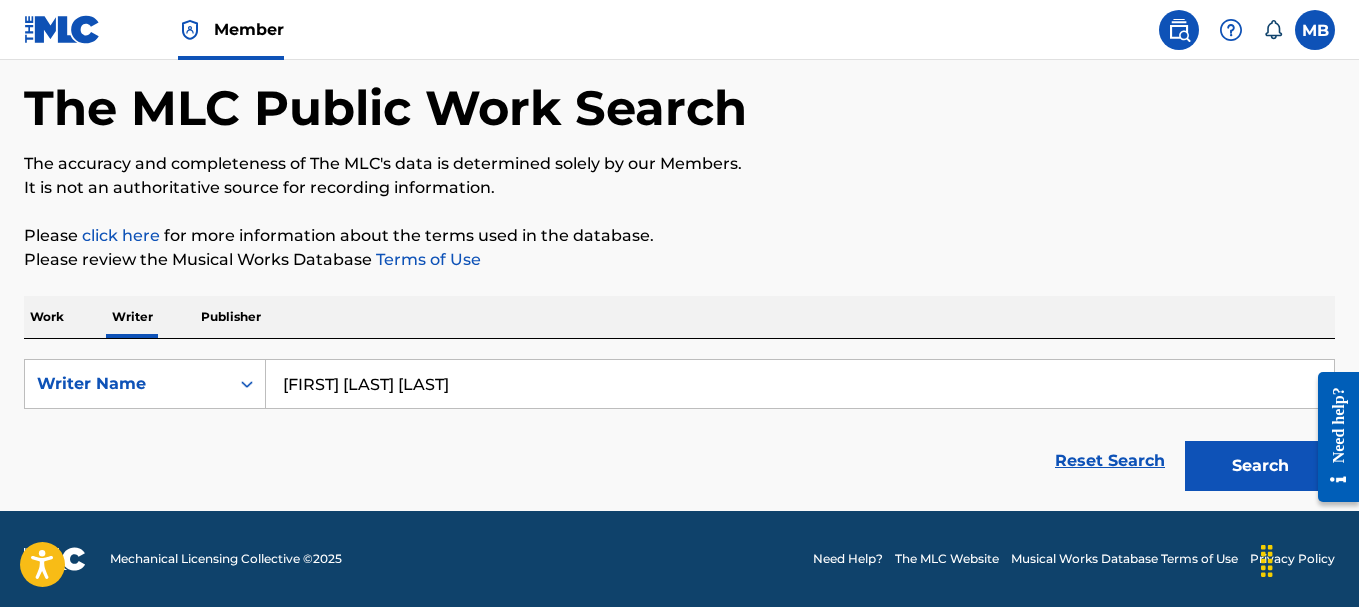 click on "Search" at bounding box center (1260, 466) 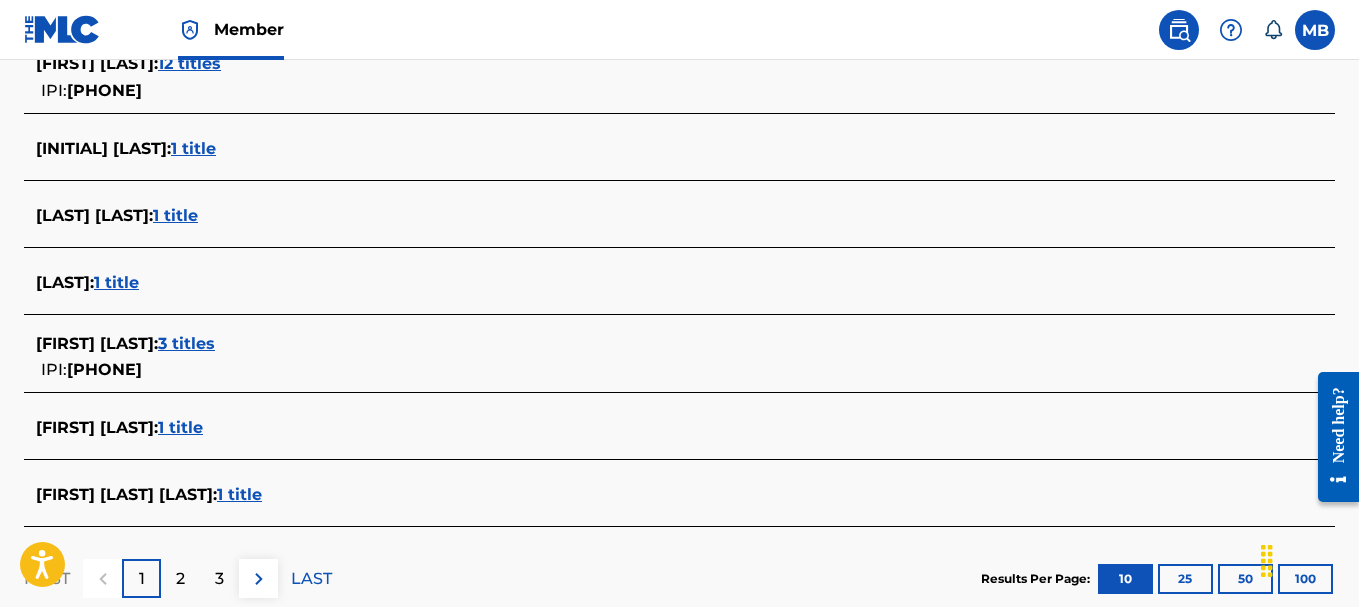 scroll, scrollTop: 786, scrollLeft: 0, axis: vertical 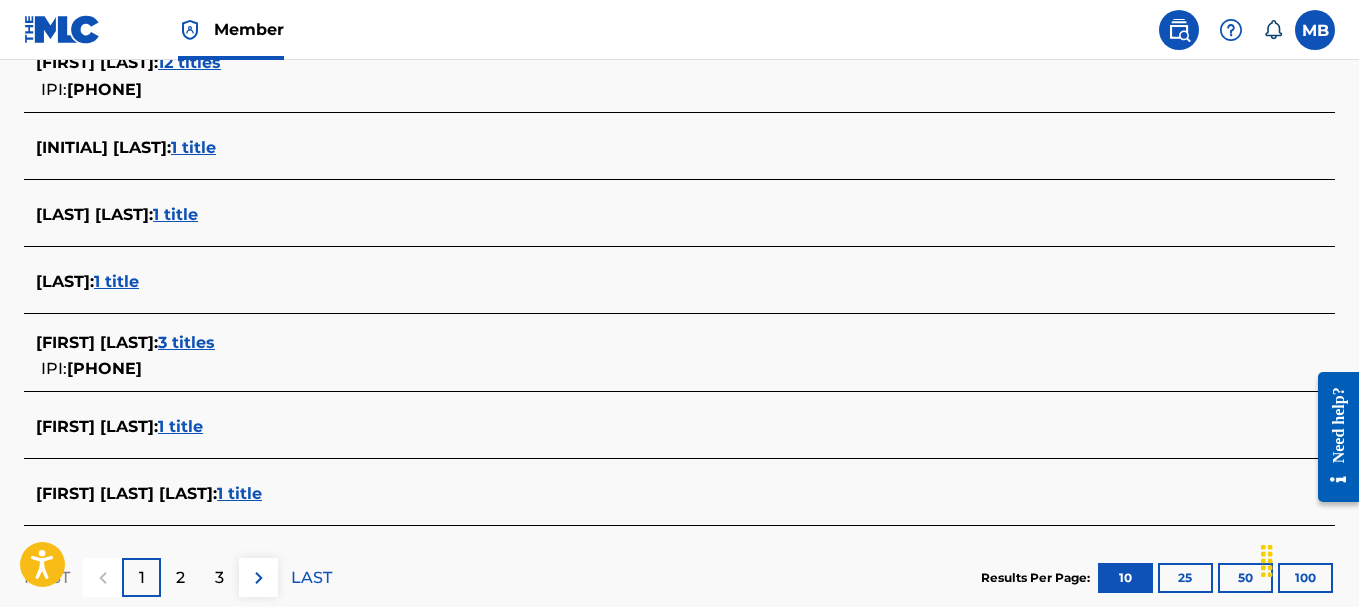 click on "3 titles" at bounding box center (186, 342) 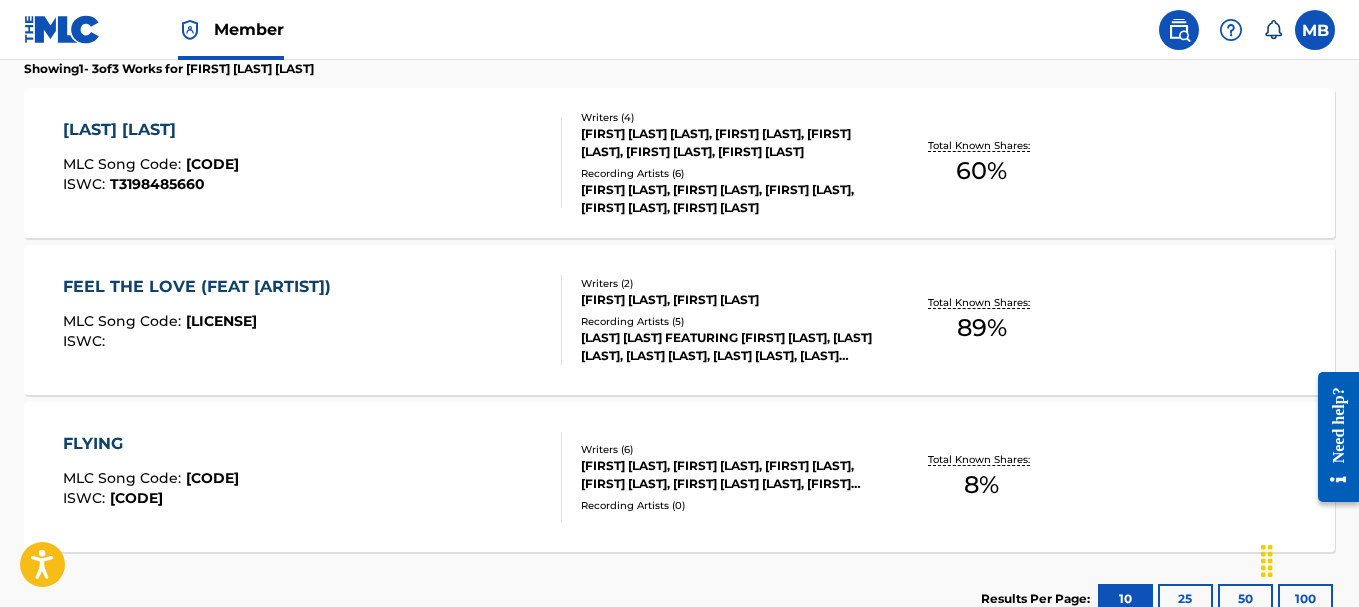 scroll, scrollTop: 633, scrollLeft: 0, axis: vertical 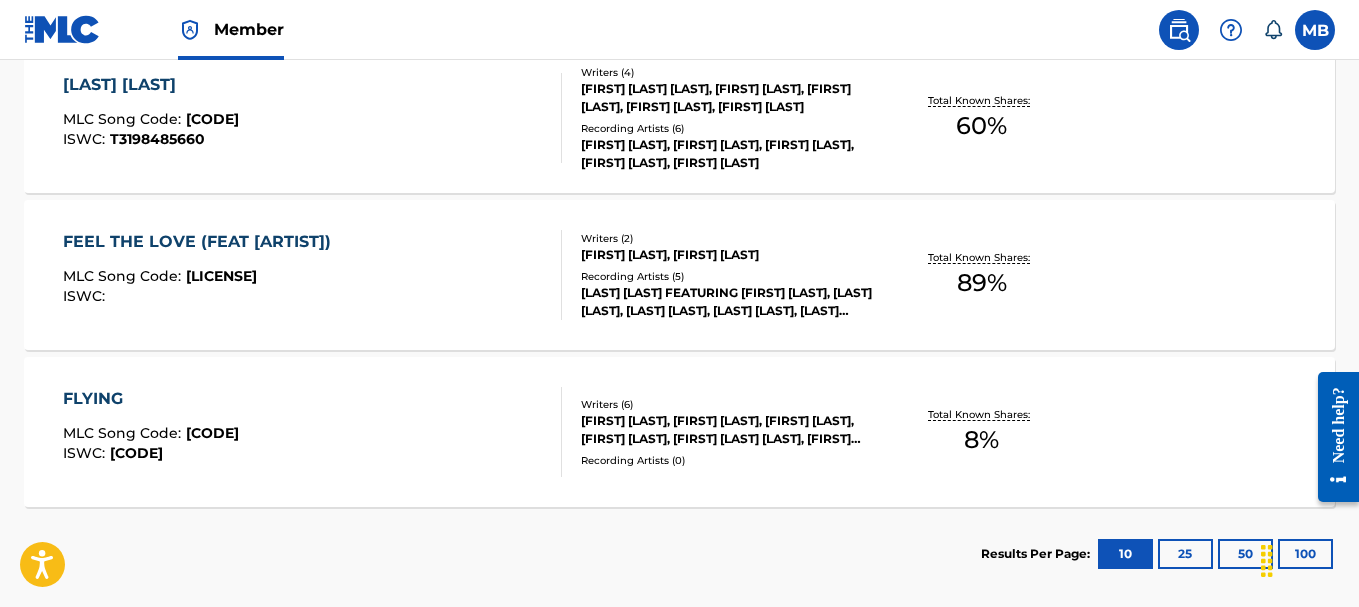 click on "[PRODUCT] [LAST] Song Code : [CODE] ISWC : [CODE] Writers ( 6 ) [FIRST] [LAST], [FIRST] [LAST], [FIRST] [LAST], [FIRST] [LAST], [FIRST] [LAST] [LAST], [FIRST] [LAST] Recording Artists ( 0 ) Total Known Shares: 8 %" at bounding box center (679, 432) 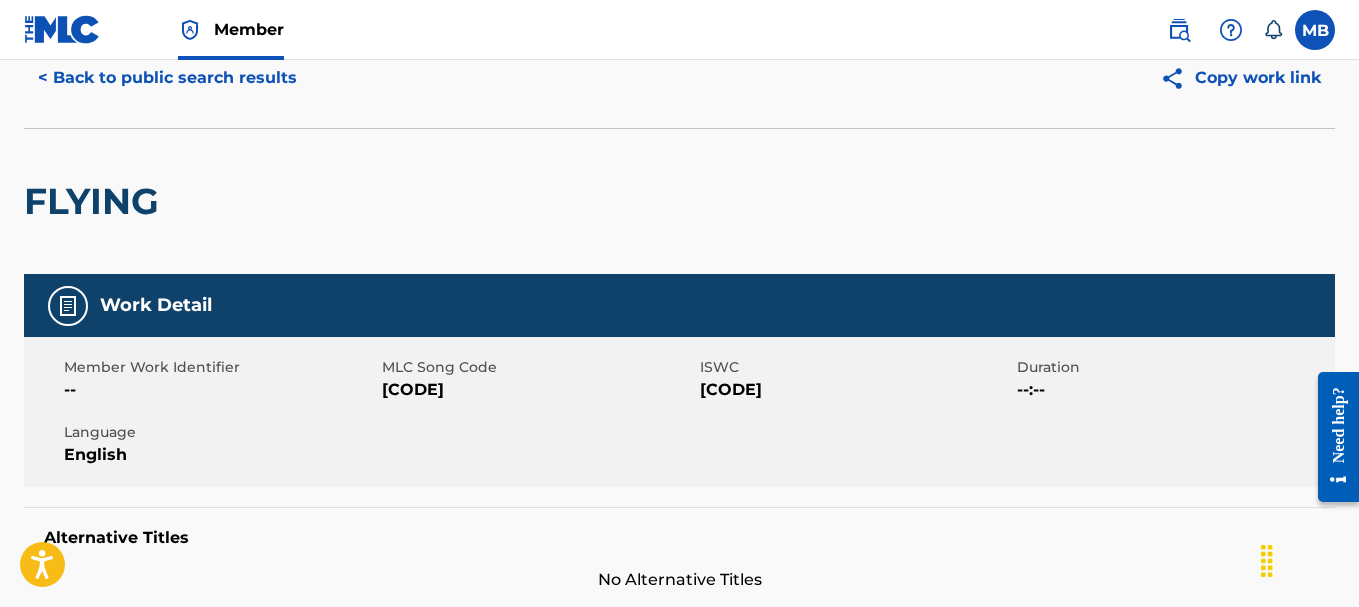 scroll, scrollTop: 0, scrollLeft: 0, axis: both 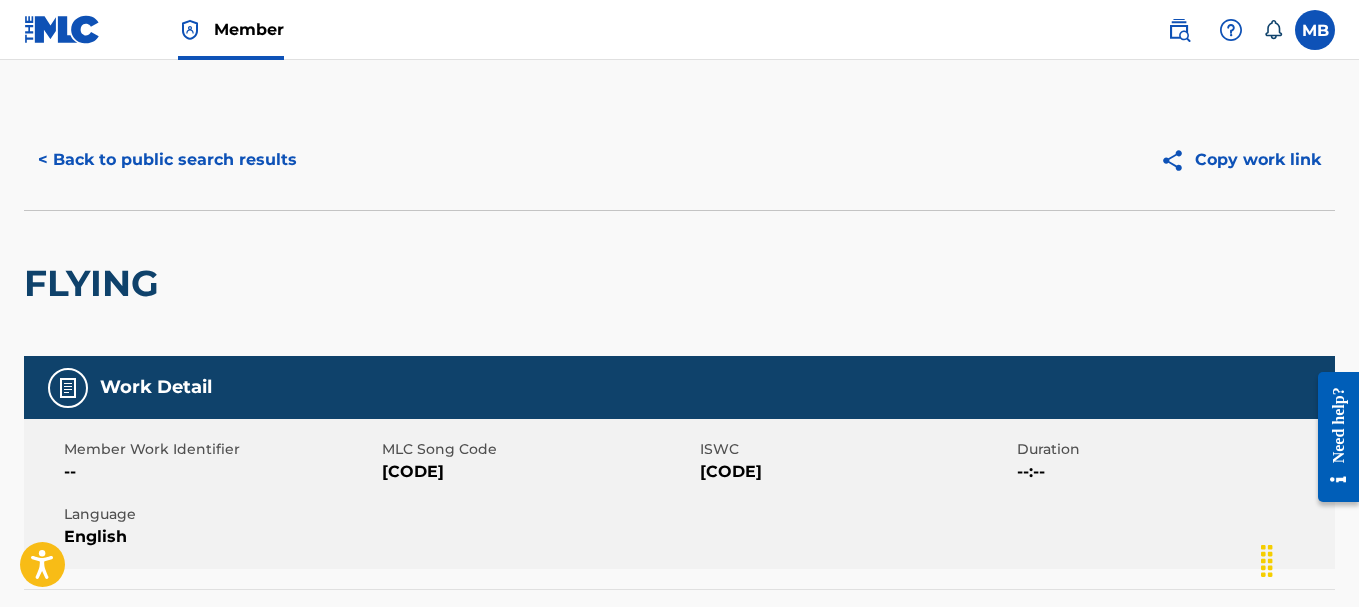 click on "< Back to public search results" at bounding box center [167, 160] 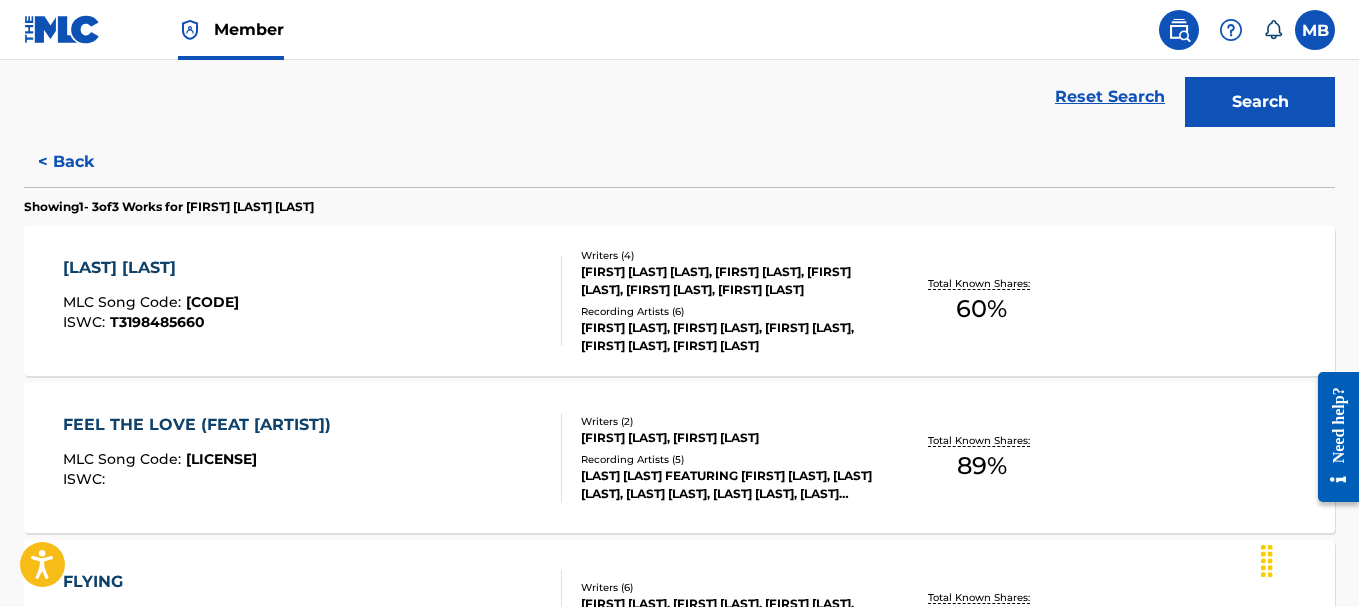 scroll, scrollTop: 433, scrollLeft: 0, axis: vertical 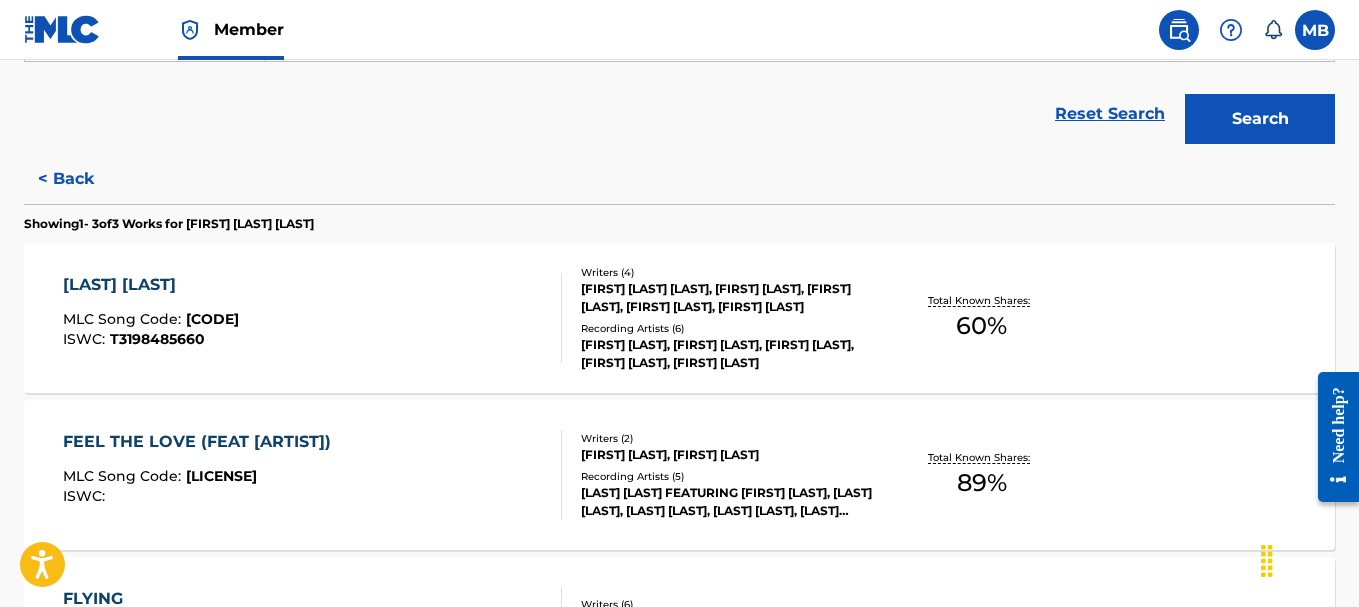 click on "[LAST] [LAST]" at bounding box center [151, 285] 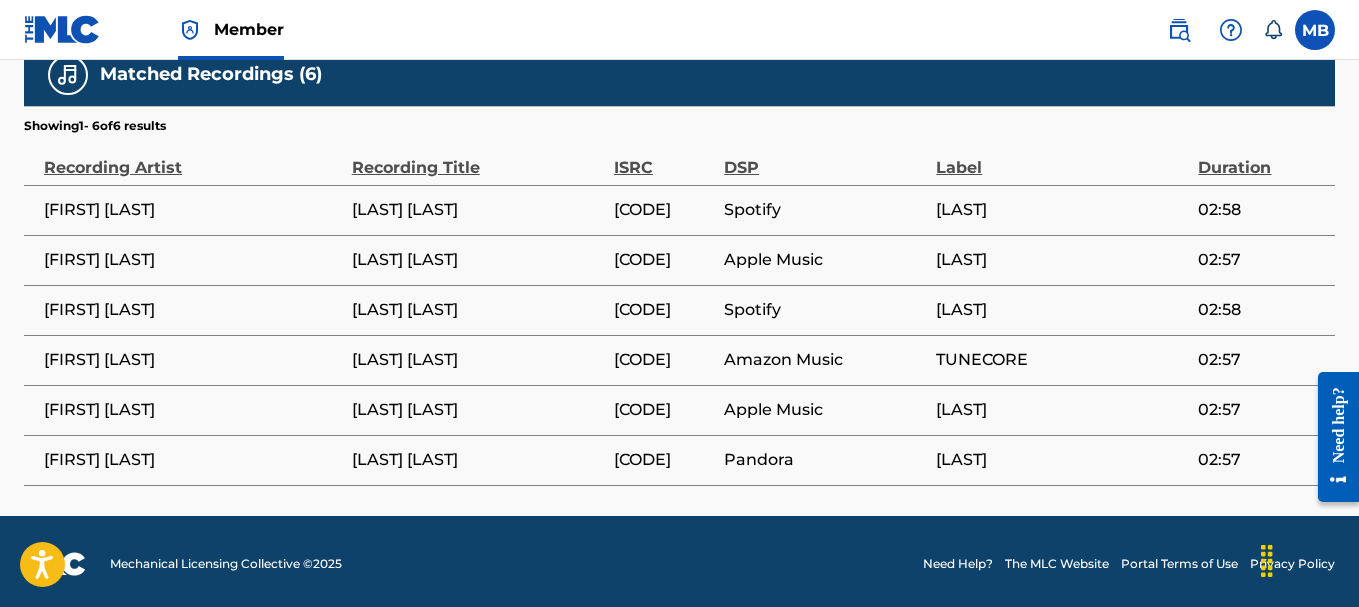 scroll, scrollTop: 1305, scrollLeft: 0, axis: vertical 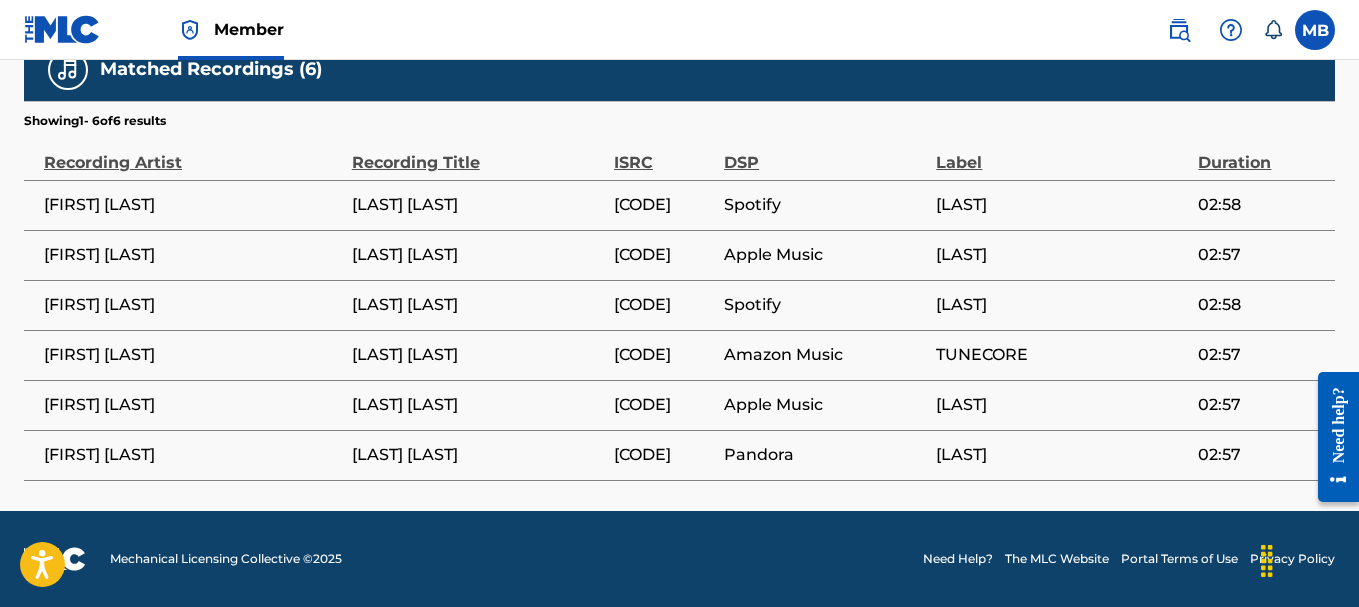 click on "[LAST] [LAST]" at bounding box center [483, 305] 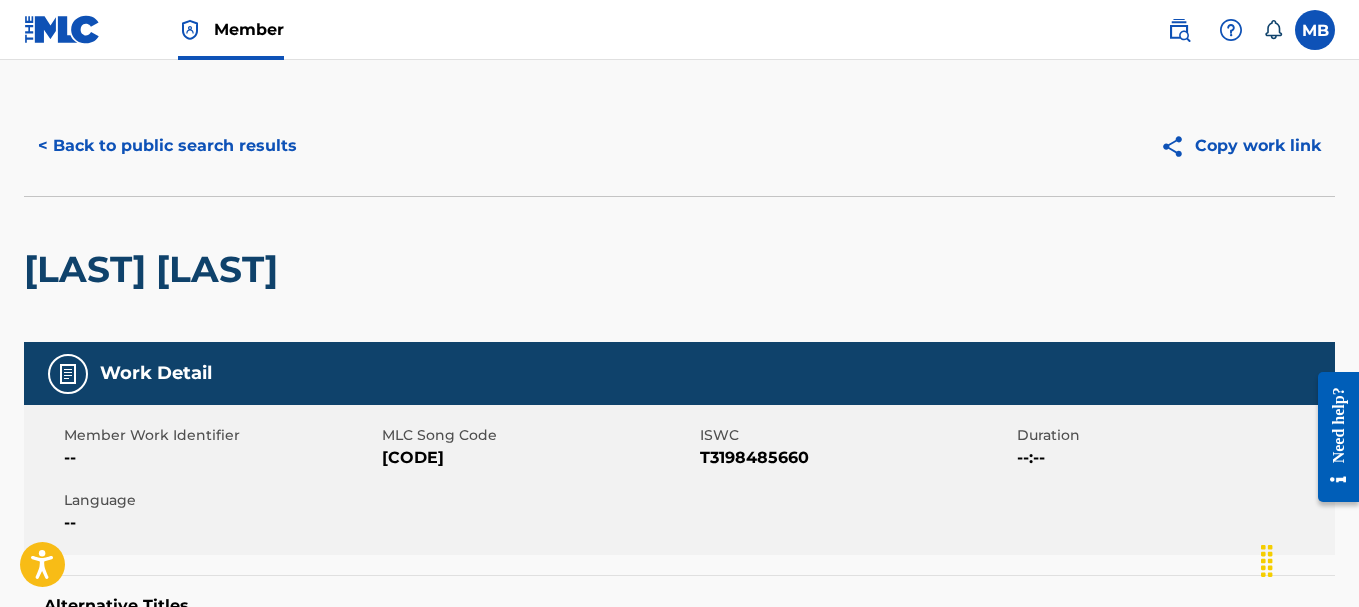 scroll, scrollTop: 0, scrollLeft: 0, axis: both 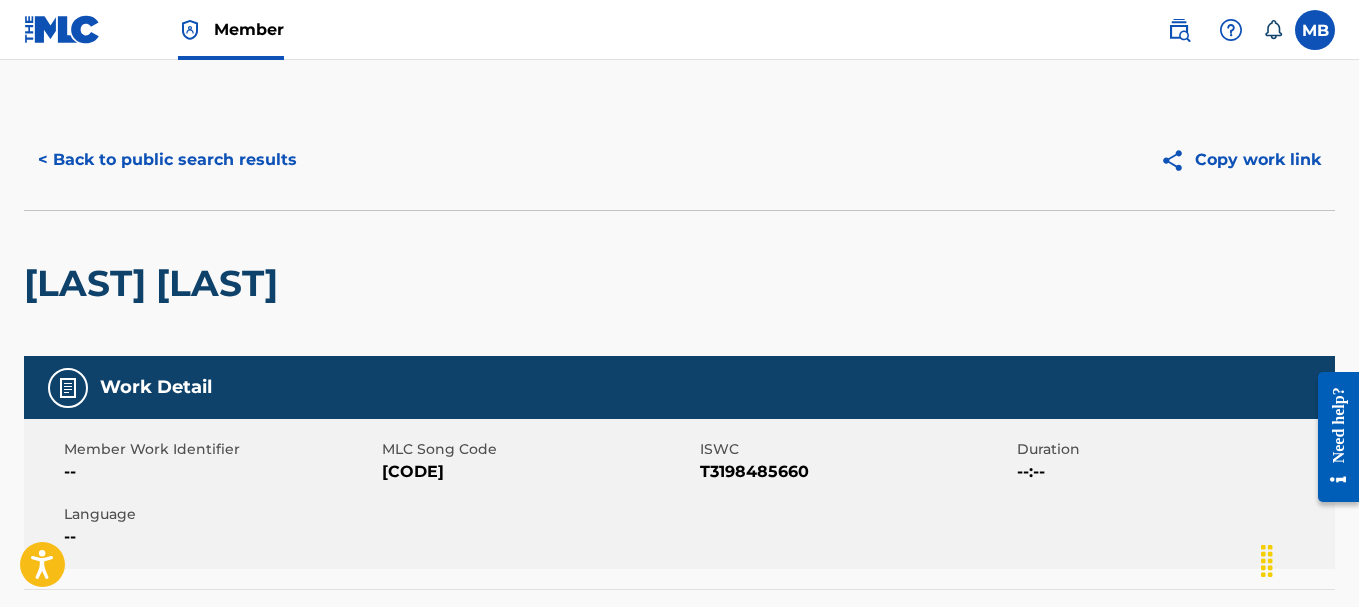 click on "< Back to public search results" at bounding box center (352, 160) 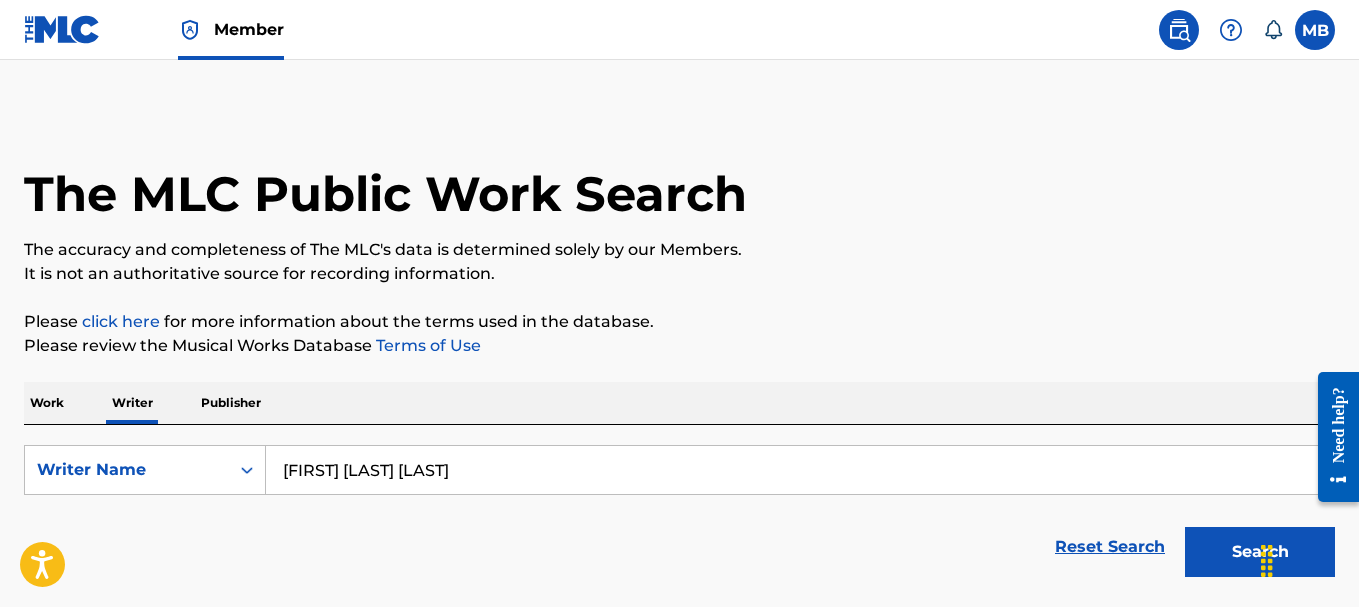 scroll, scrollTop: 147, scrollLeft: 0, axis: vertical 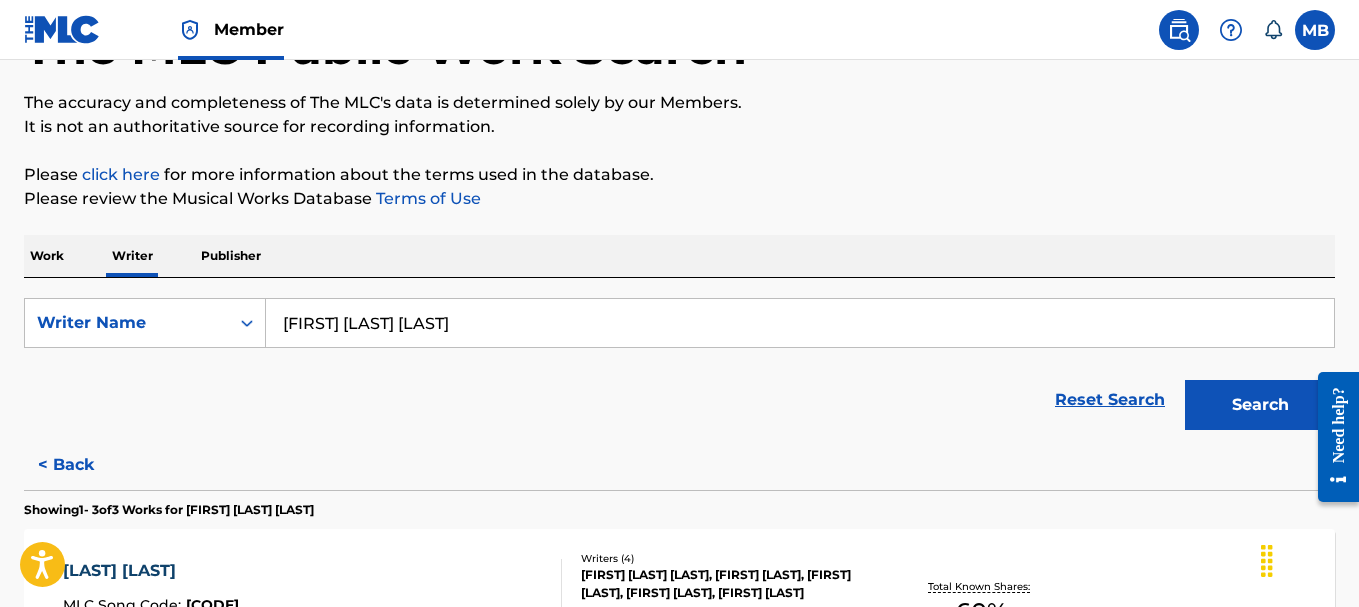 click on "Publisher" at bounding box center [231, 256] 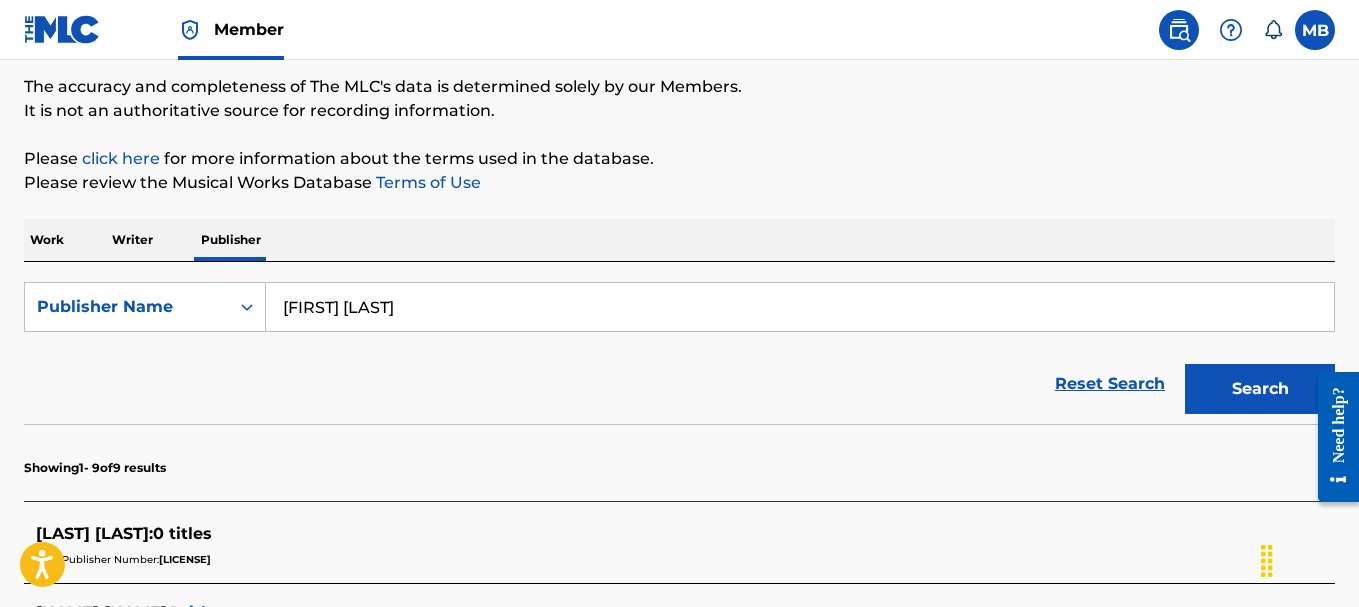 scroll, scrollTop: 200, scrollLeft: 0, axis: vertical 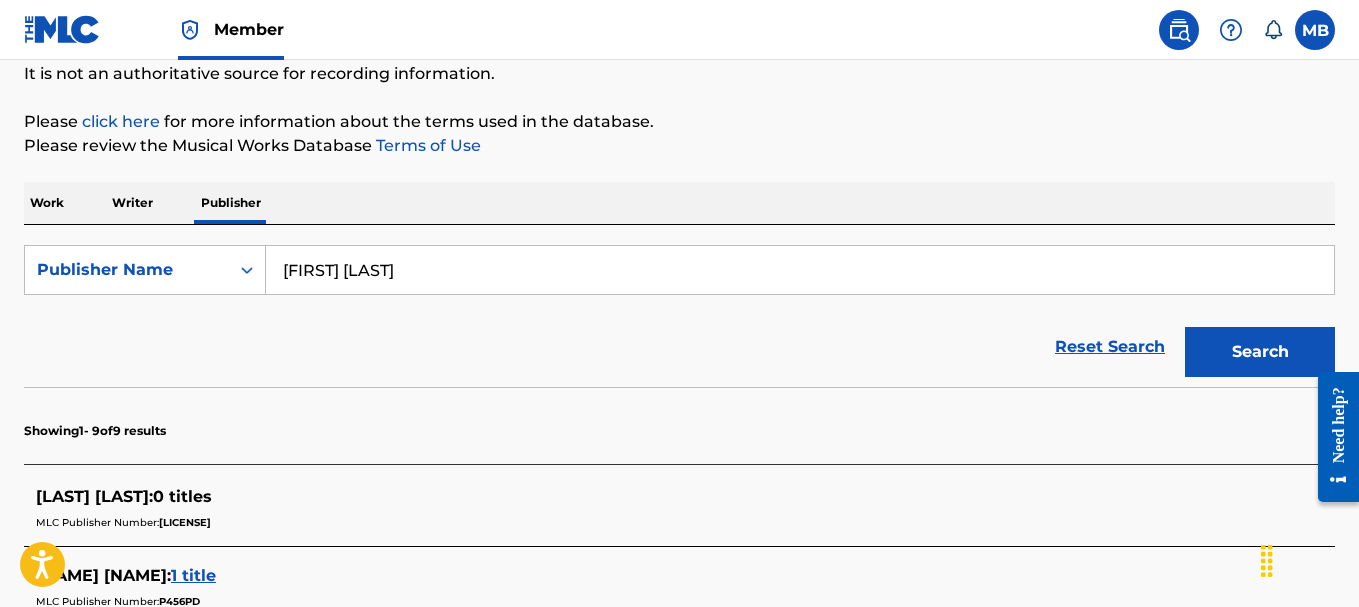 drag, startPoint x: 391, startPoint y: 274, endPoint x: 280, endPoint y: 272, distance: 111.01801 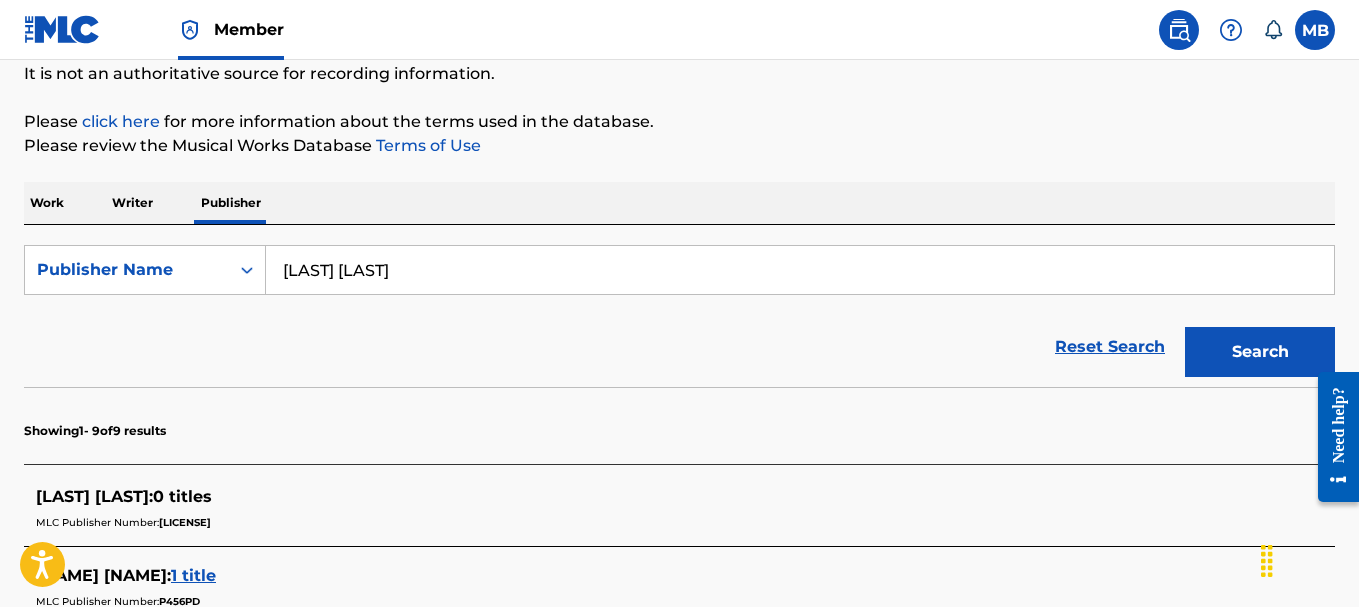 click on "[LAST] [LAST]" at bounding box center [800, 270] 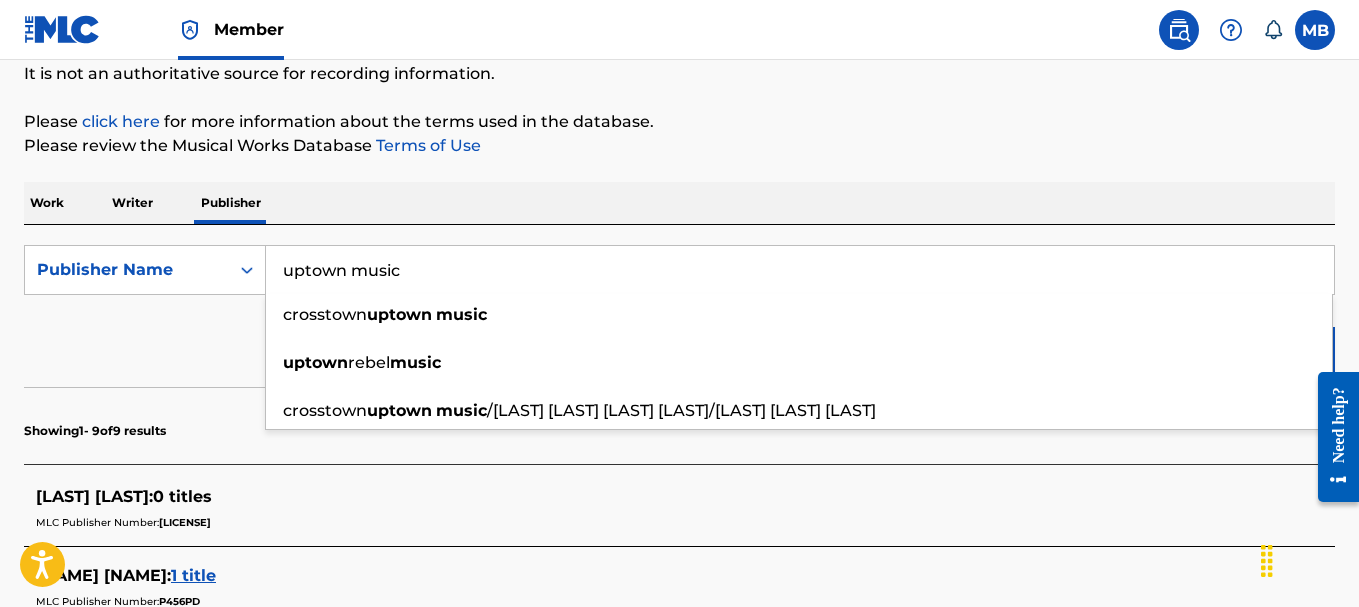 click on "uptown music" at bounding box center (800, 270) 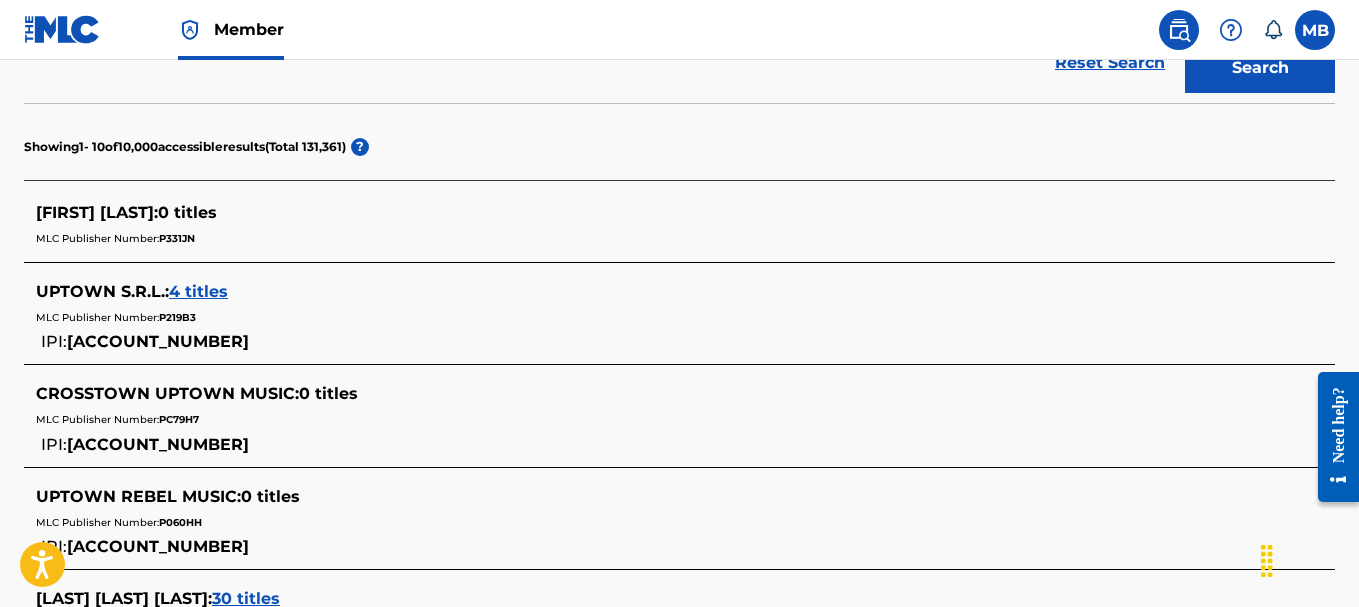 scroll, scrollTop: 0, scrollLeft: 0, axis: both 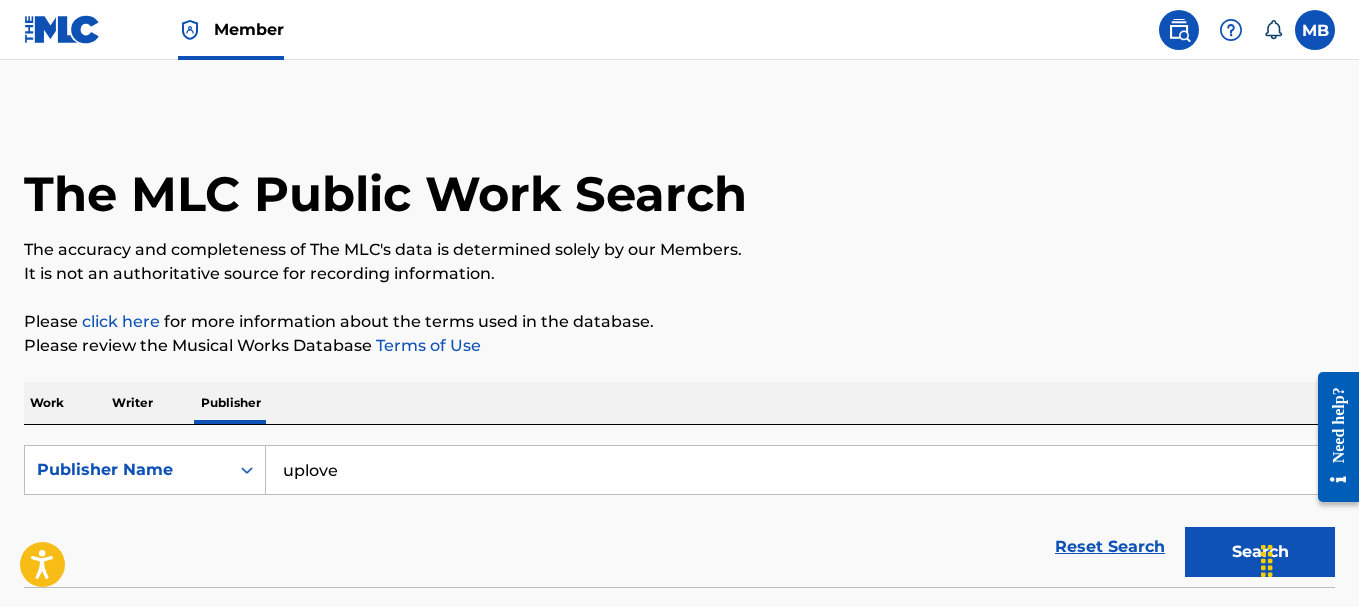 click on "Search" at bounding box center (1260, 552) 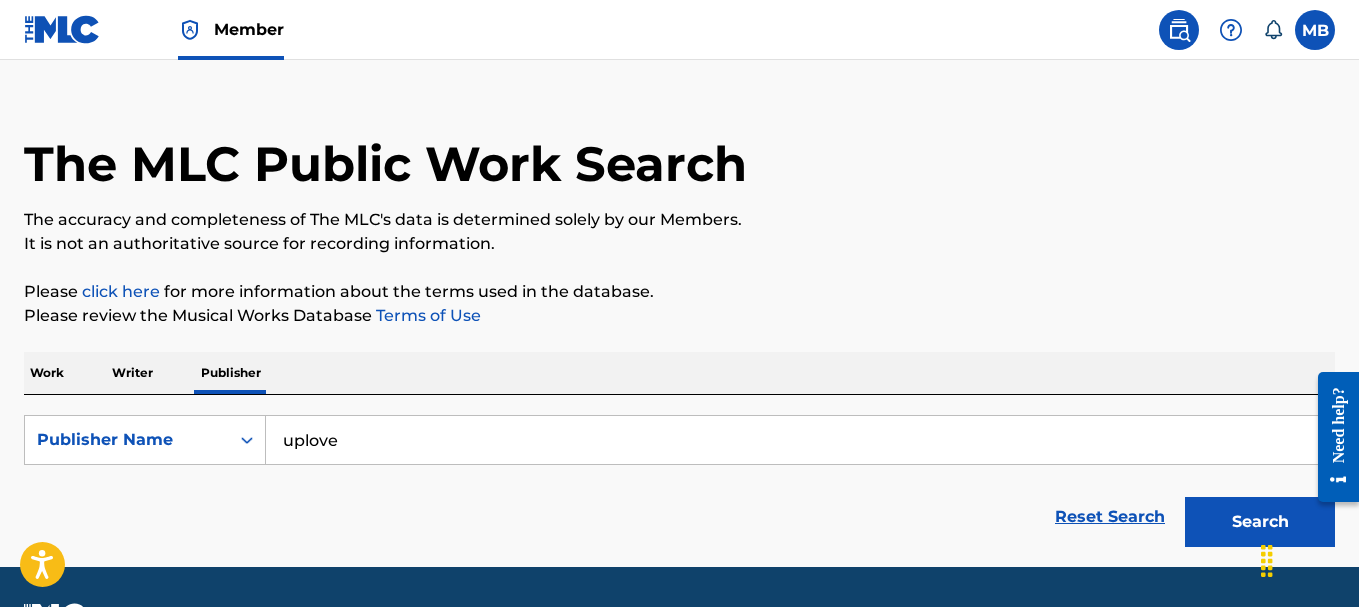 scroll, scrollTop: 0, scrollLeft: 0, axis: both 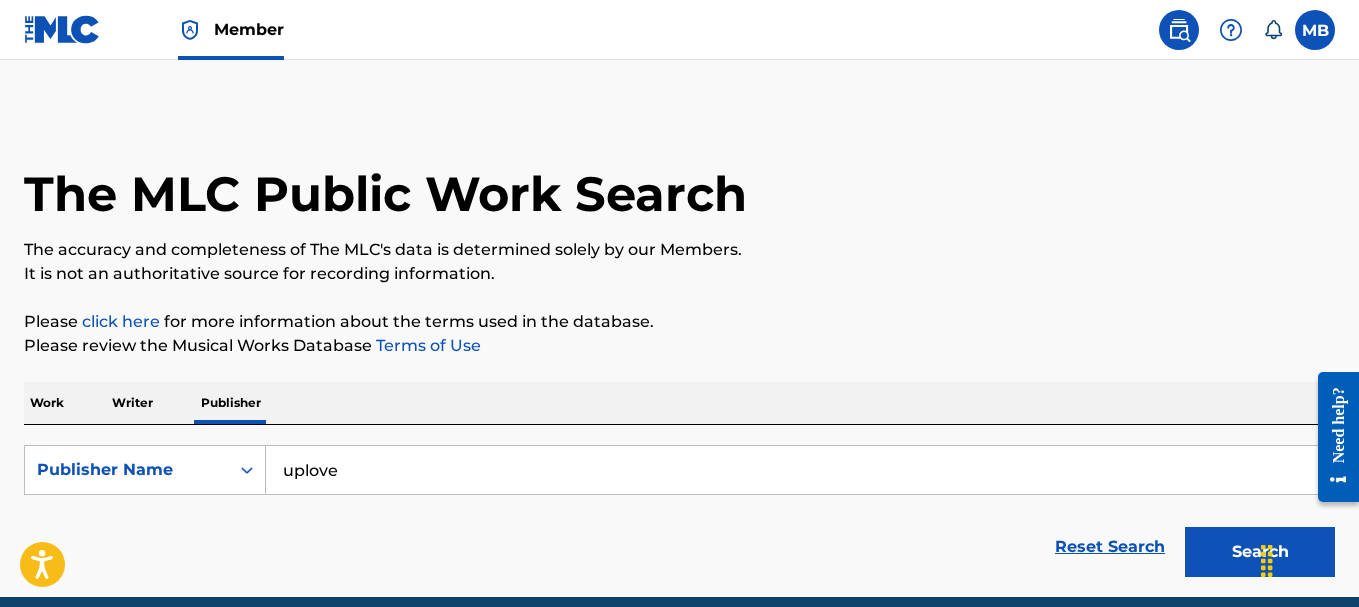drag, startPoint x: 380, startPoint y: 468, endPoint x: 270, endPoint y: 468, distance: 110 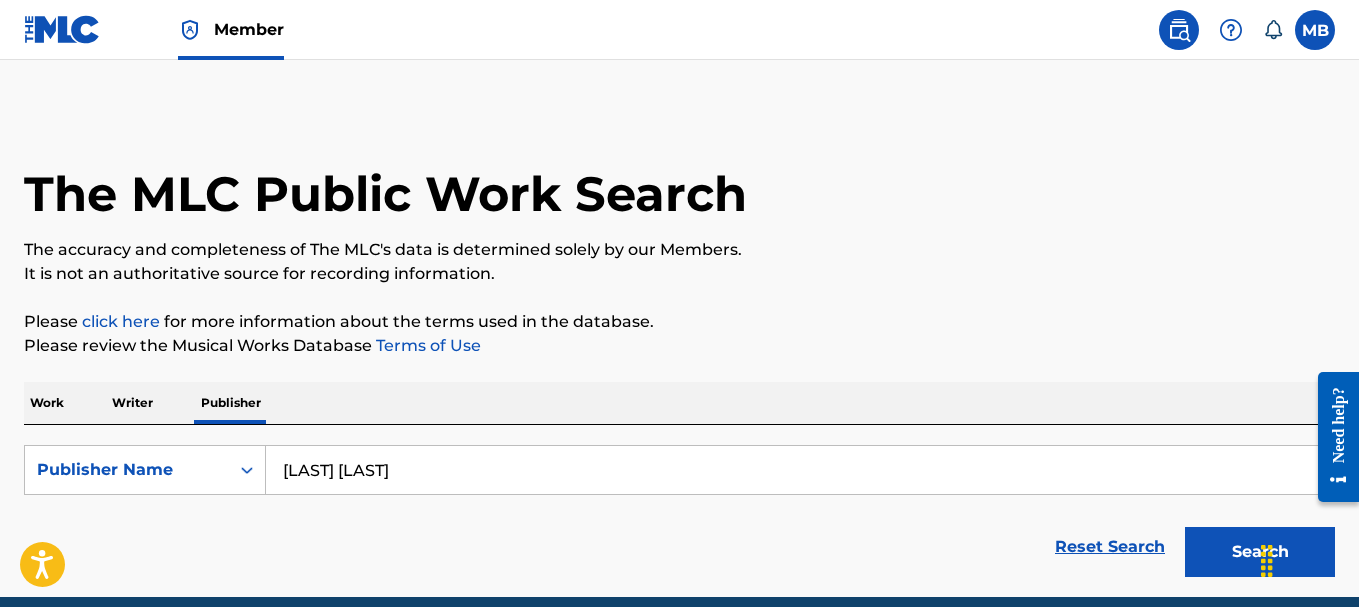 click on "Search" at bounding box center (1260, 552) 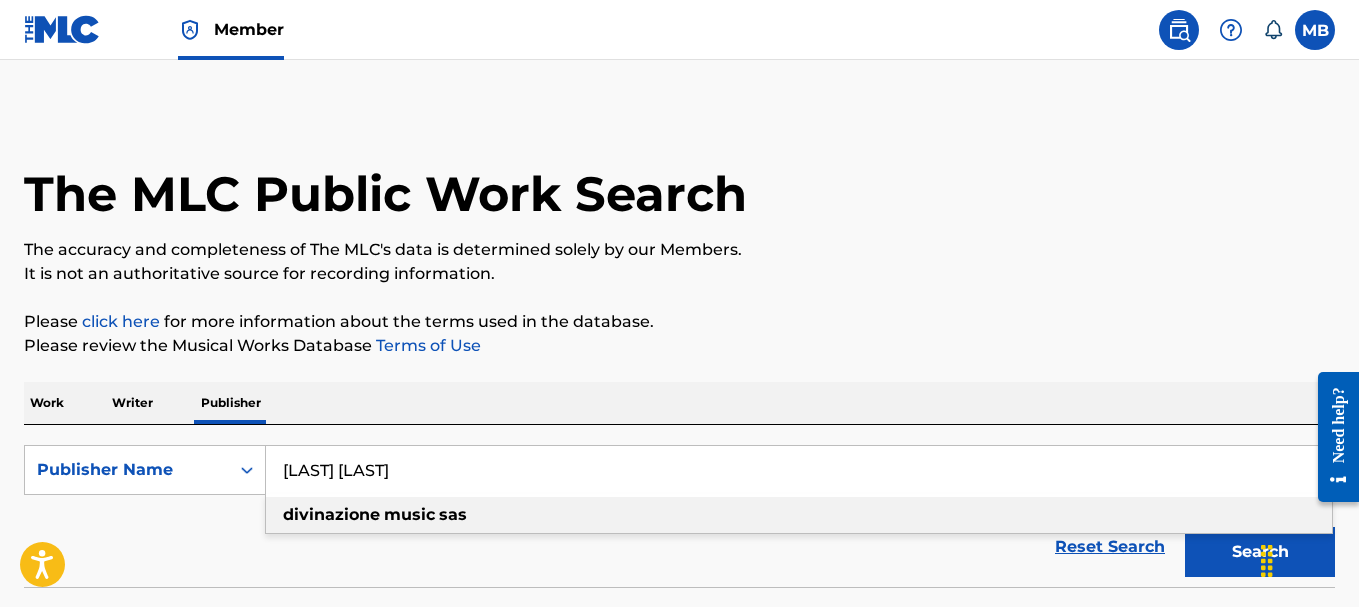drag, startPoint x: 483, startPoint y: 463, endPoint x: 283, endPoint y: 470, distance: 200.12247 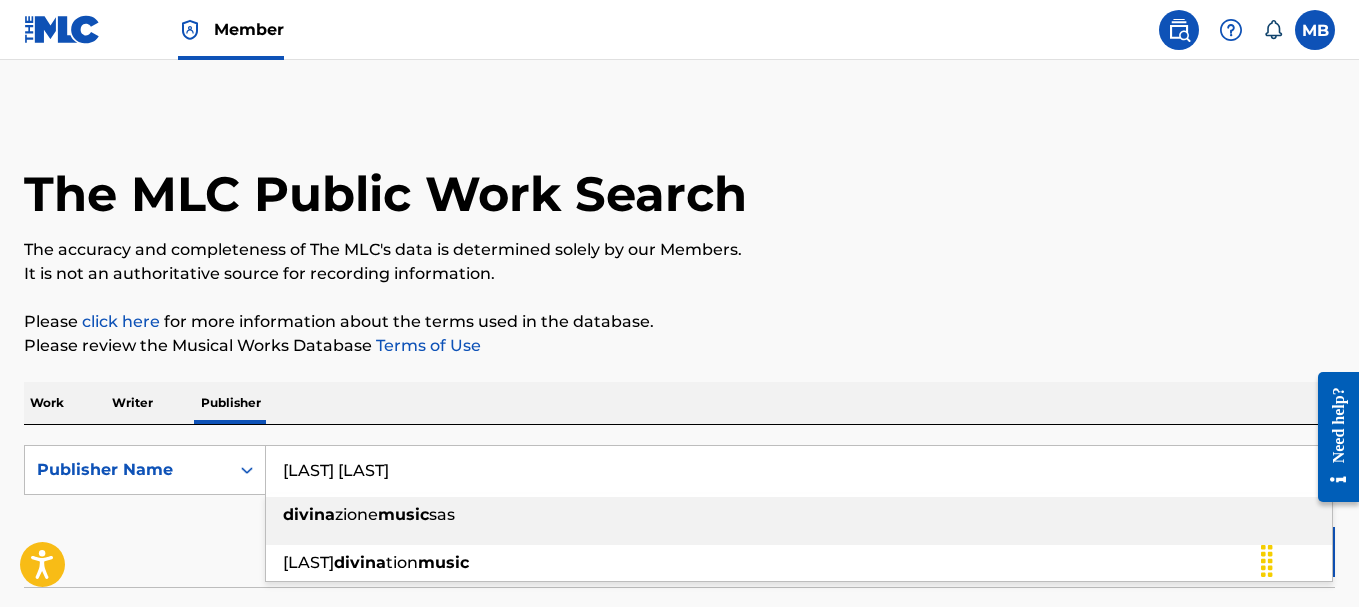 click on "[LAST] [LAST]" at bounding box center (800, 470) 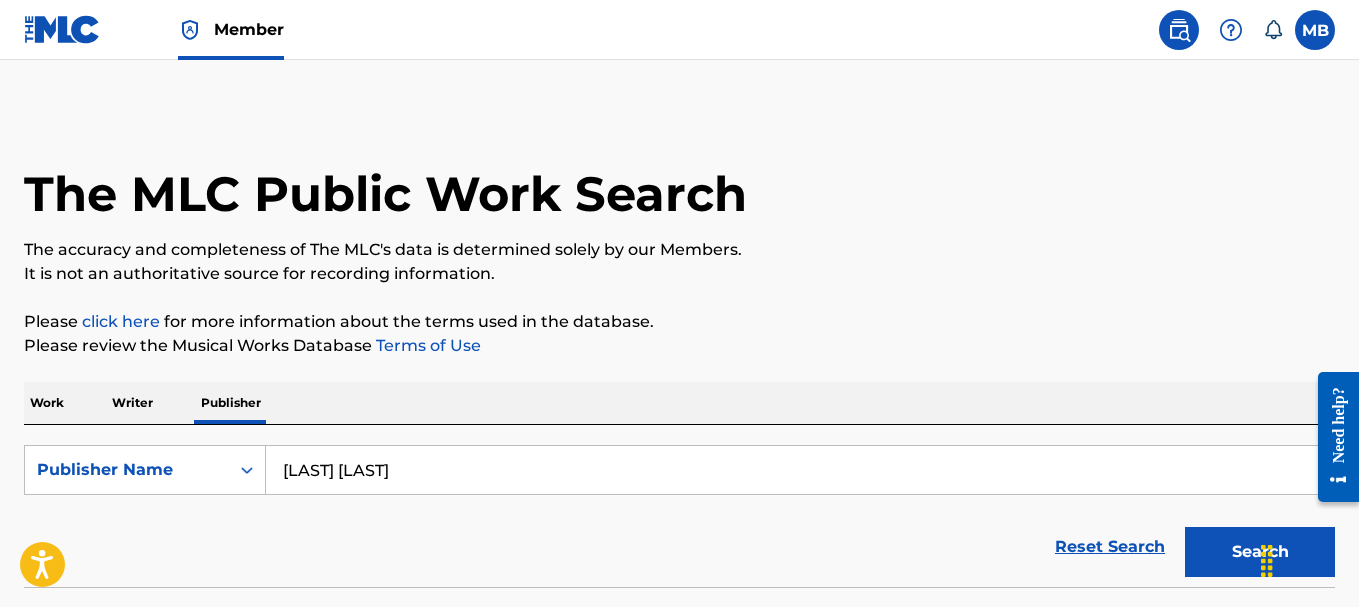 click on "Search" at bounding box center [1260, 552] 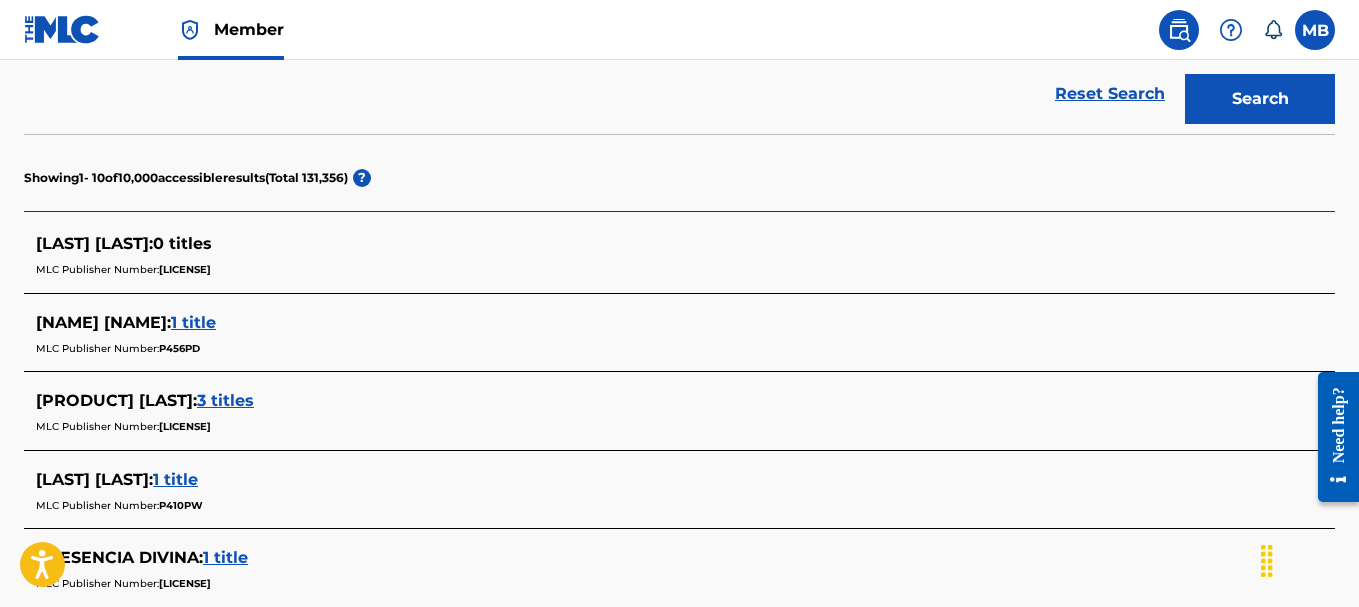 scroll, scrollTop: 0, scrollLeft: 0, axis: both 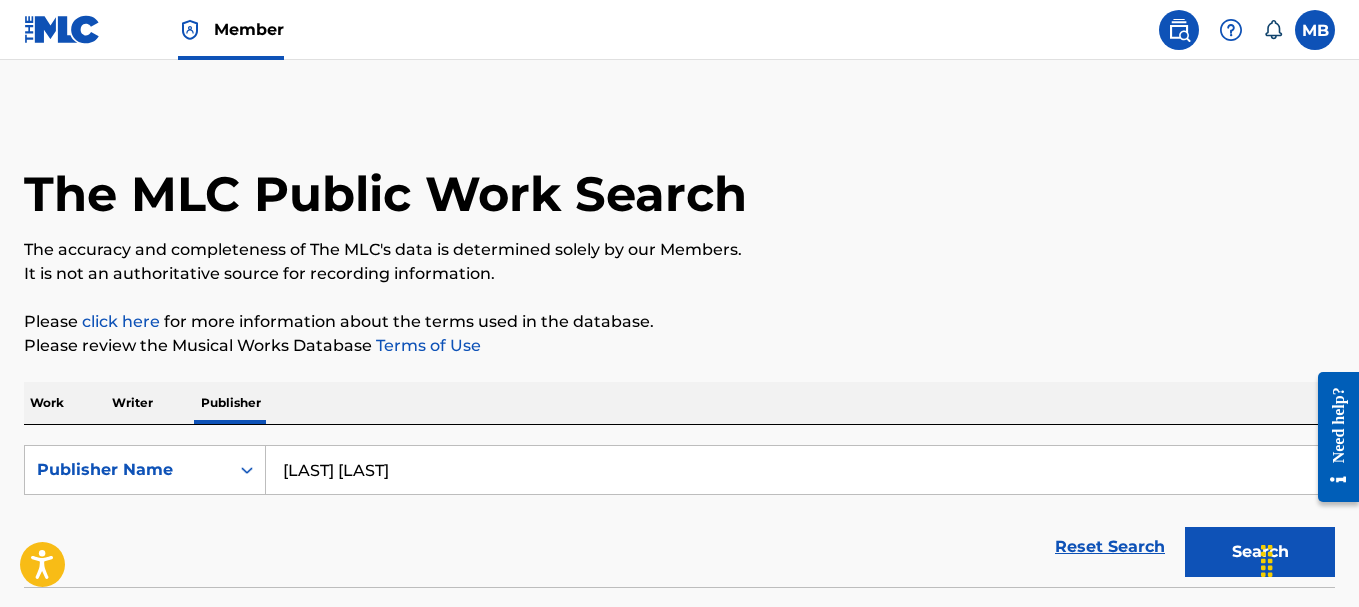 click at bounding box center (1315, 30) 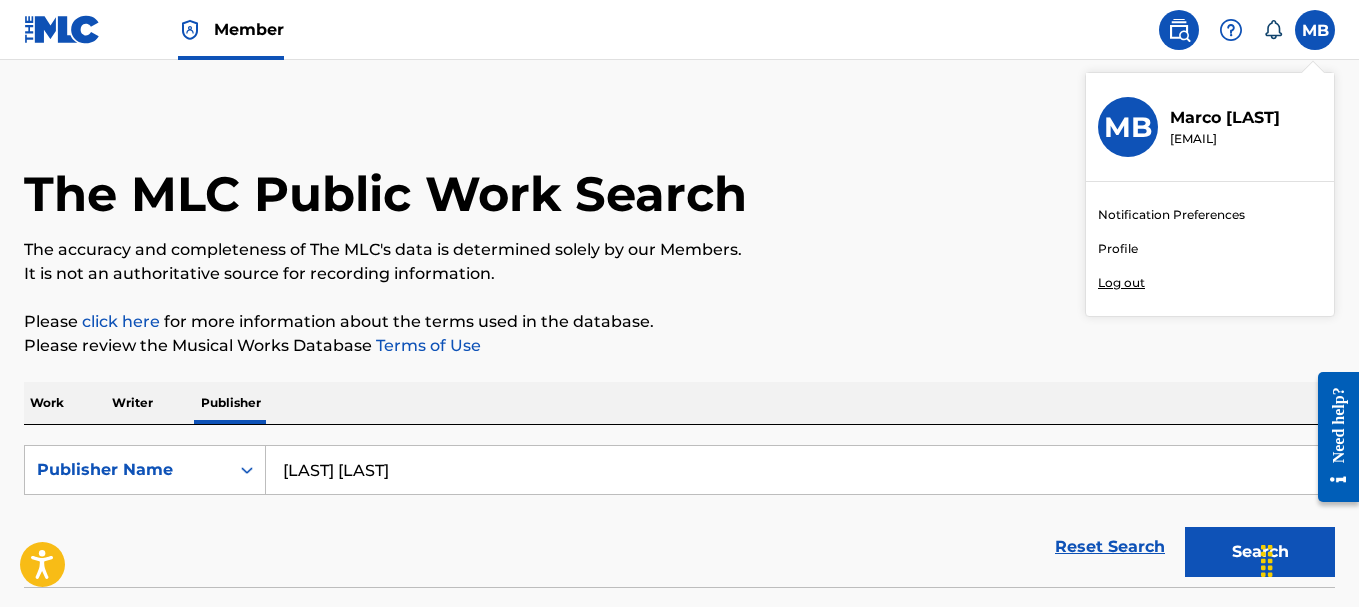 click on "Profile" at bounding box center (1118, 249) 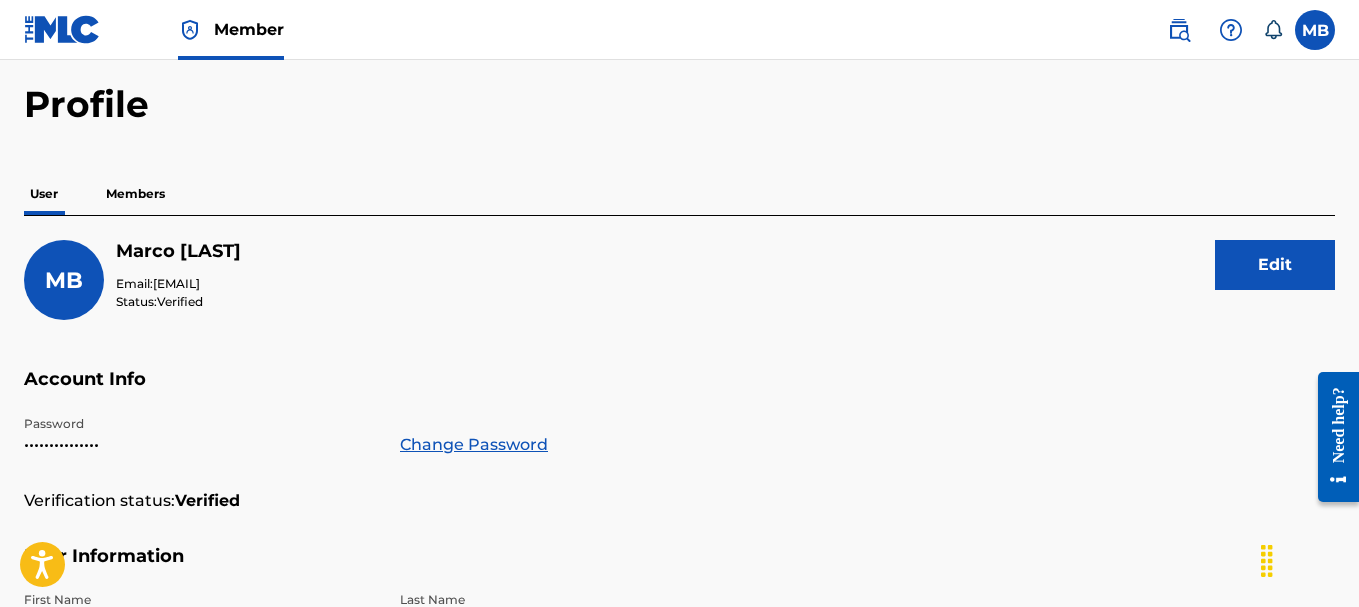 scroll, scrollTop: 0, scrollLeft: 0, axis: both 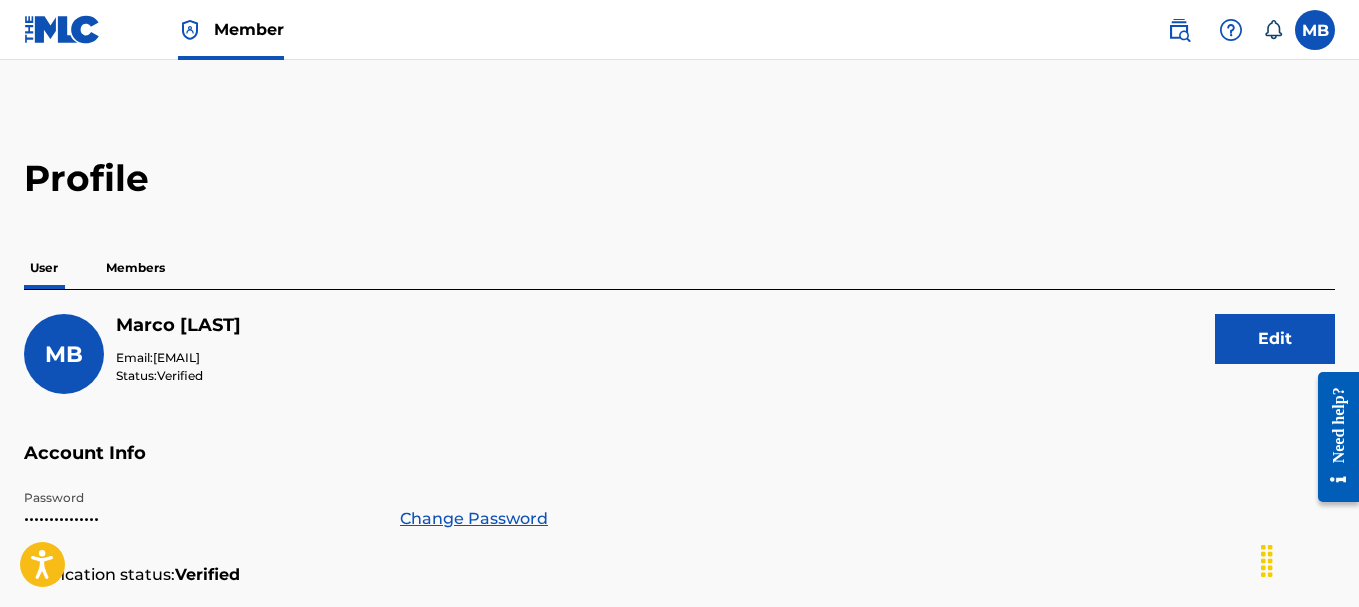 click on "Members" at bounding box center [135, 268] 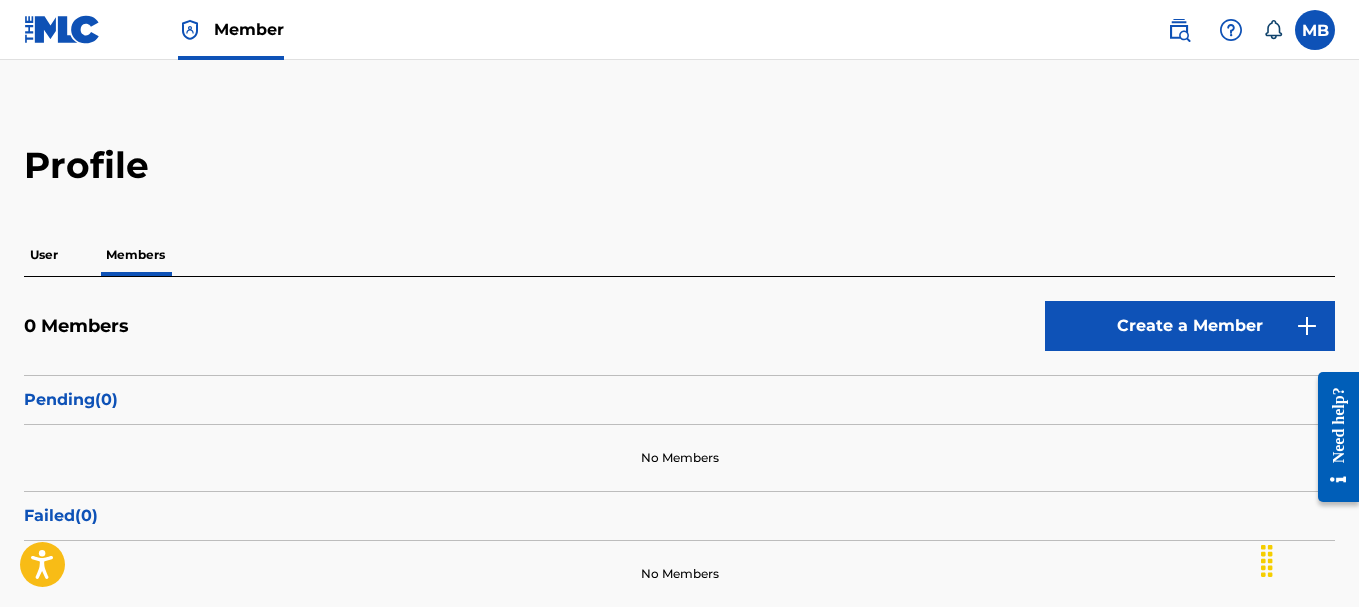 scroll, scrollTop: 0, scrollLeft: 0, axis: both 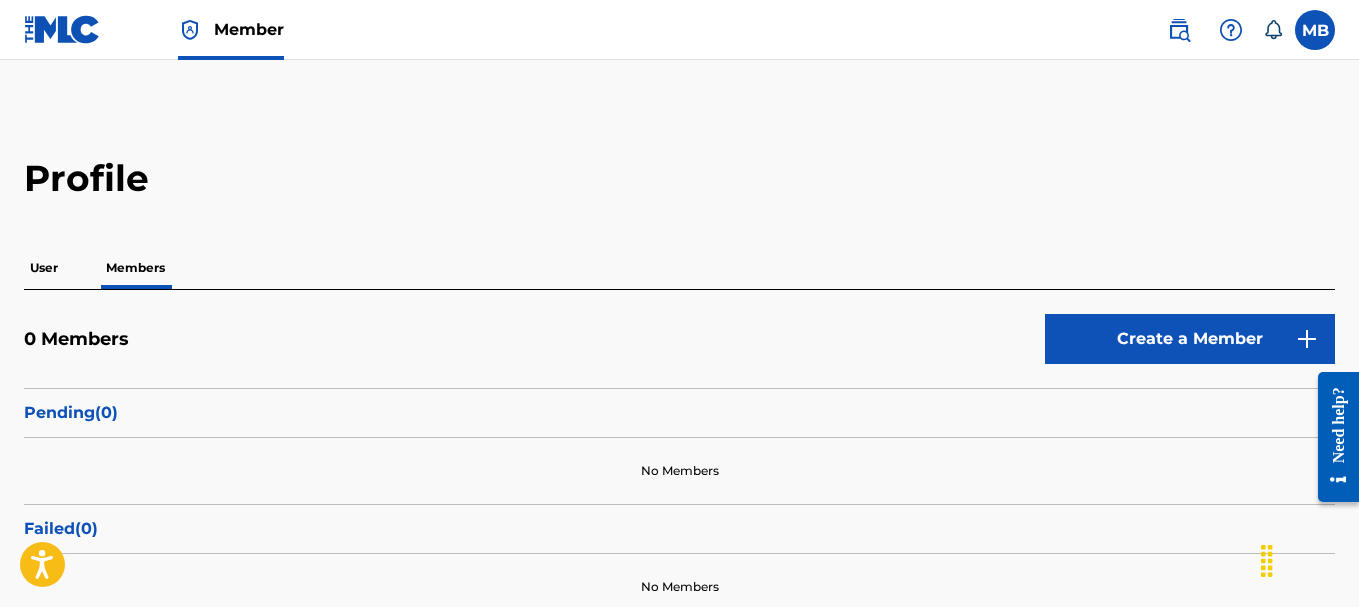 click on "User" at bounding box center [44, 268] 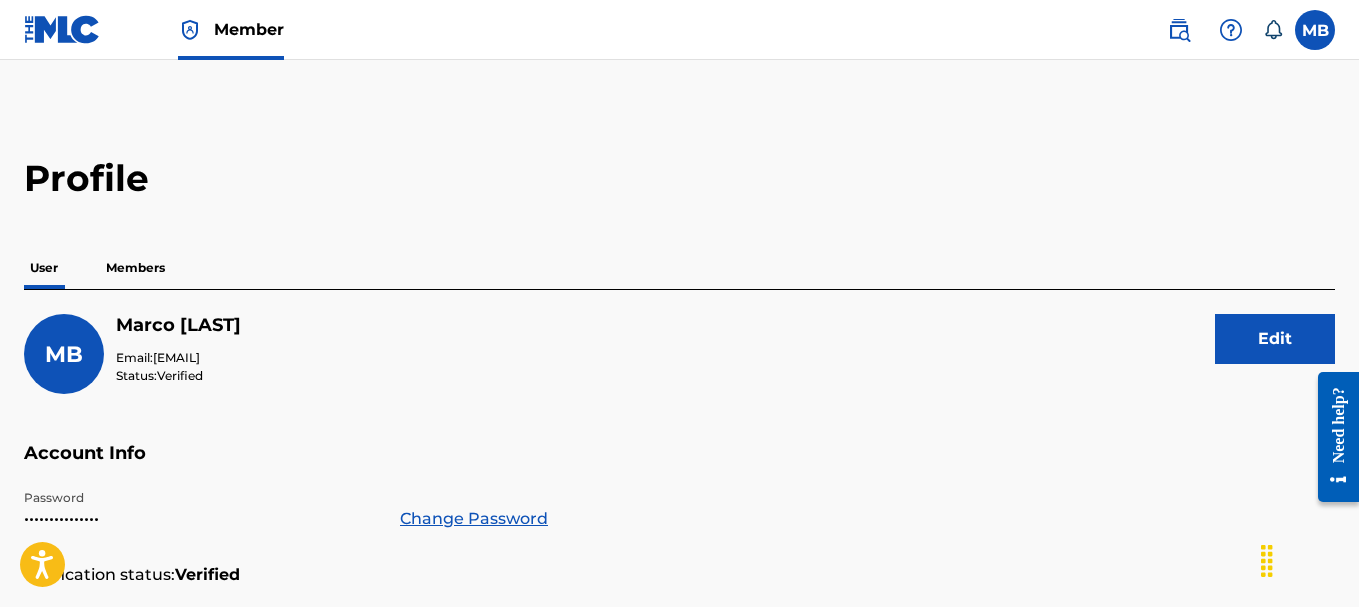 click on "MB" at bounding box center [64, 354] 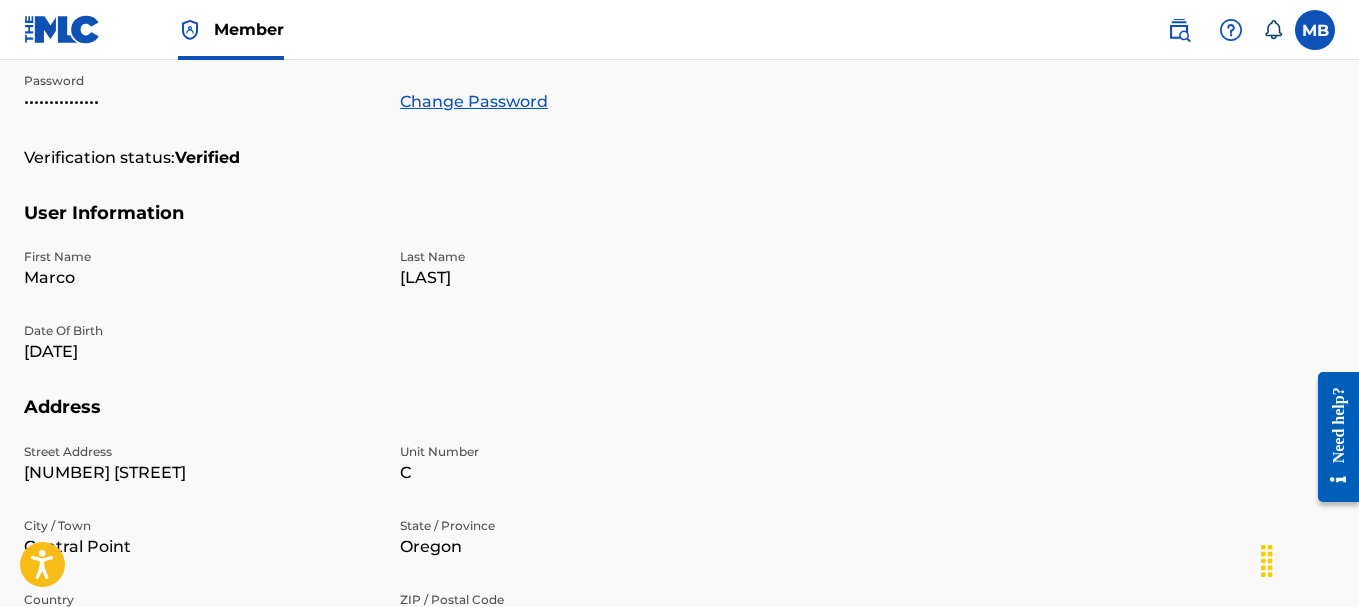 scroll, scrollTop: 0, scrollLeft: 0, axis: both 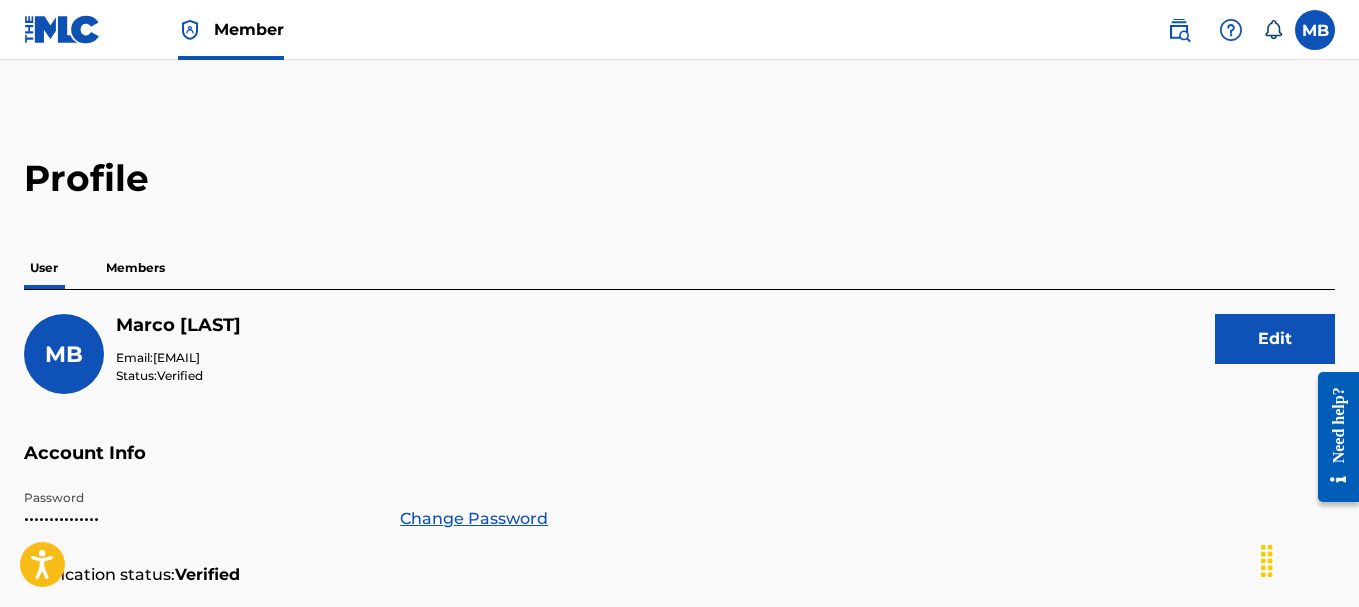 click at bounding box center (62, 29) 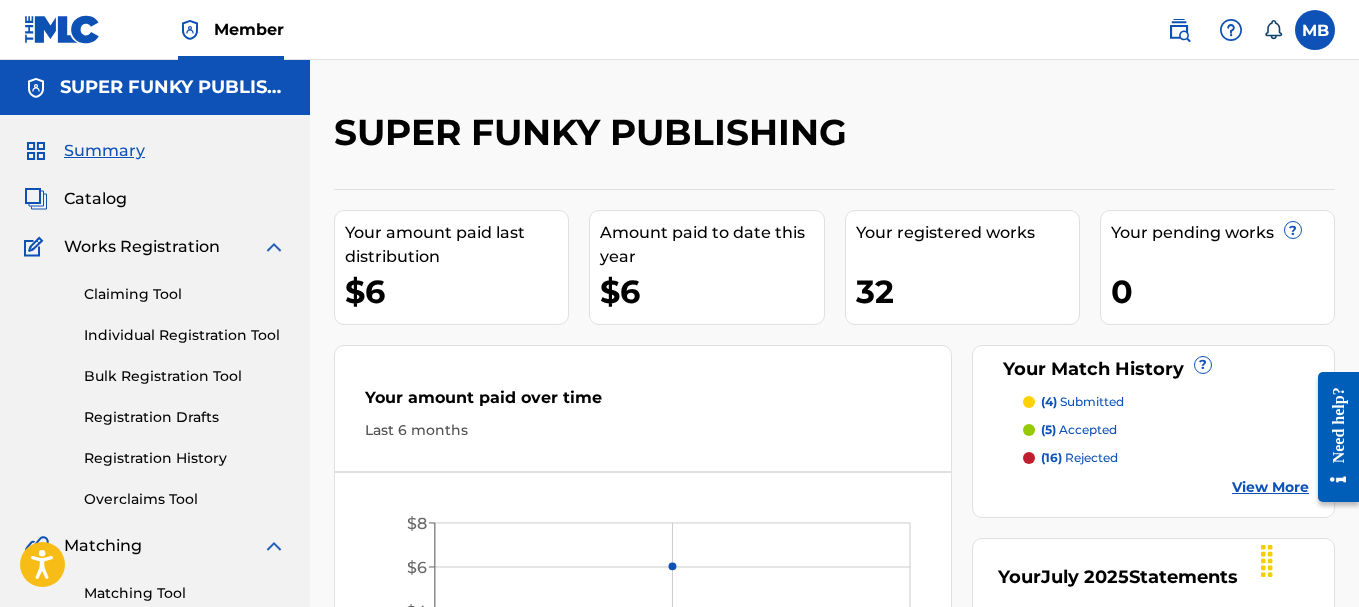 click on "Catalog" at bounding box center [95, 199] 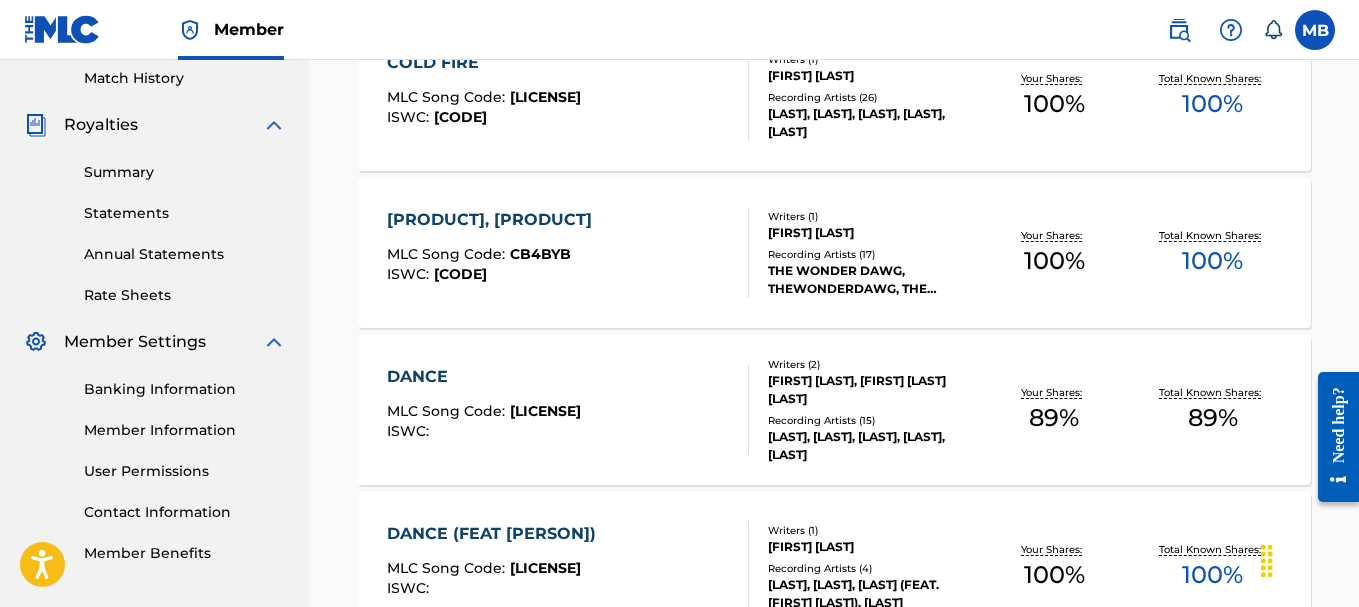 scroll, scrollTop: 600, scrollLeft: 0, axis: vertical 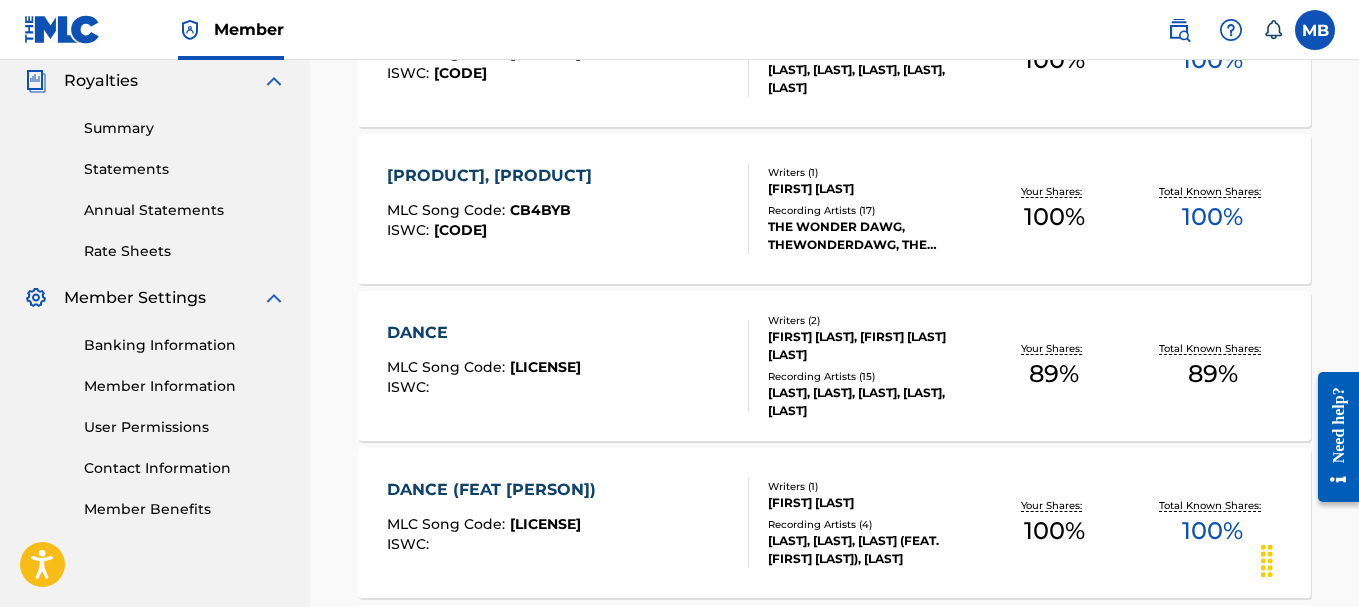 click on "DANCE" at bounding box center (484, 333) 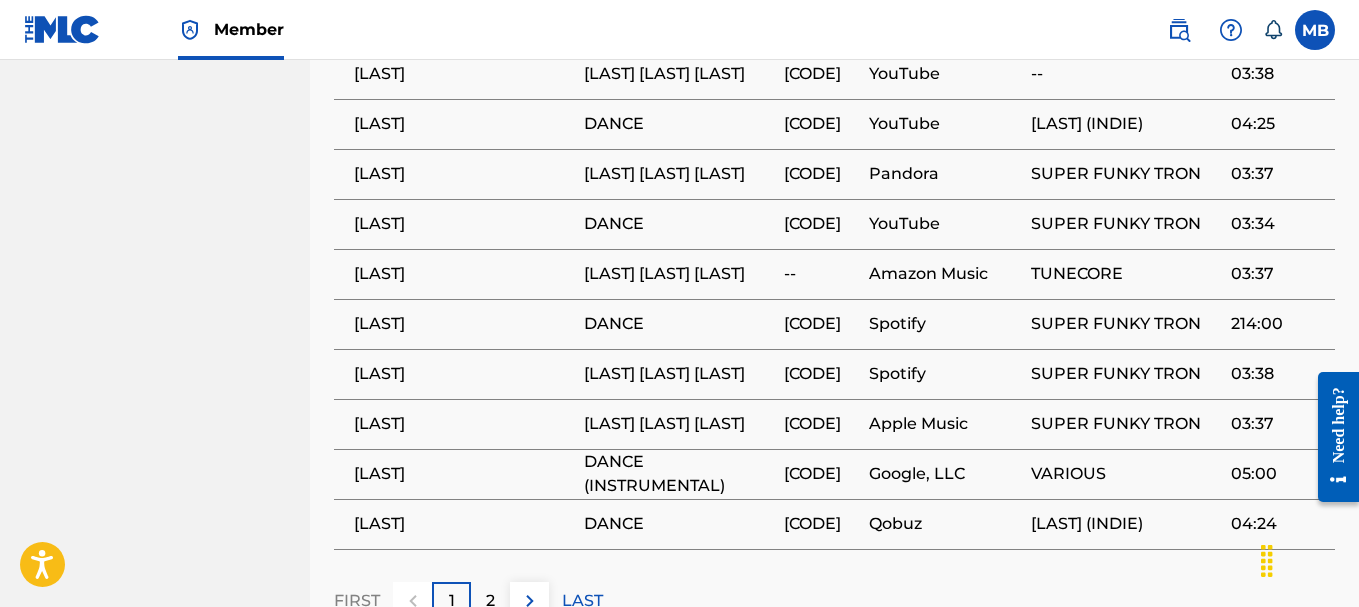 scroll, scrollTop: 1500, scrollLeft: 0, axis: vertical 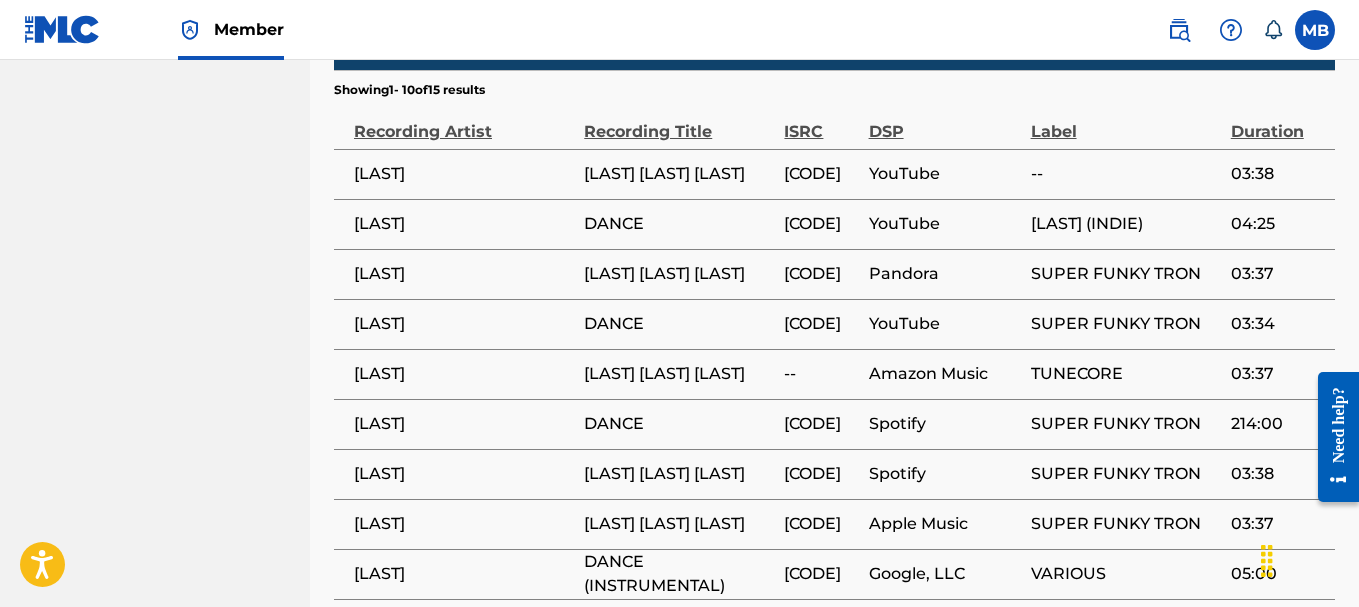 drag, startPoint x: 947, startPoint y: 397, endPoint x: 950, endPoint y: 377, distance: 20.22375 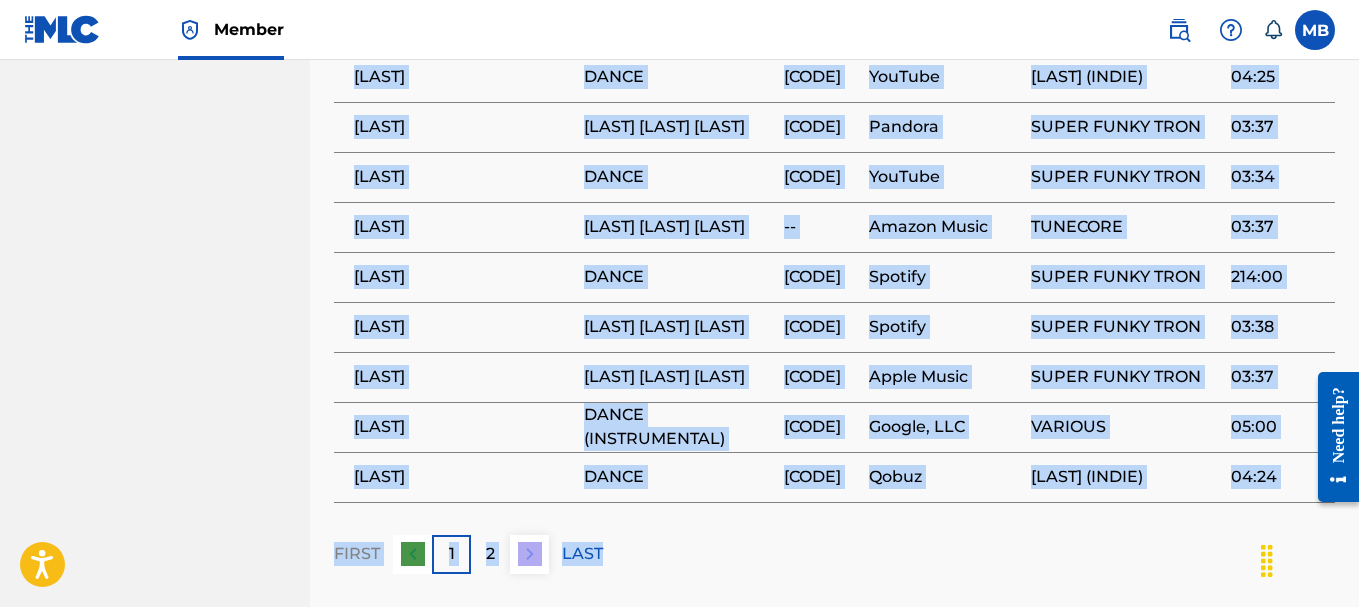 scroll, scrollTop: 1792, scrollLeft: 0, axis: vertical 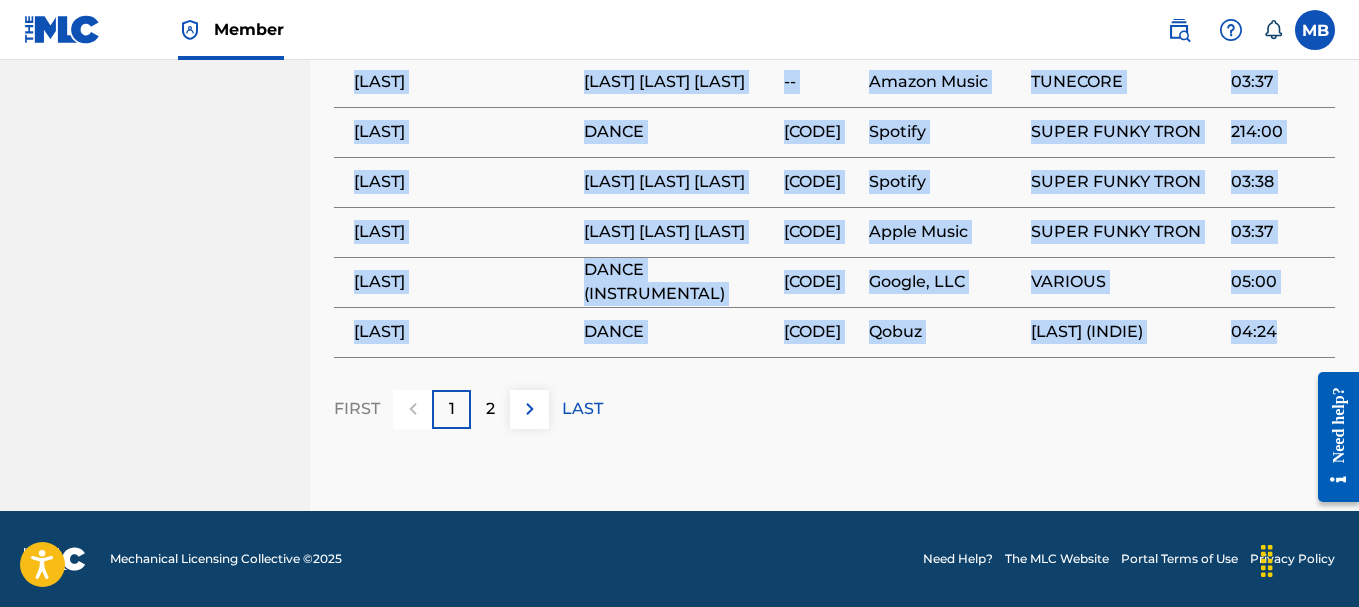drag, startPoint x: 351, startPoint y: 122, endPoint x: 1306, endPoint y: 339, distance: 979.3436 